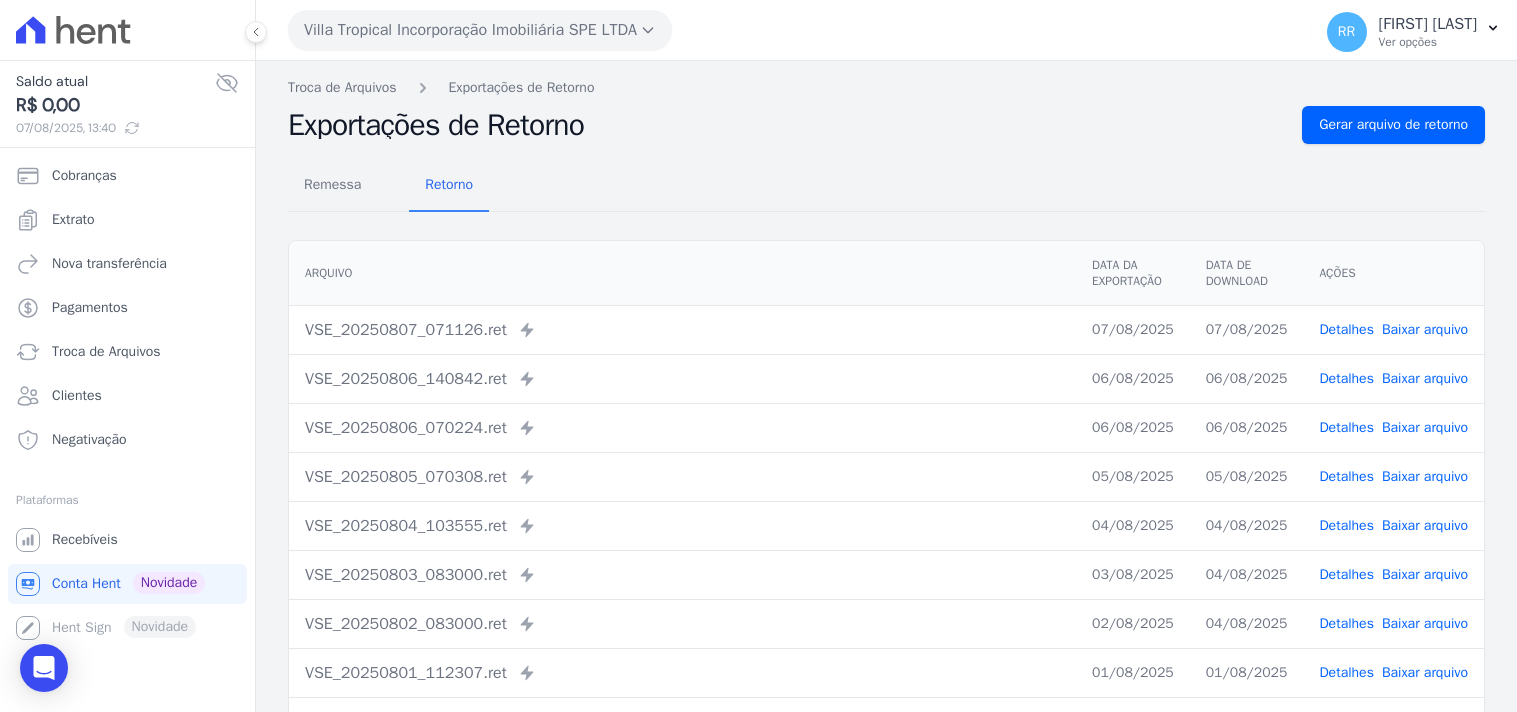 scroll, scrollTop: 0, scrollLeft: 0, axis: both 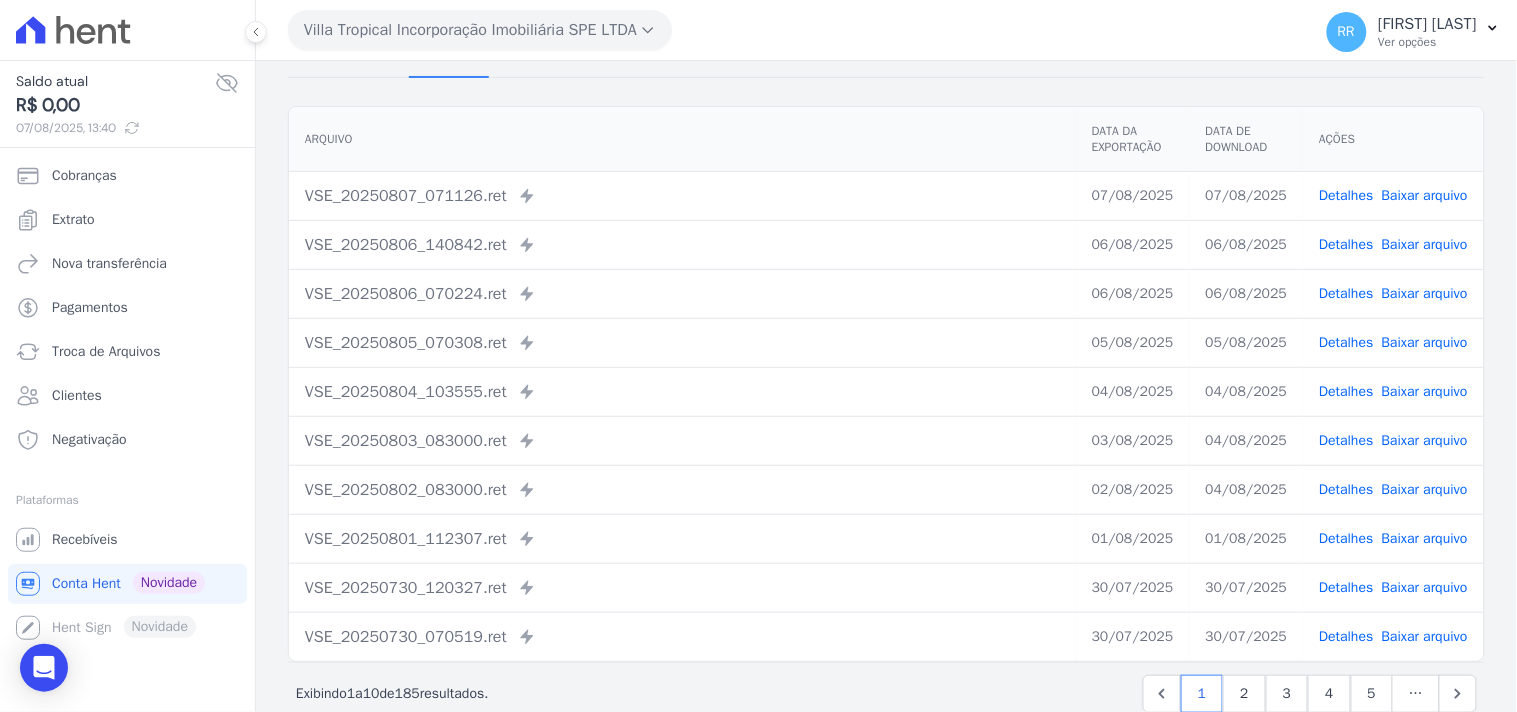 click on "Villa Tropical Incorporação Imobiliária SPE LTDA" at bounding box center [480, 30] 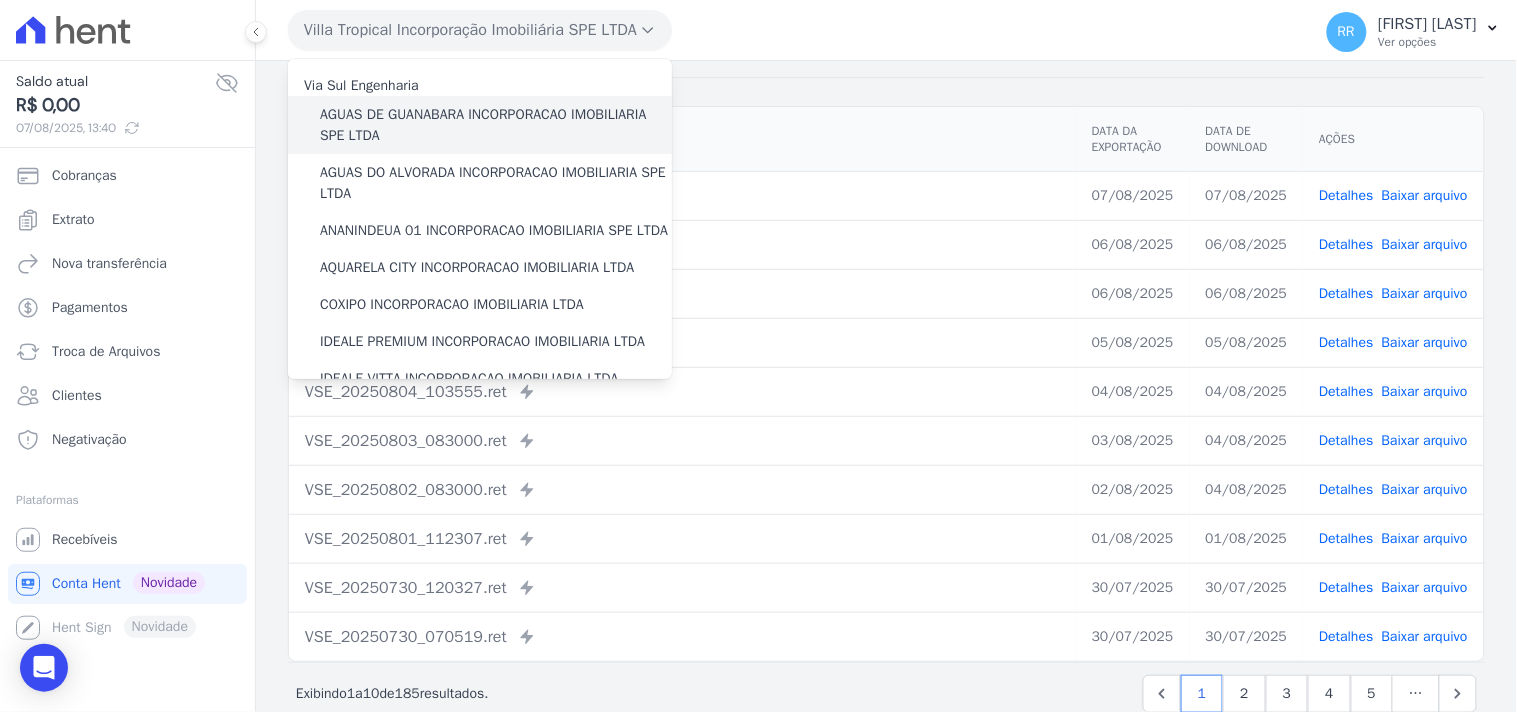 click on "AGUAS DE GUANABARA INCORPORACAO IMOBILIARIA SPE LTDA" at bounding box center [496, 125] 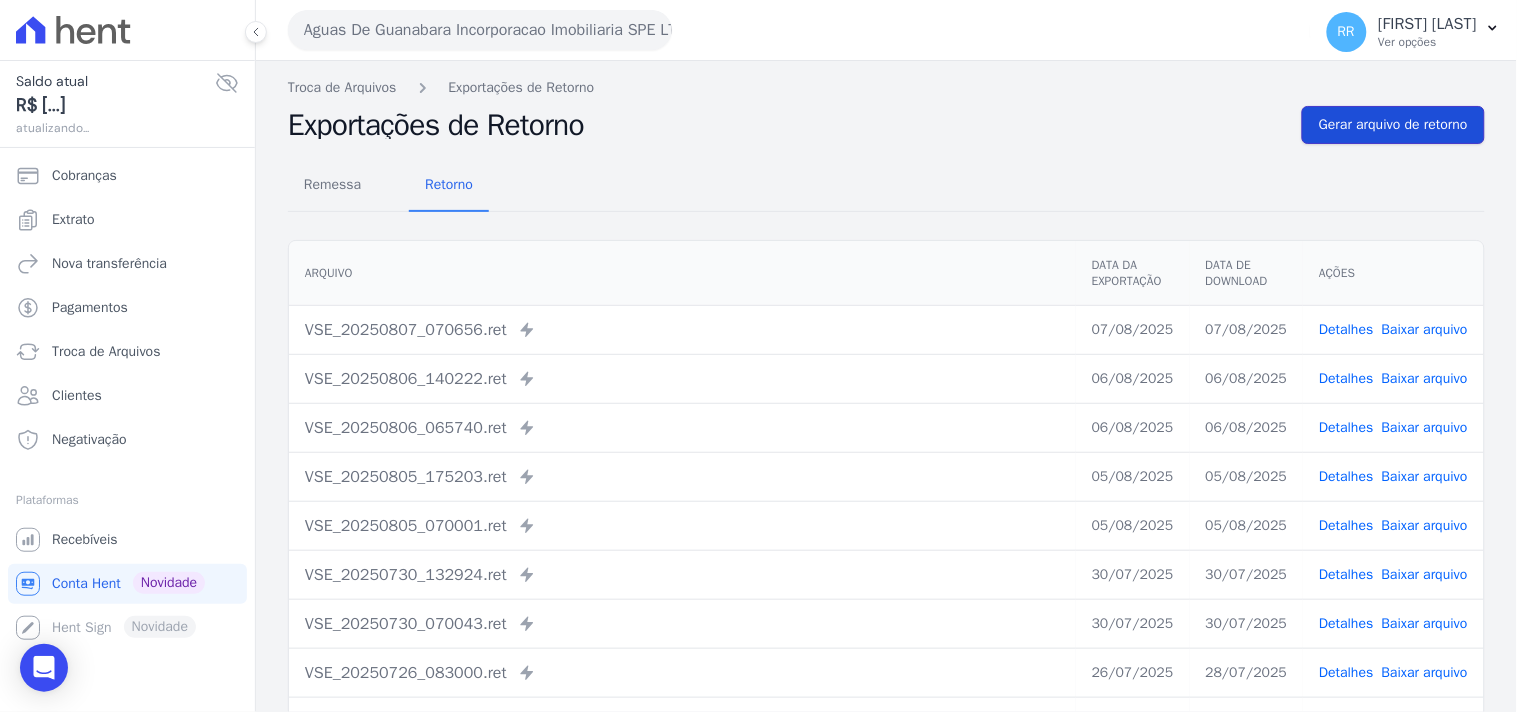 click on "Gerar arquivo de retorno" at bounding box center (1393, 125) 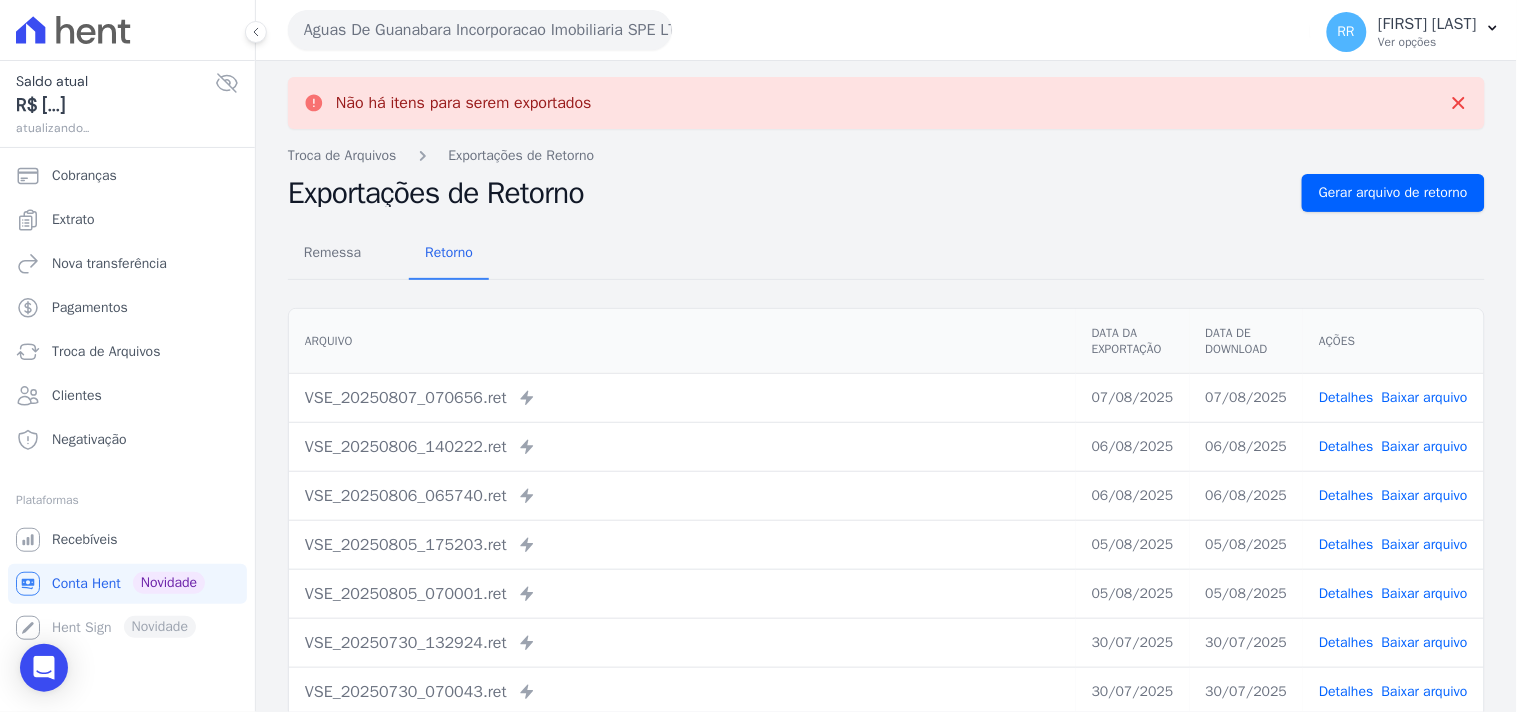 click on "Aguas De Guanabara Incorporacao Imobiliaria SPE LTDA" at bounding box center [480, 30] 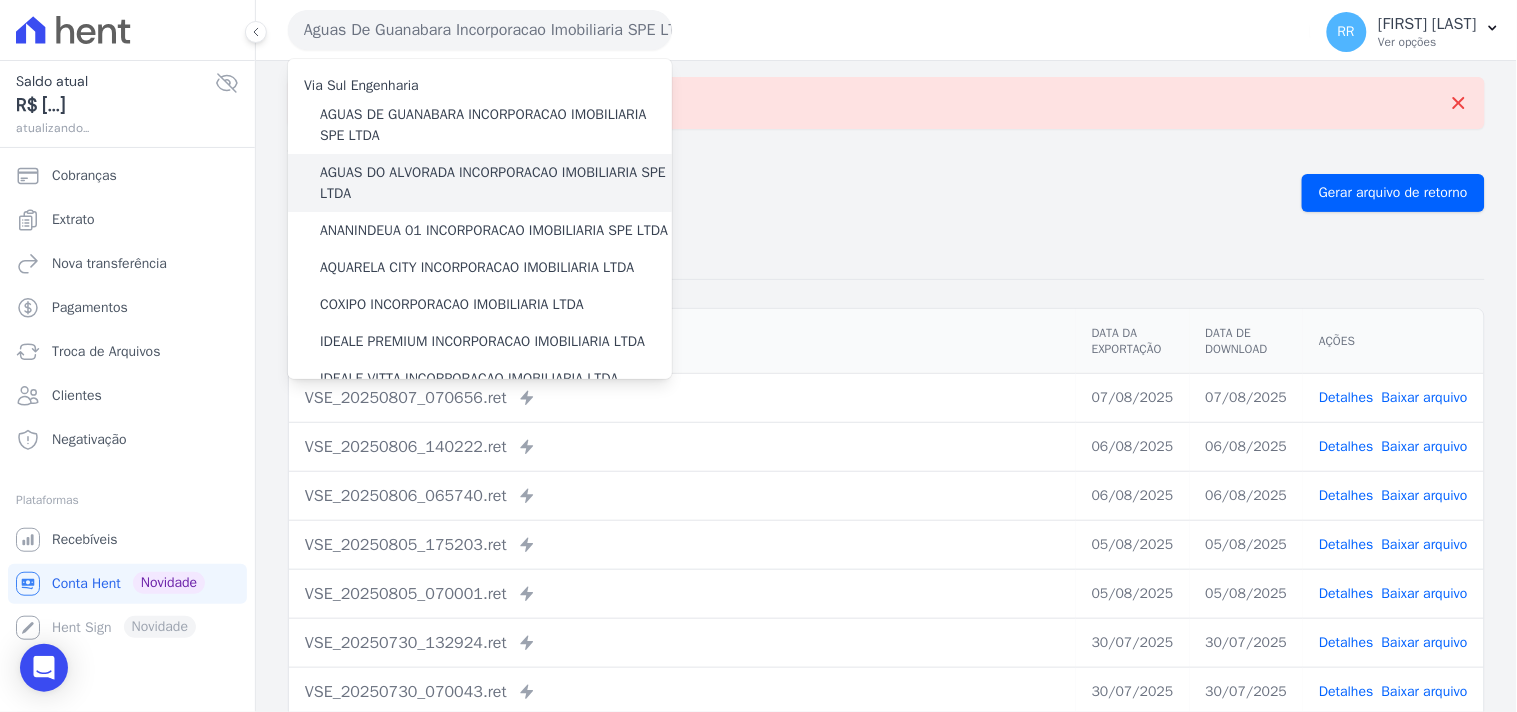 click on "AGUAS DO ALVORADA INCORPORACAO IMOBILIARIA SPE LTDA" at bounding box center [496, 183] 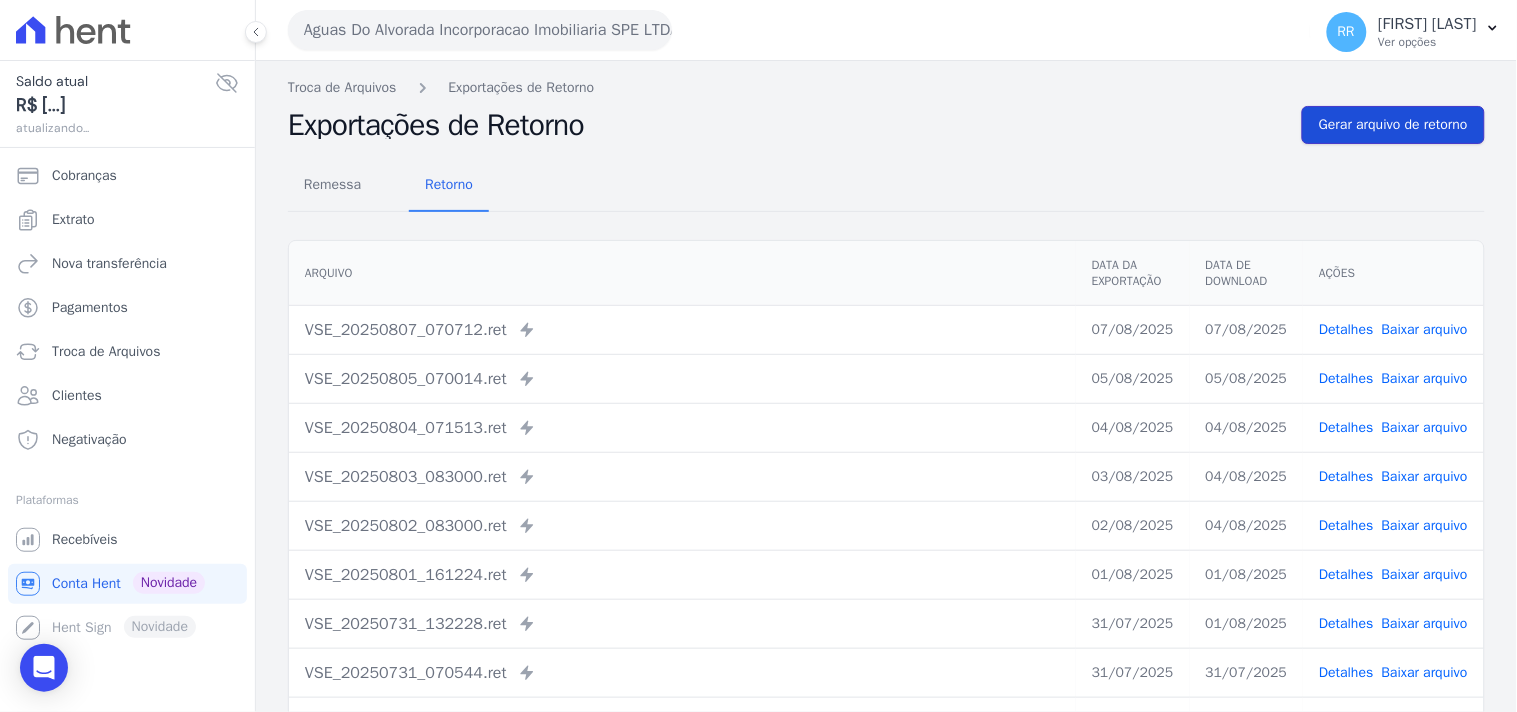 click on "Gerar arquivo de retorno" at bounding box center (1393, 125) 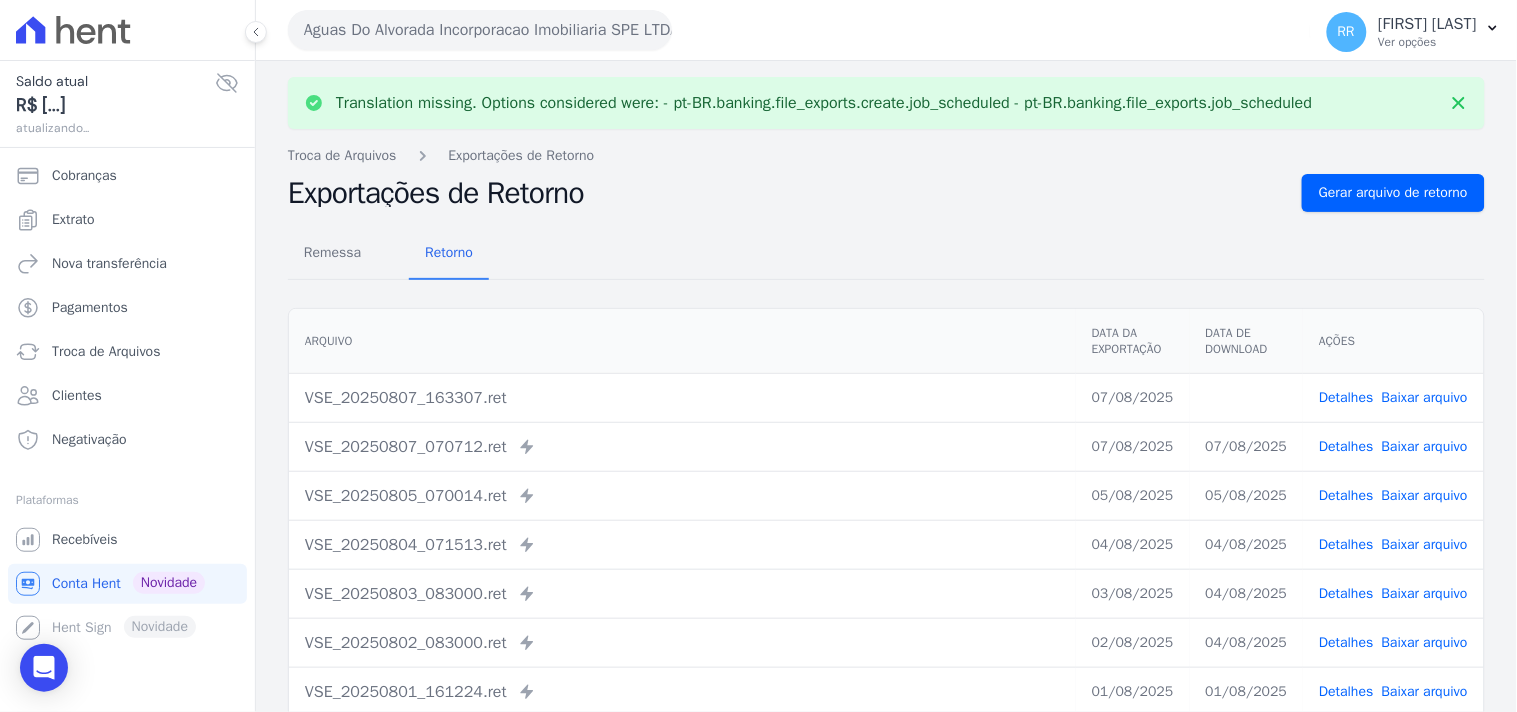 click on "Detalhes
Baixar arquivo" at bounding box center [1393, 397] 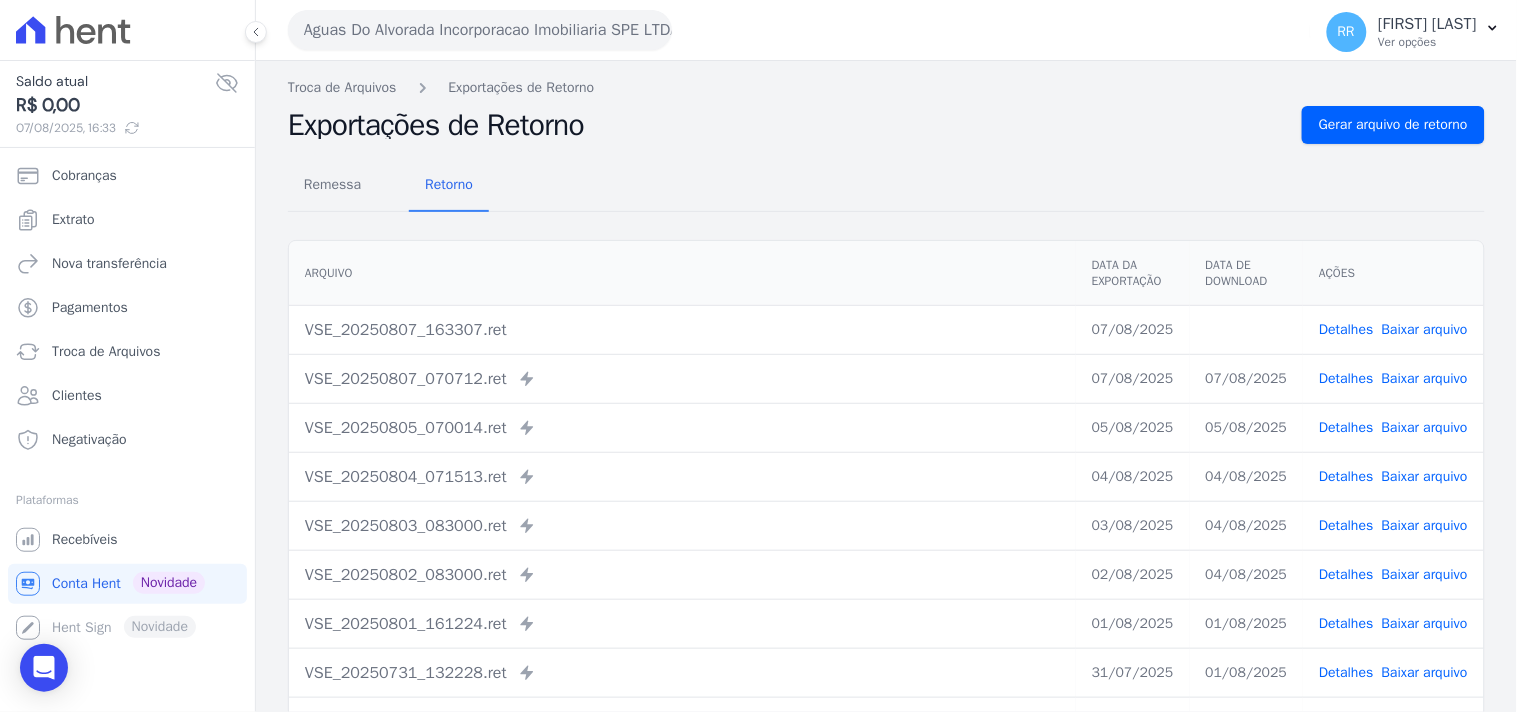 click on "Remessa
Retorno" at bounding box center (886, 186) 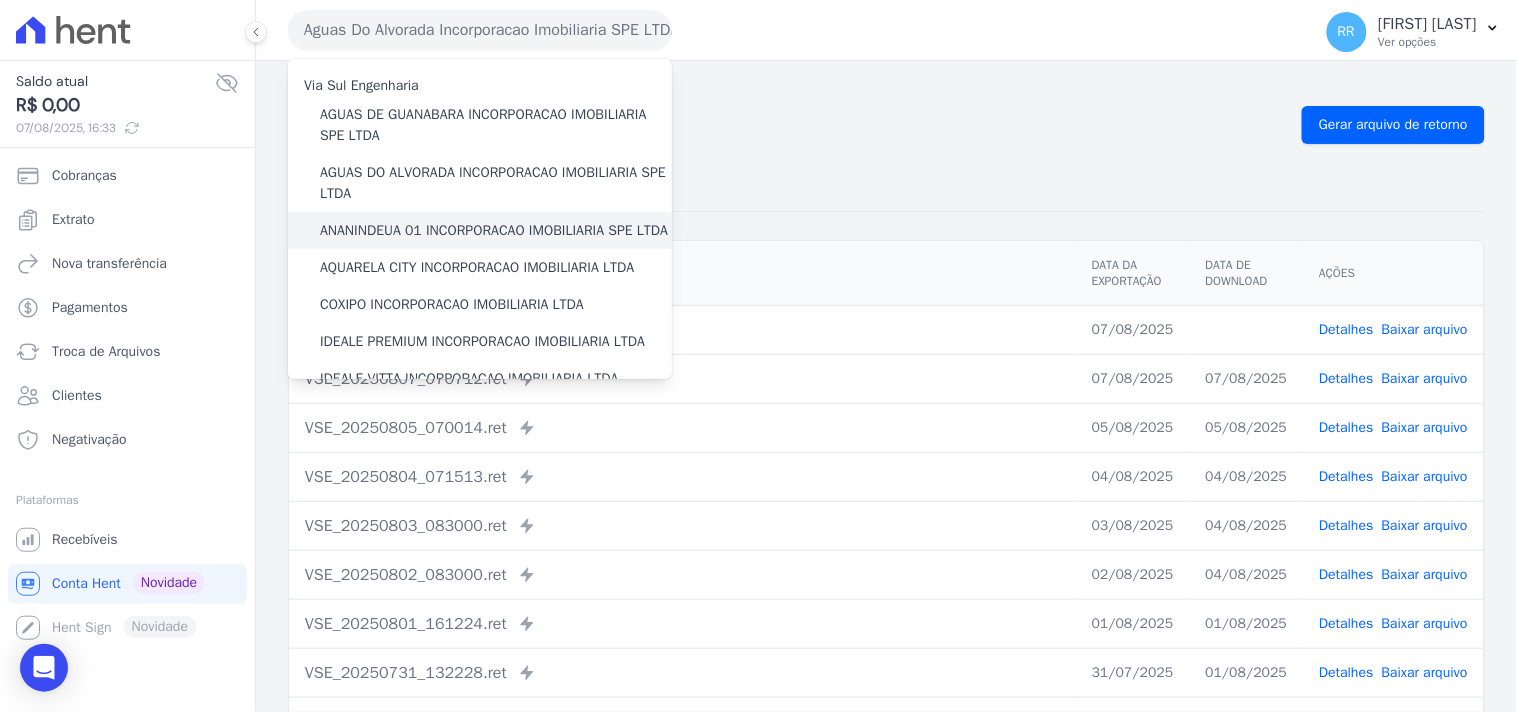 click on "ANANINDEUA 01 INCORPORACAO IMOBILIARIA SPE LTDA" at bounding box center [480, 230] 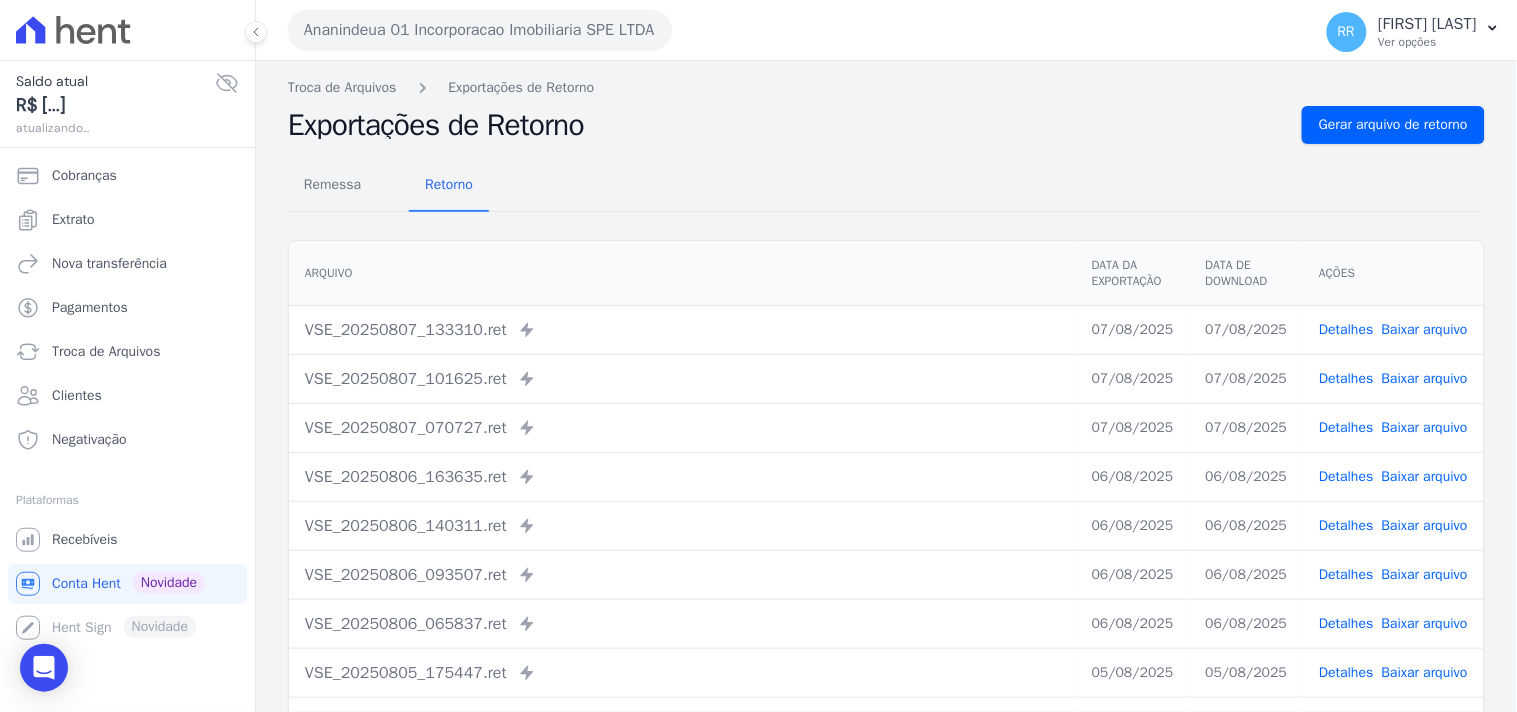 click on "Exportações de Retorno" at bounding box center [787, 125] 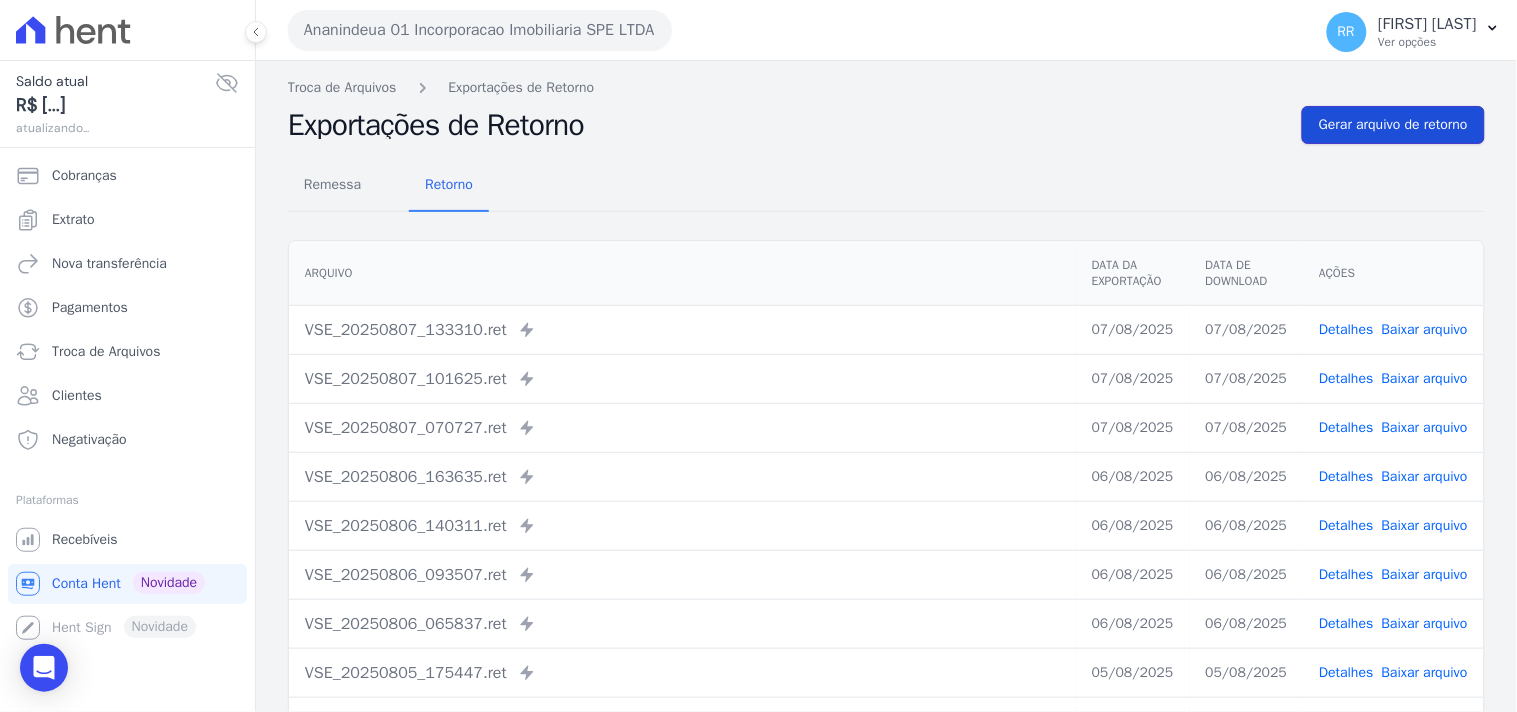 click on "Gerar arquivo de retorno" at bounding box center (1393, 125) 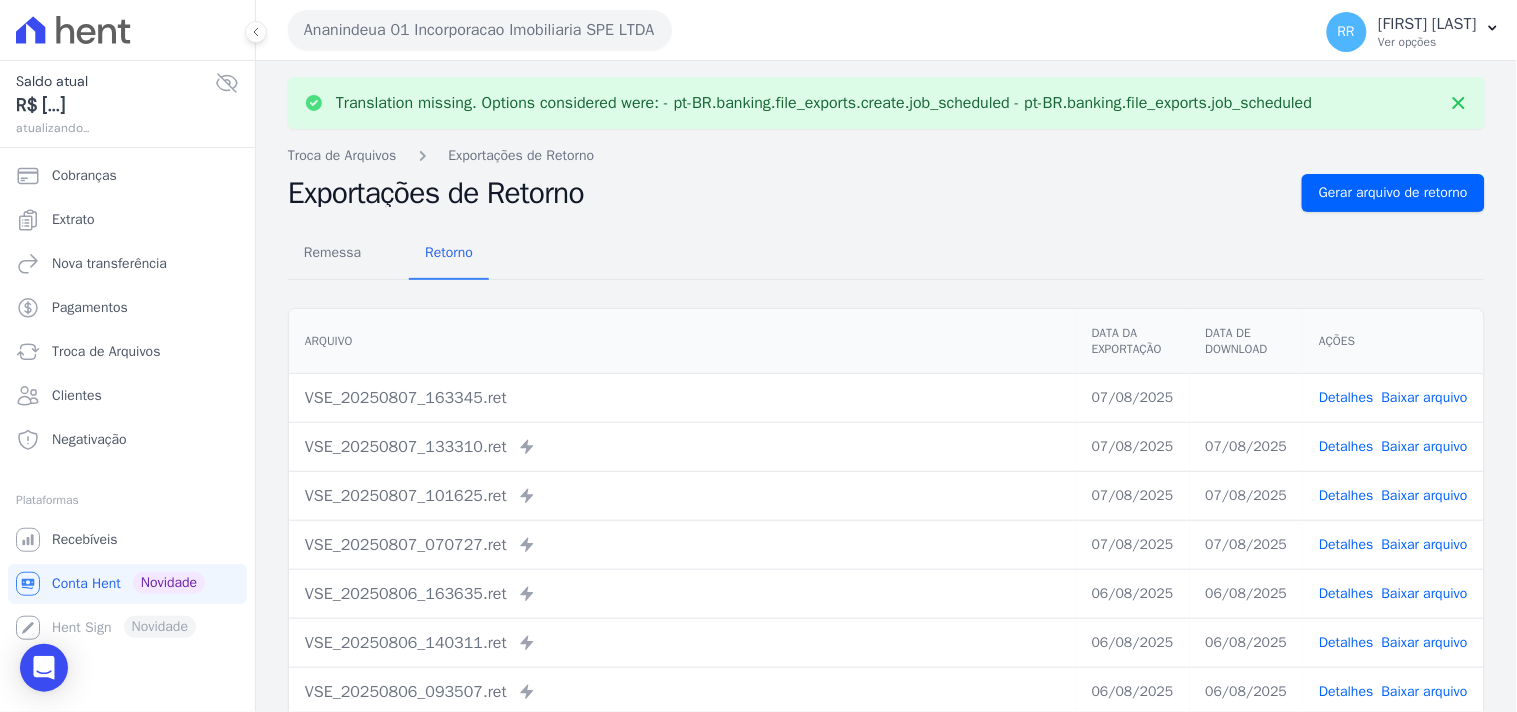 click on "Detalhes
Baixar arquivo" at bounding box center (1393, 397) 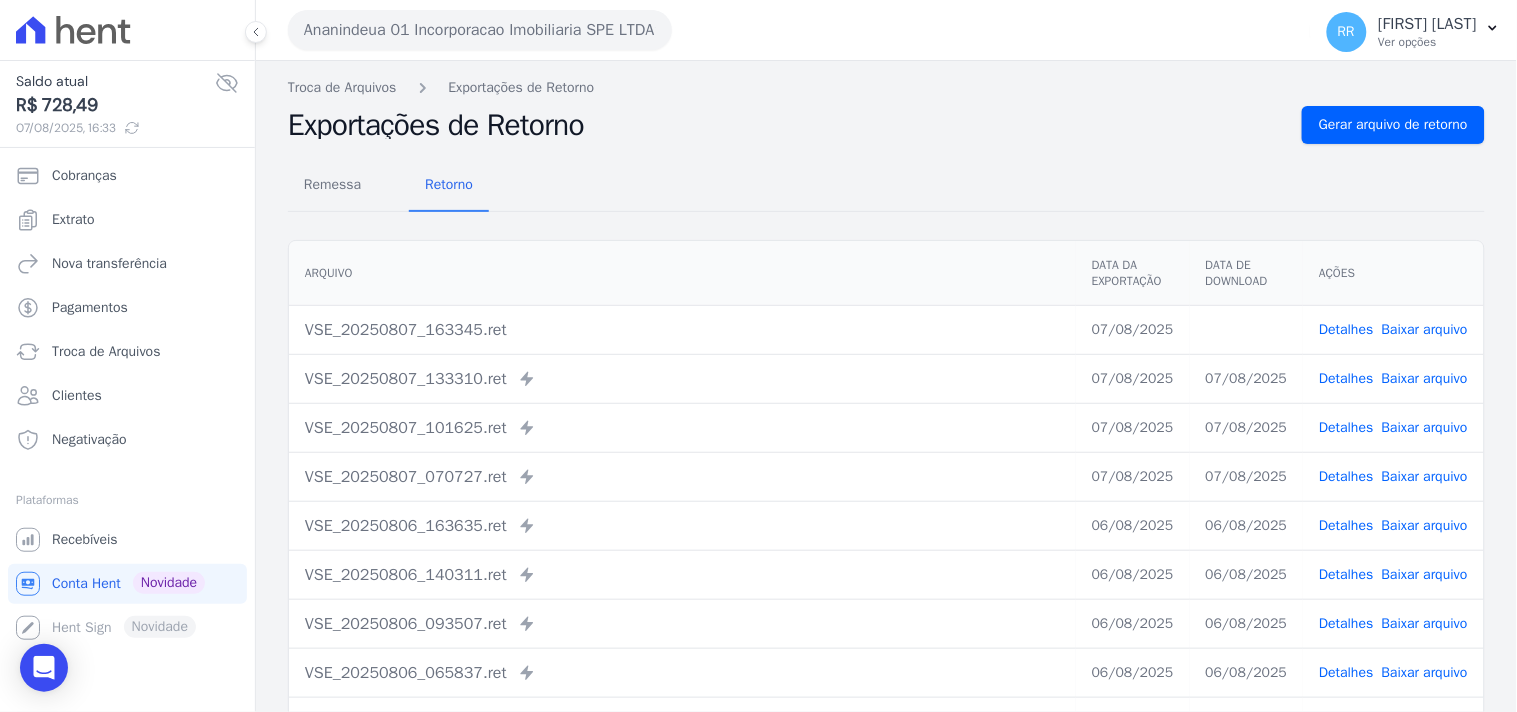 click on "Remessa
Retorno
Arquivo
Data da Exportação
Data de Download
Ações
VSE_20250807_163345.ret
07/08/2025
Detalhes
Baixar arquivo" at bounding box center (886, 505) 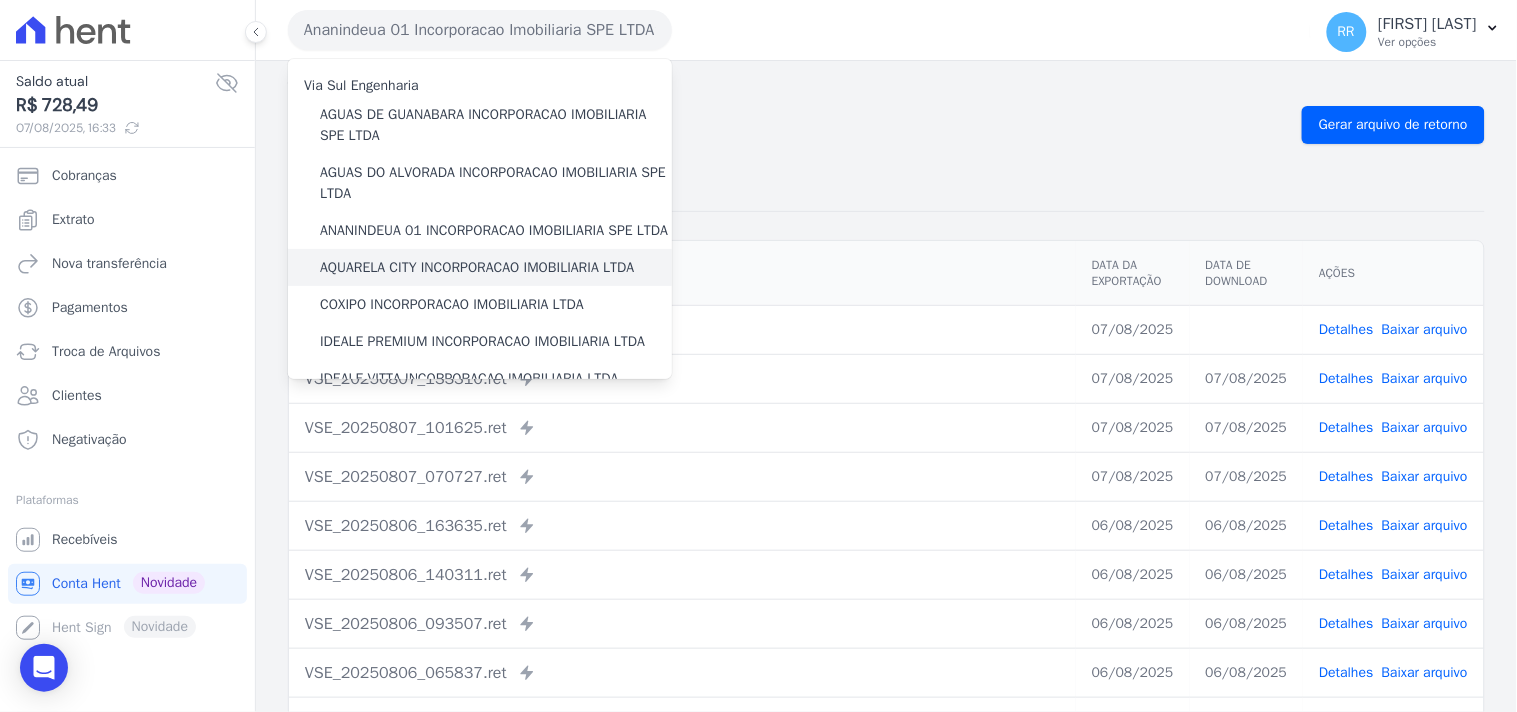 click on "AQUARELA CITY INCORPORACAO IMOBILIARIA LTDA" at bounding box center (480, 267) 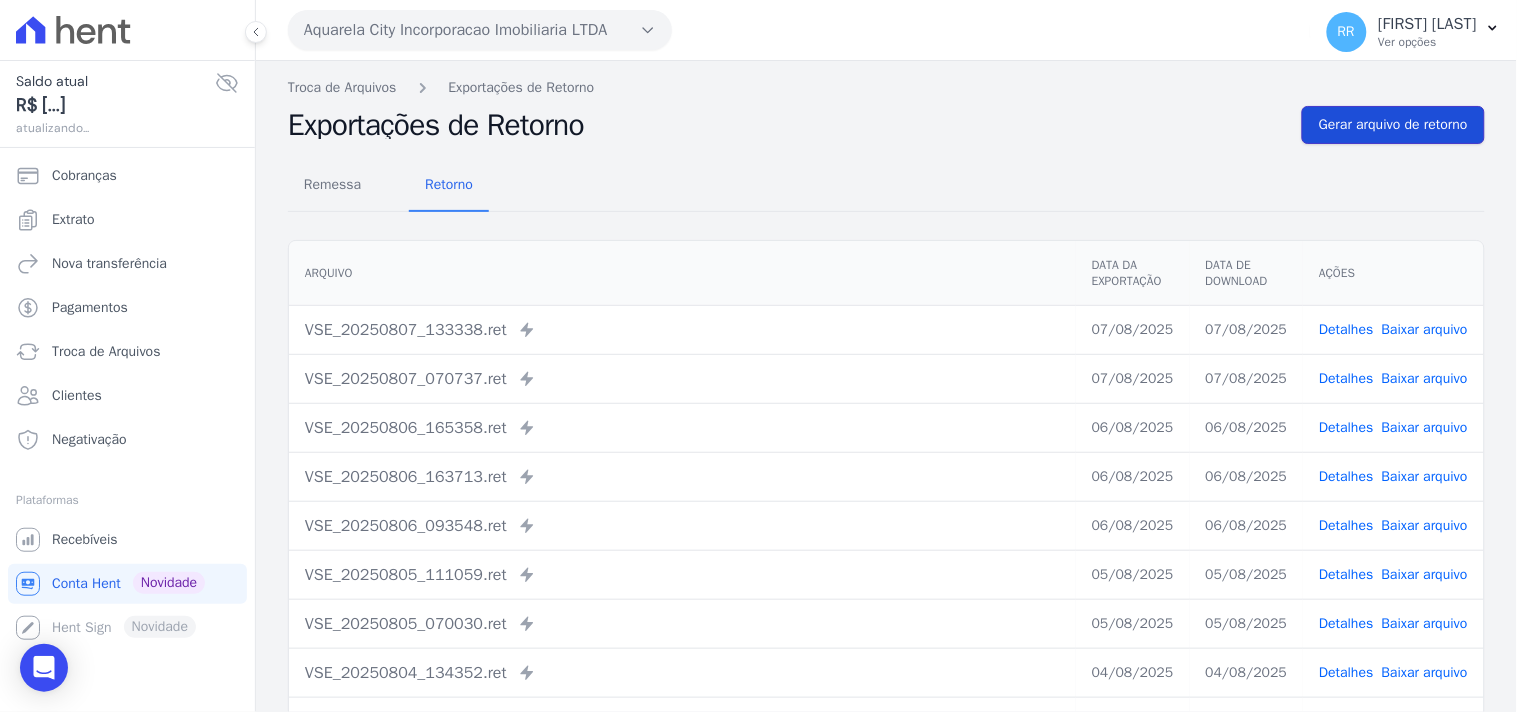 click on "Gerar arquivo de retorno" at bounding box center (1393, 125) 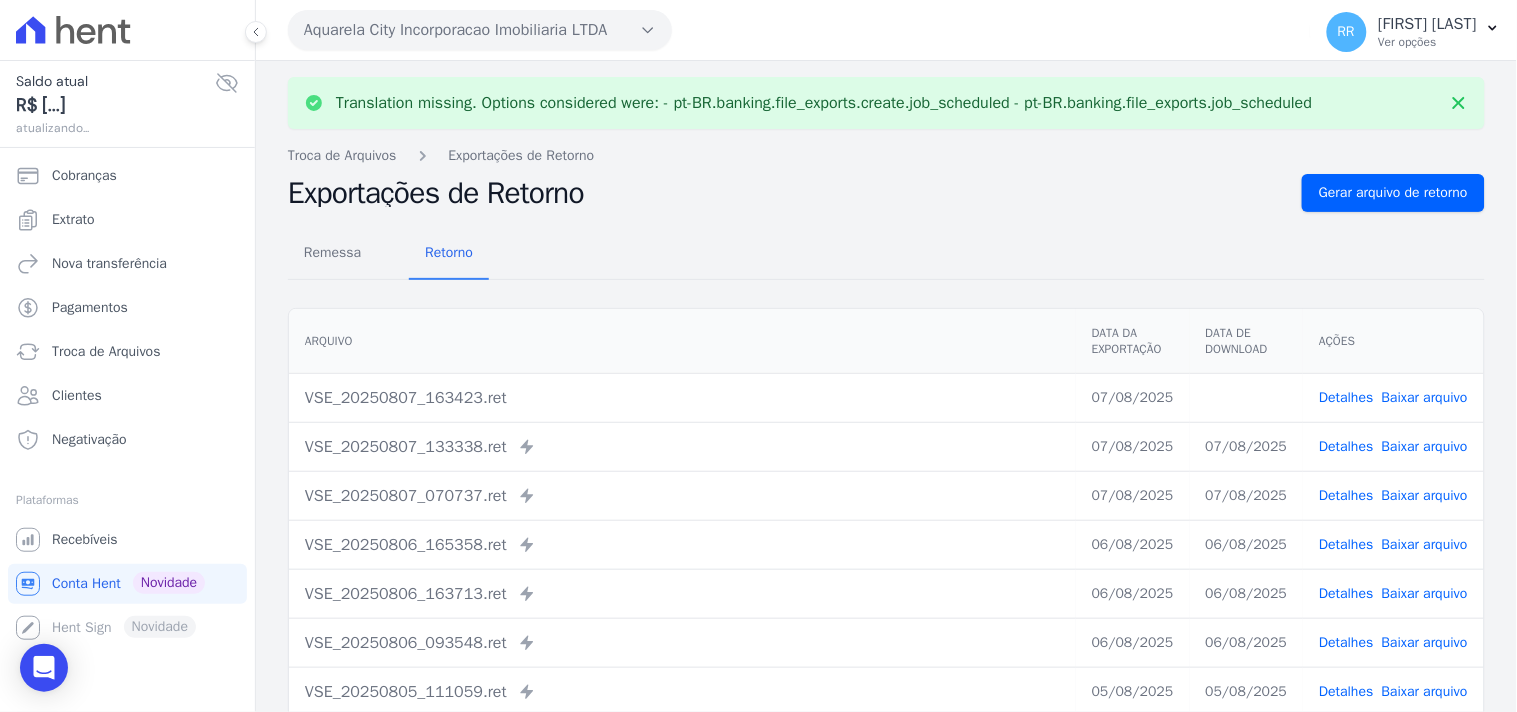 click on "Baixar arquivo" at bounding box center [1425, 397] 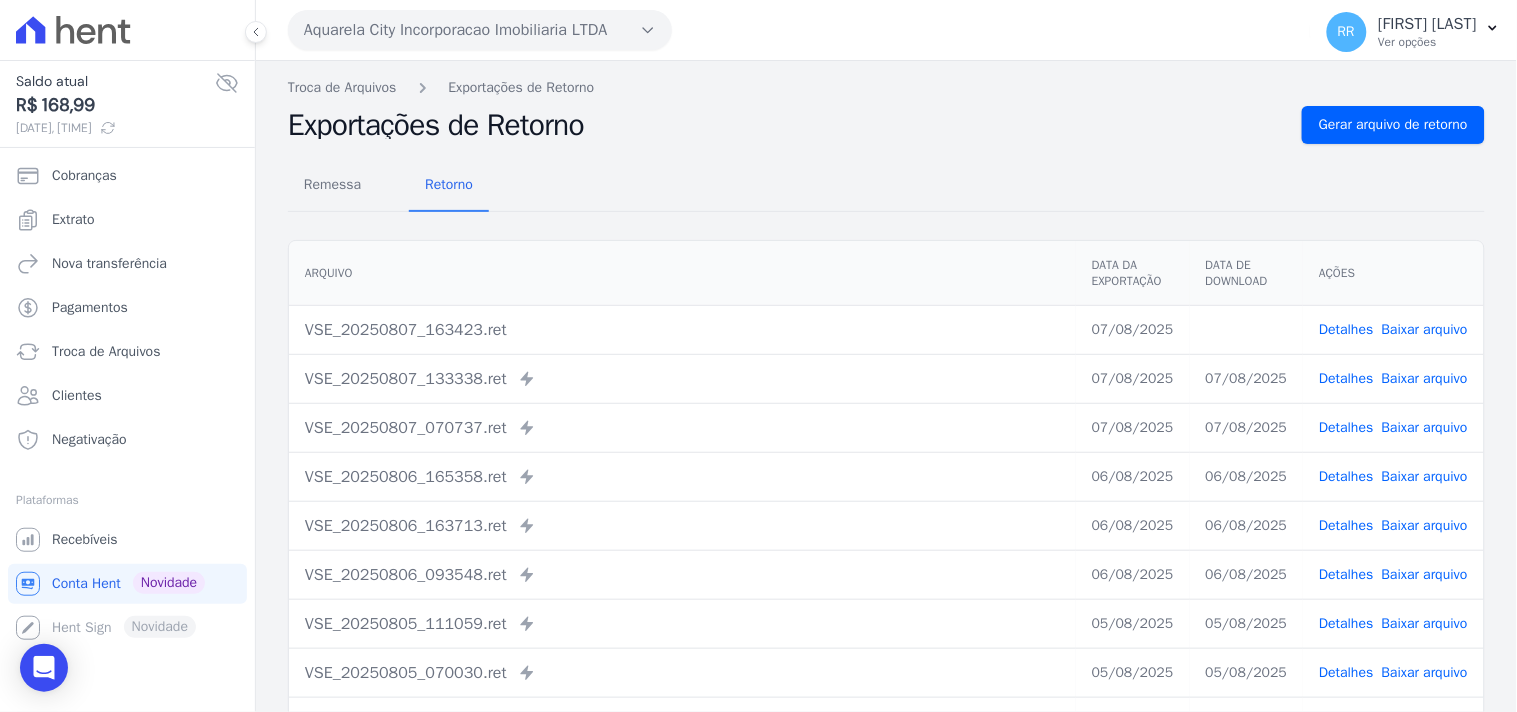 click on "Exportações de Retorno" at bounding box center (787, 125) 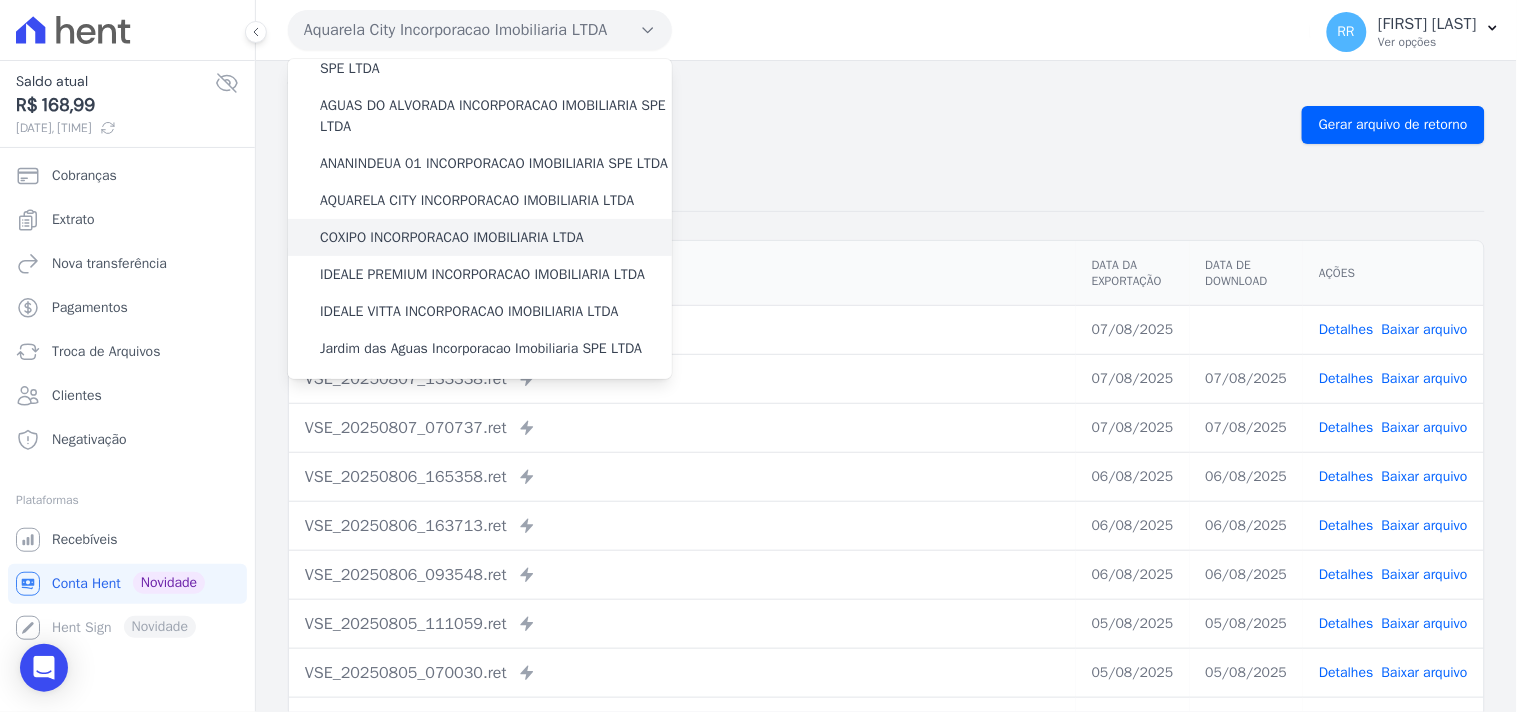 scroll, scrollTop: 74, scrollLeft: 0, axis: vertical 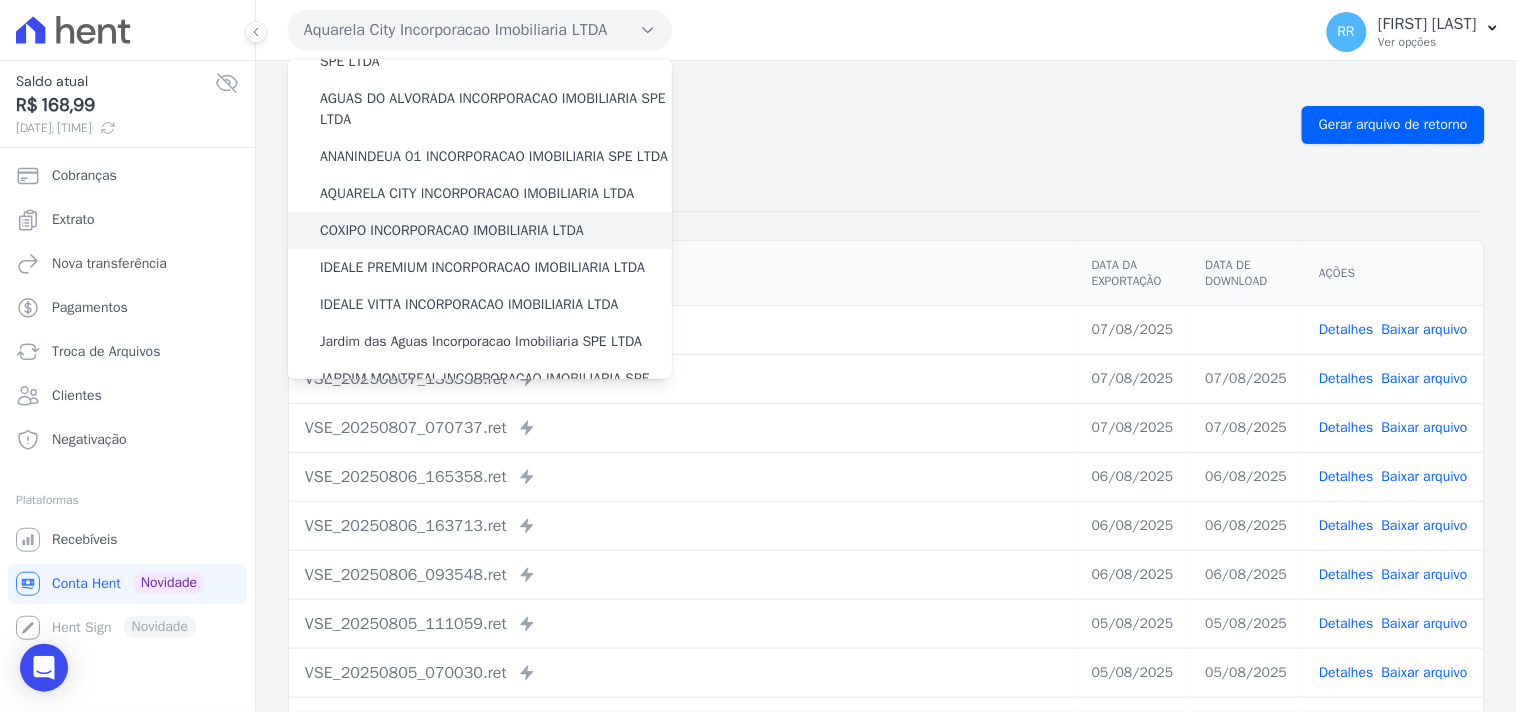 click on "COXIPO INCORPORACAO IMOBILIARIA LTDA" at bounding box center (452, 230) 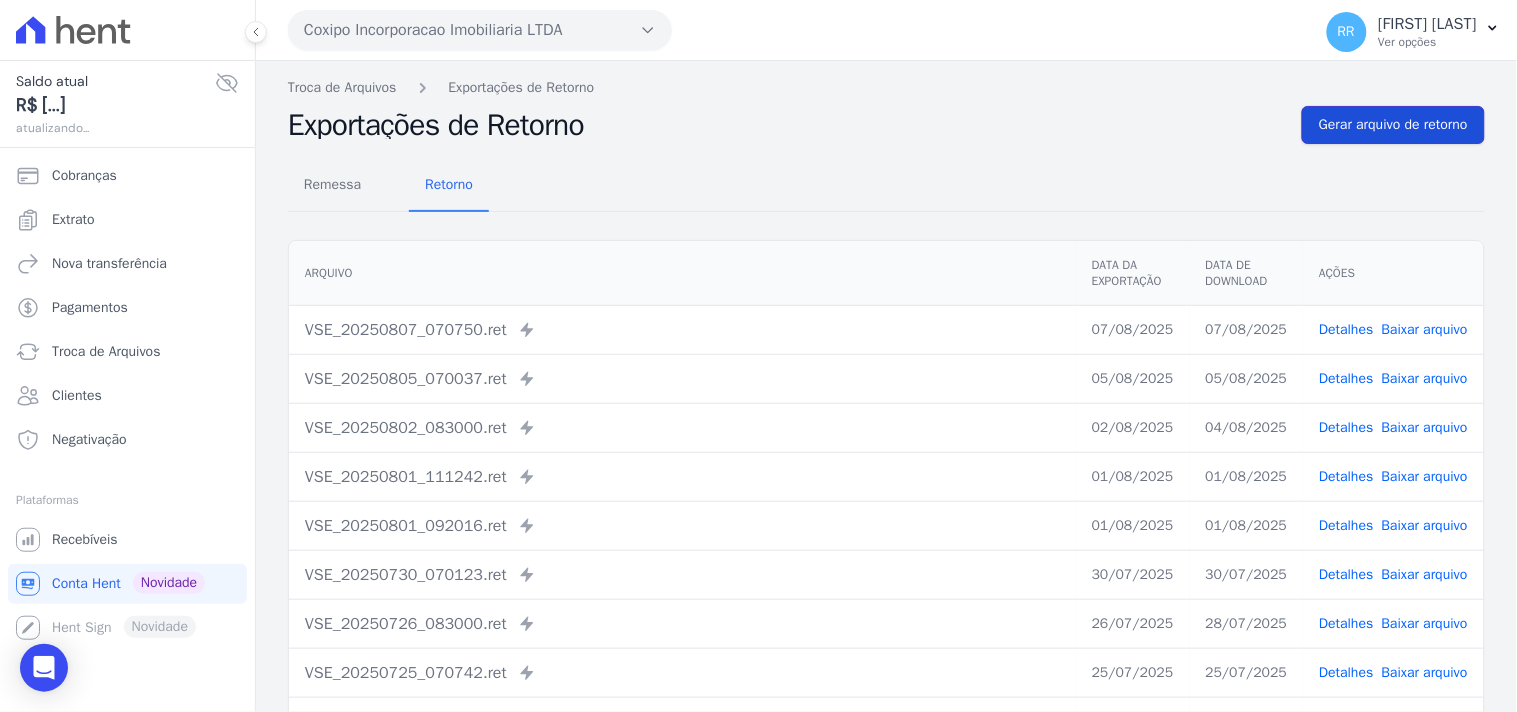 click on "Gerar arquivo de retorno" at bounding box center (1393, 125) 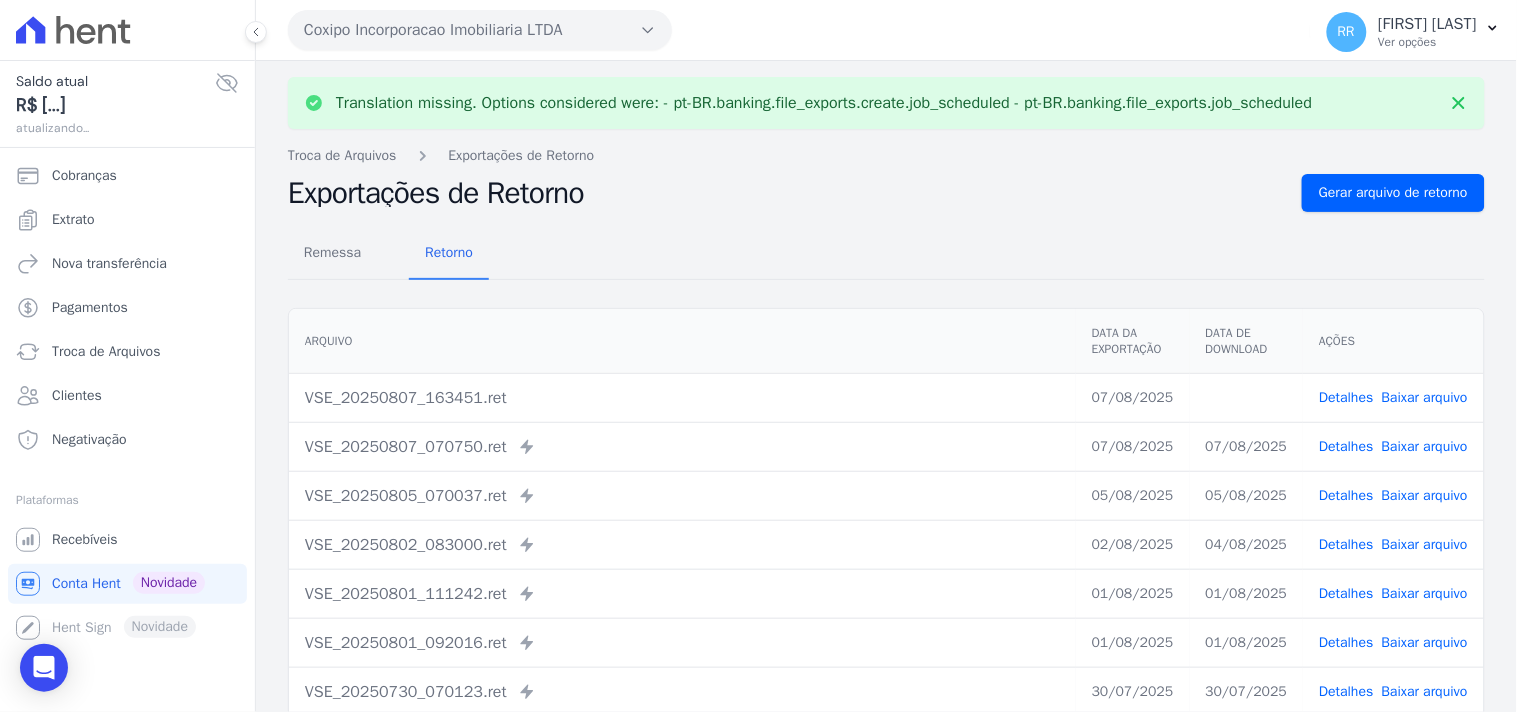 click on "Baixar arquivo" at bounding box center (1425, 397) 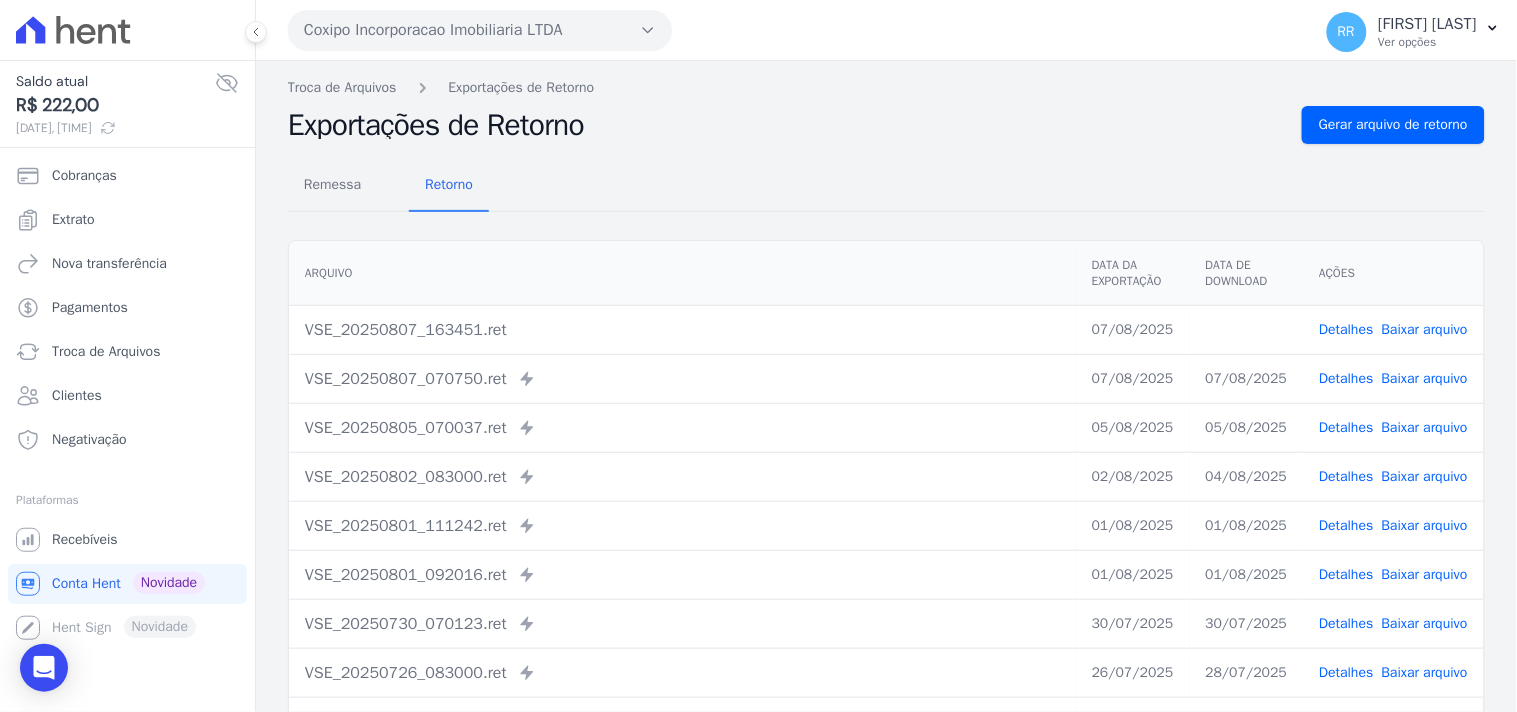 drag, startPoint x: 785, startPoint y: 222, endPoint x: 748, endPoint y: 231, distance: 38.078865 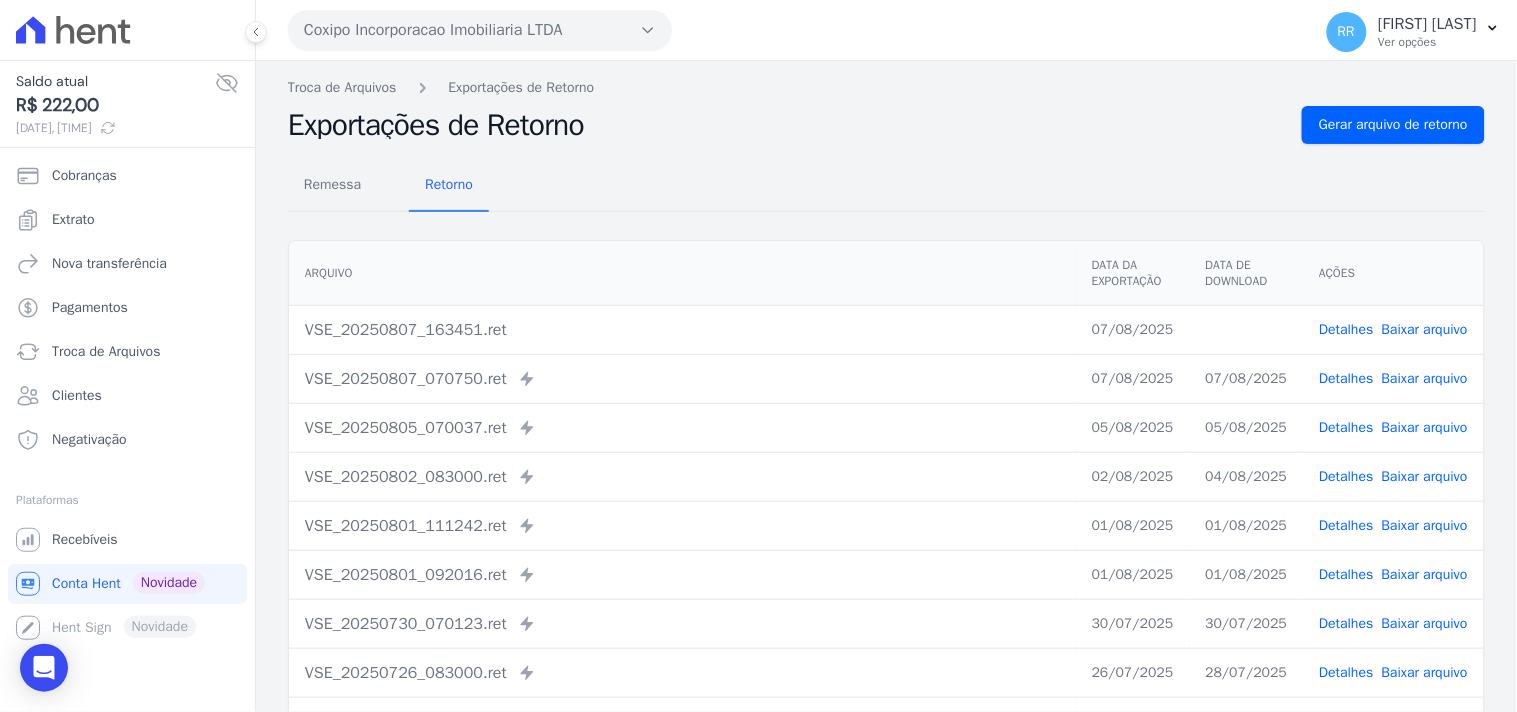 click on "Coxipo Incorporacao Imobiliaria LTDA" at bounding box center (480, 30) 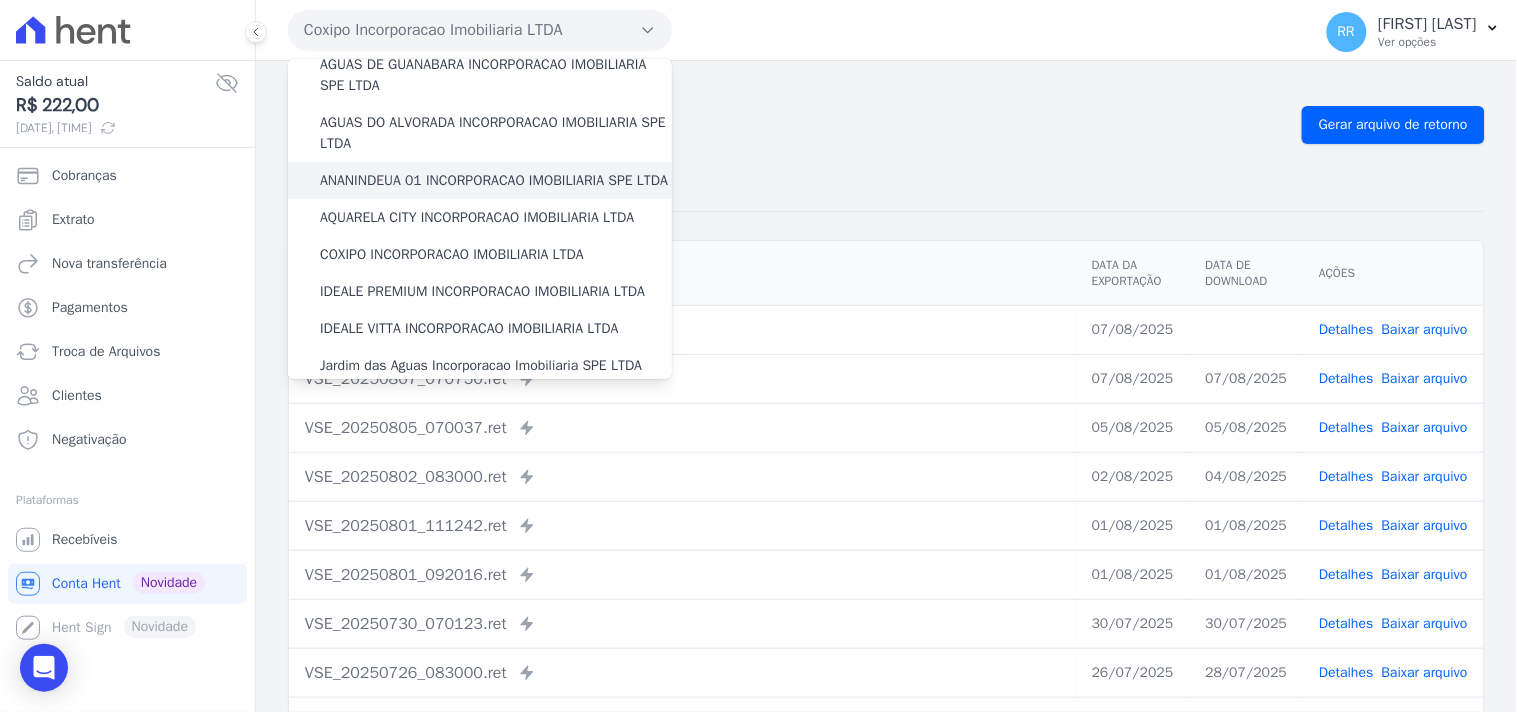 scroll, scrollTop: 185, scrollLeft: 0, axis: vertical 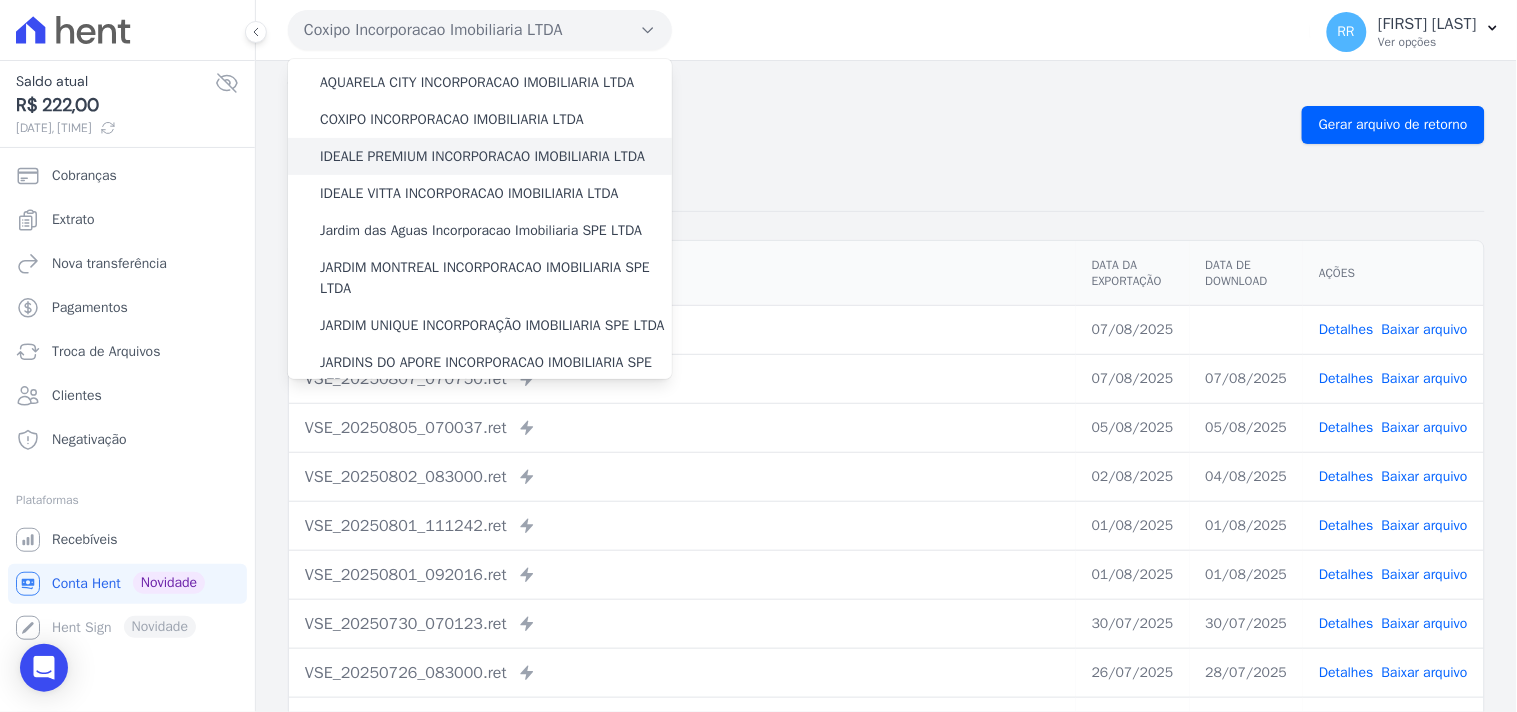 click on "IDEALE PREMIUM INCORPORACAO IMOBILIARIA LTDA" at bounding box center [482, 156] 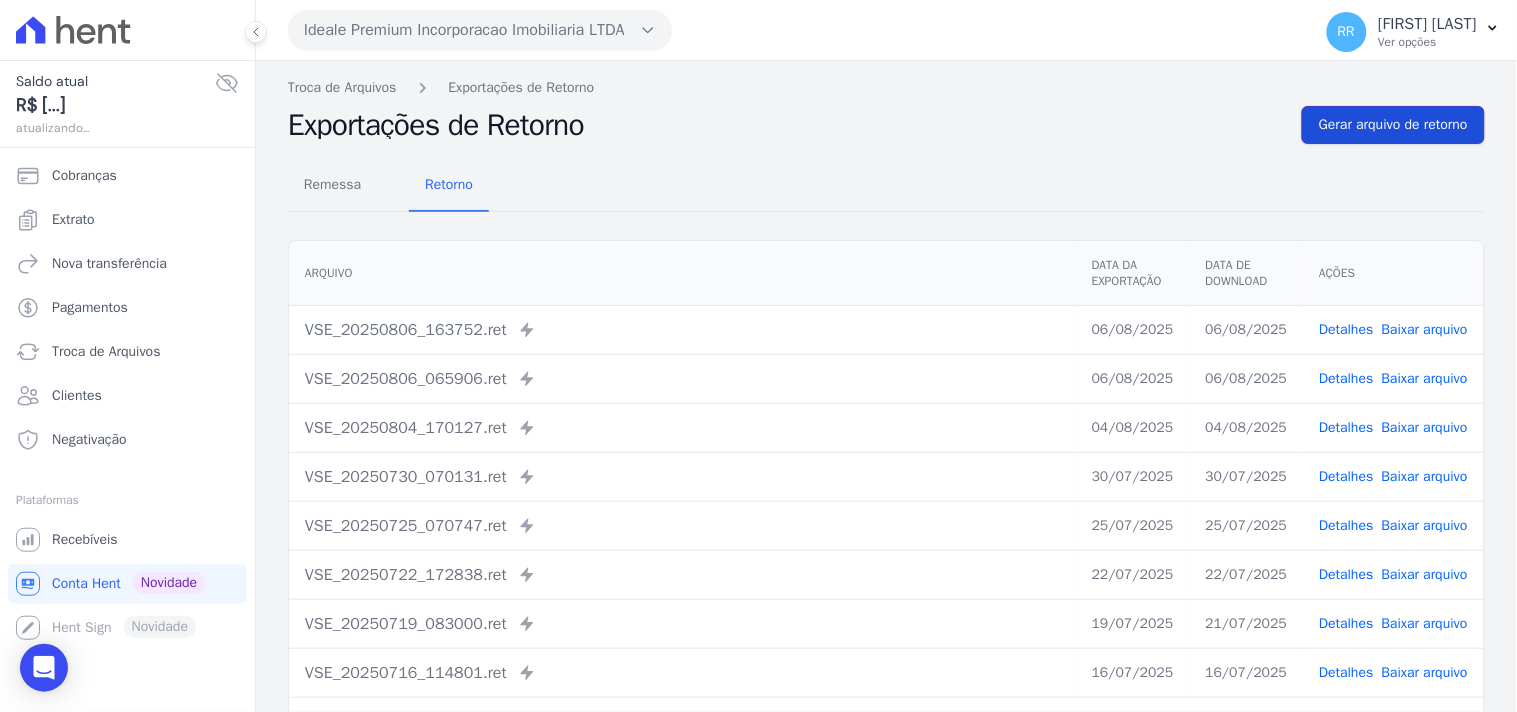 click on "Gerar arquivo de retorno" at bounding box center (1393, 125) 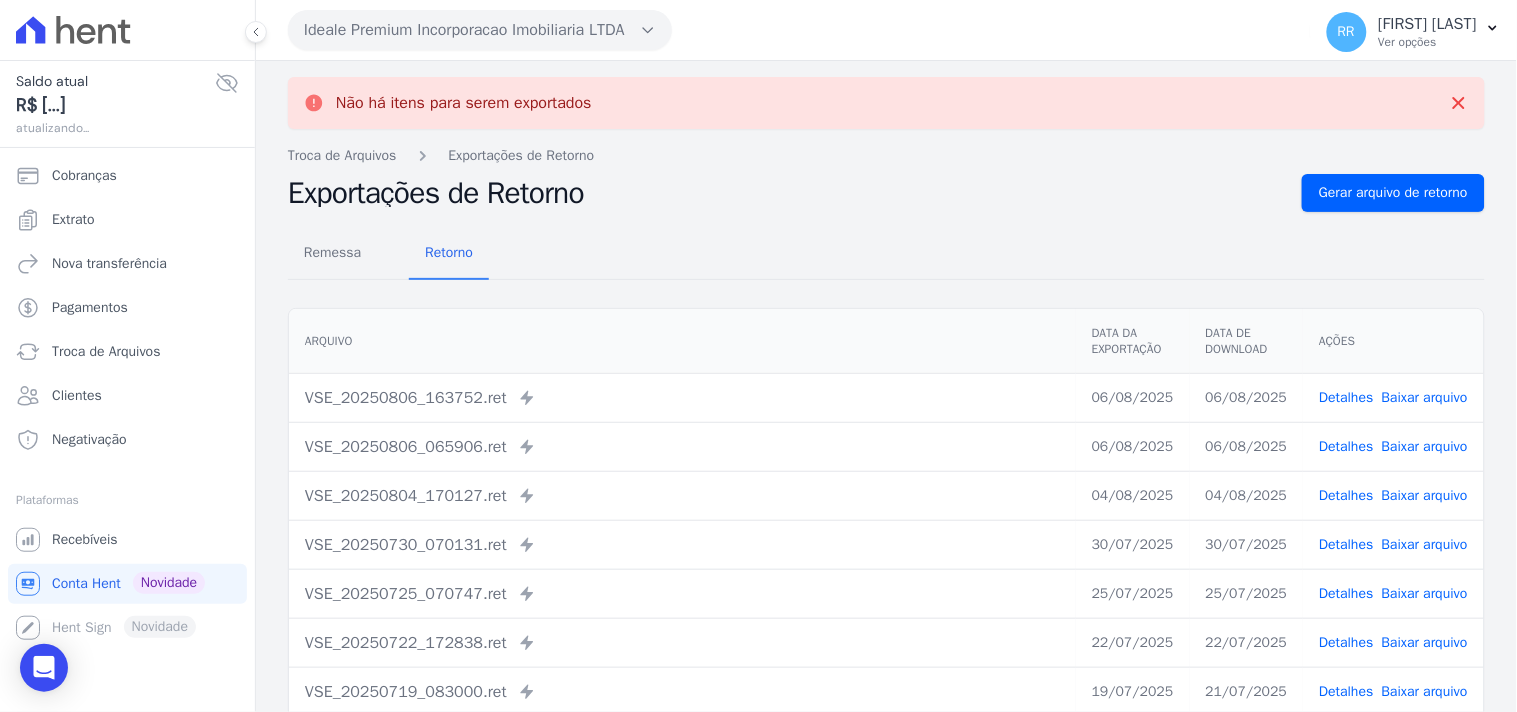 click on "Ideale Premium Incorporacao Imobiliaria LTDA" at bounding box center [480, 30] 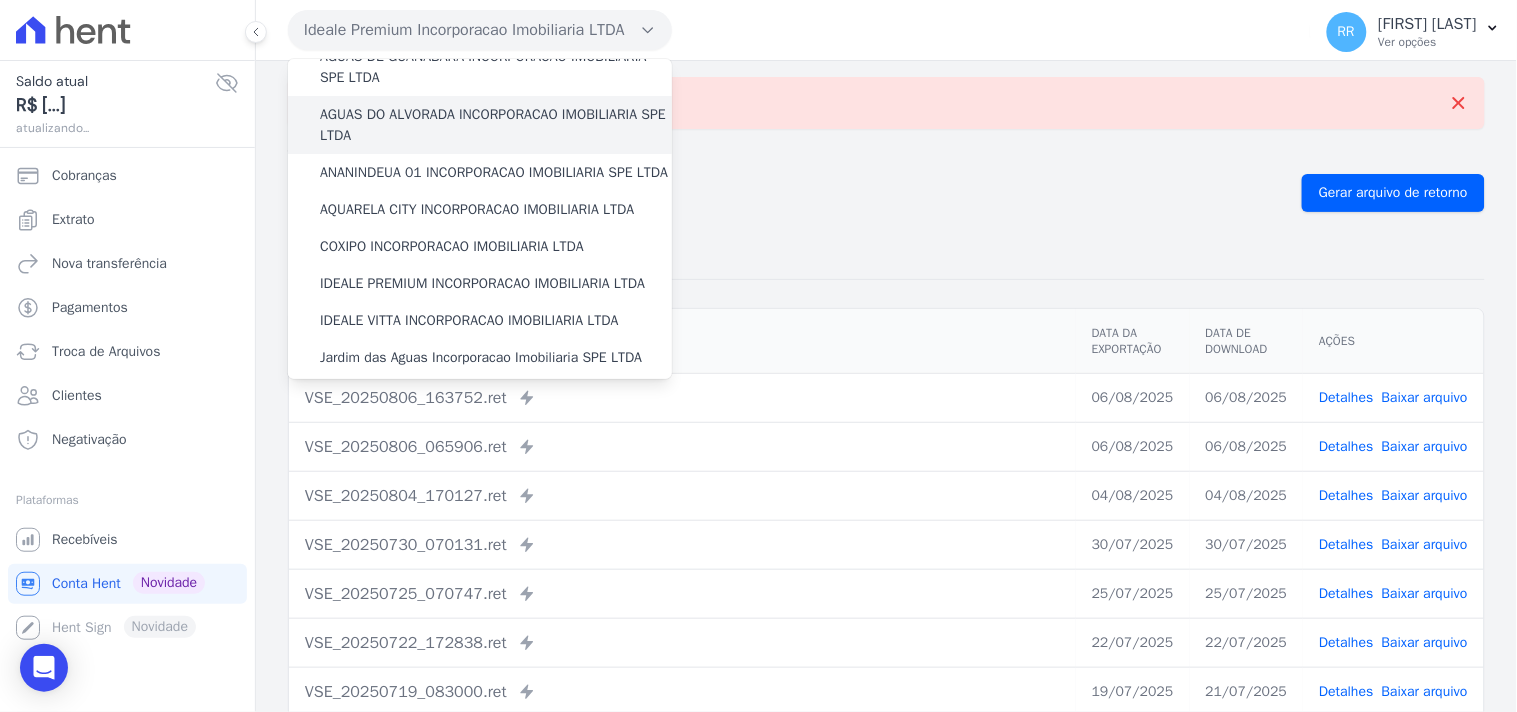 scroll, scrollTop: 185, scrollLeft: 0, axis: vertical 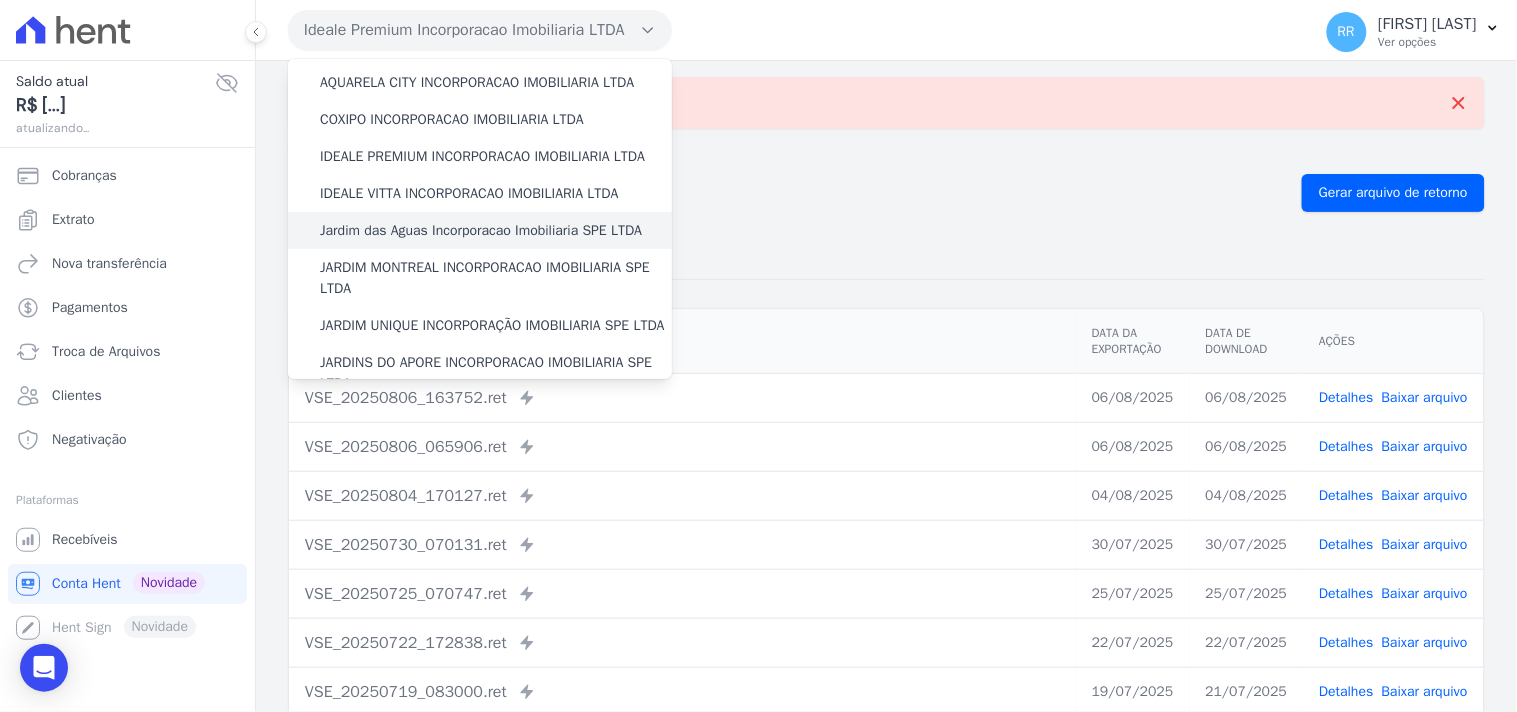 click on "Jardim das Aguas Incorporacao Imobiliaria SPE LTDA" at bounding box center (481, 230) 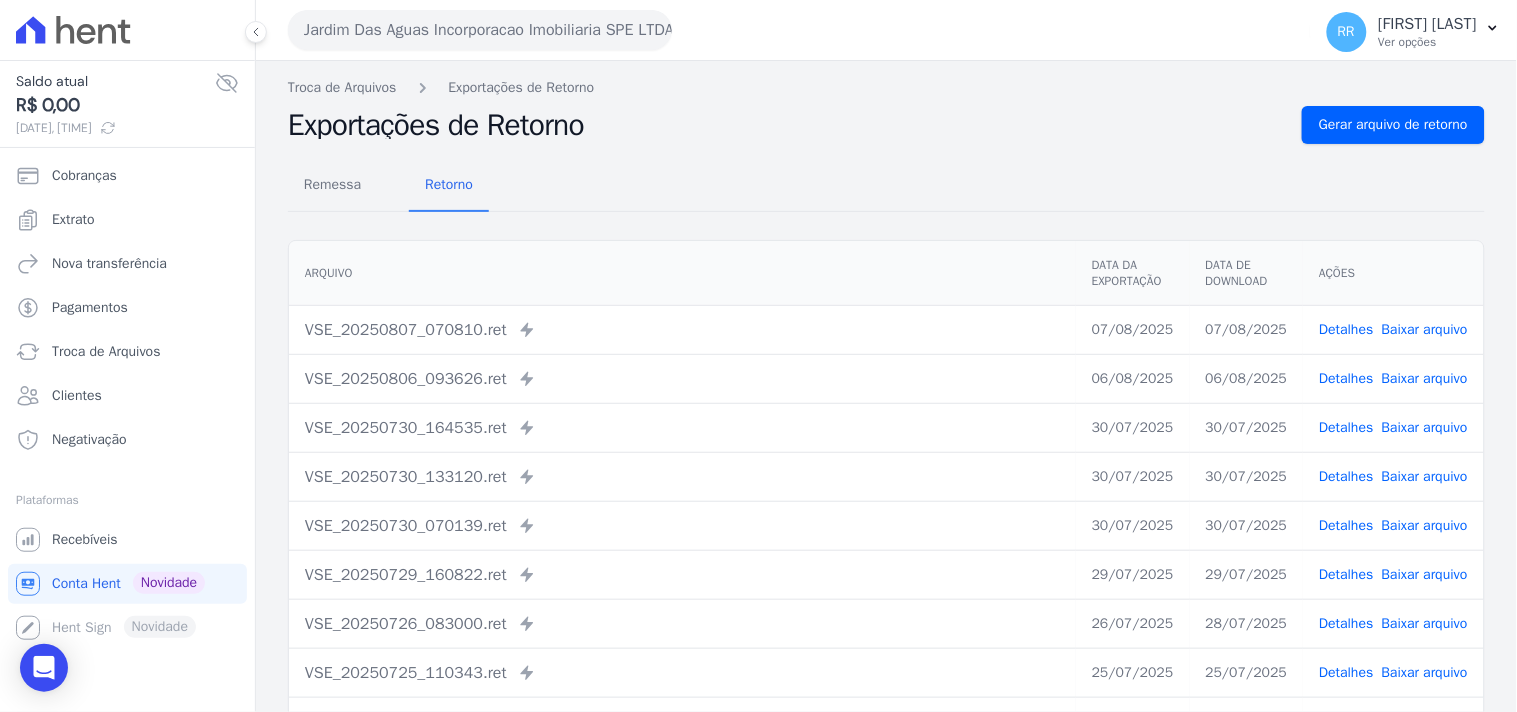 click on "Troca de Arquivos
Exportações de Retorno
Exportações de Retorno
Gerar arquivo de retorno
Remessa
Retorno
Arquivo
Data da Exportação
Data de Download
Ações
VSE_20250807_070810.ret" at bounding box center (886, 472) 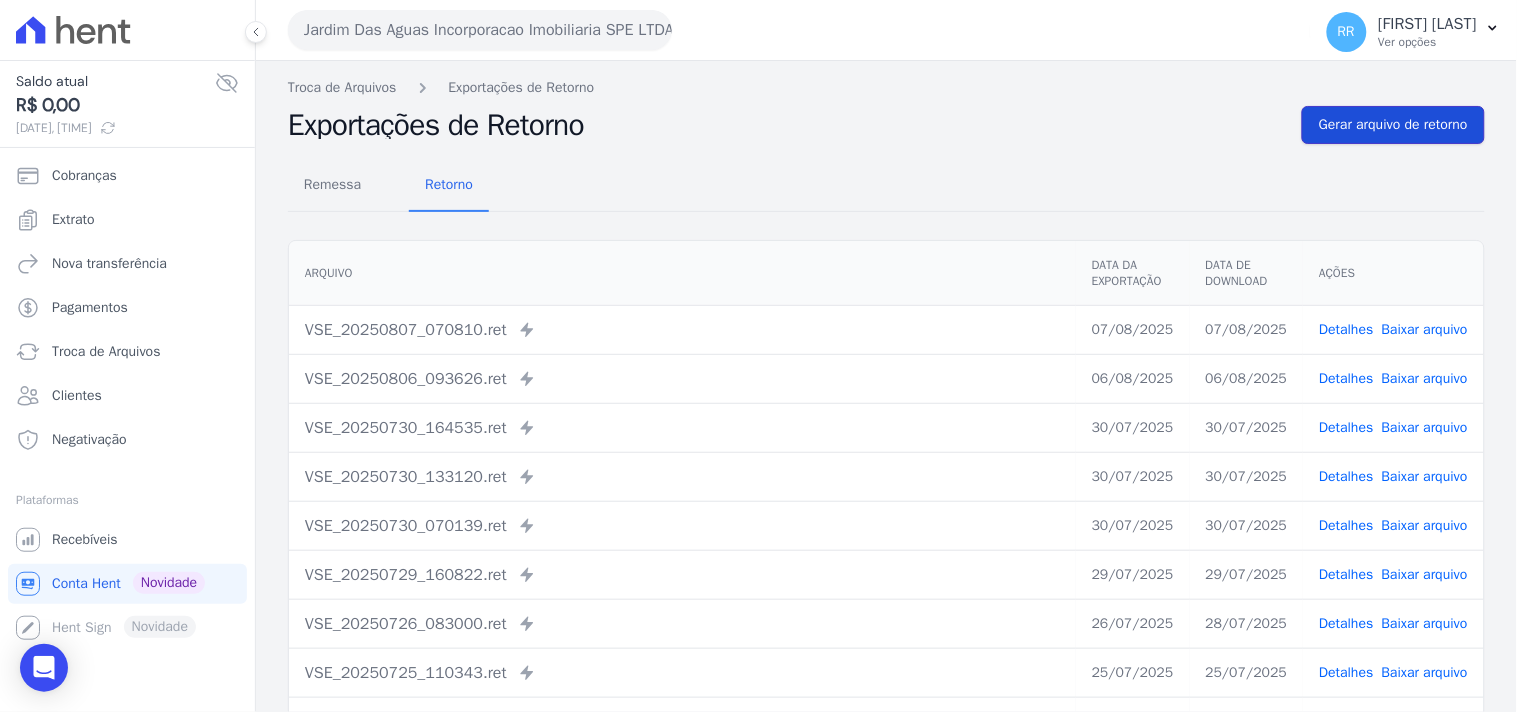 click on "Gerar arquivo de retorno" at bounding box center (1393, 125) 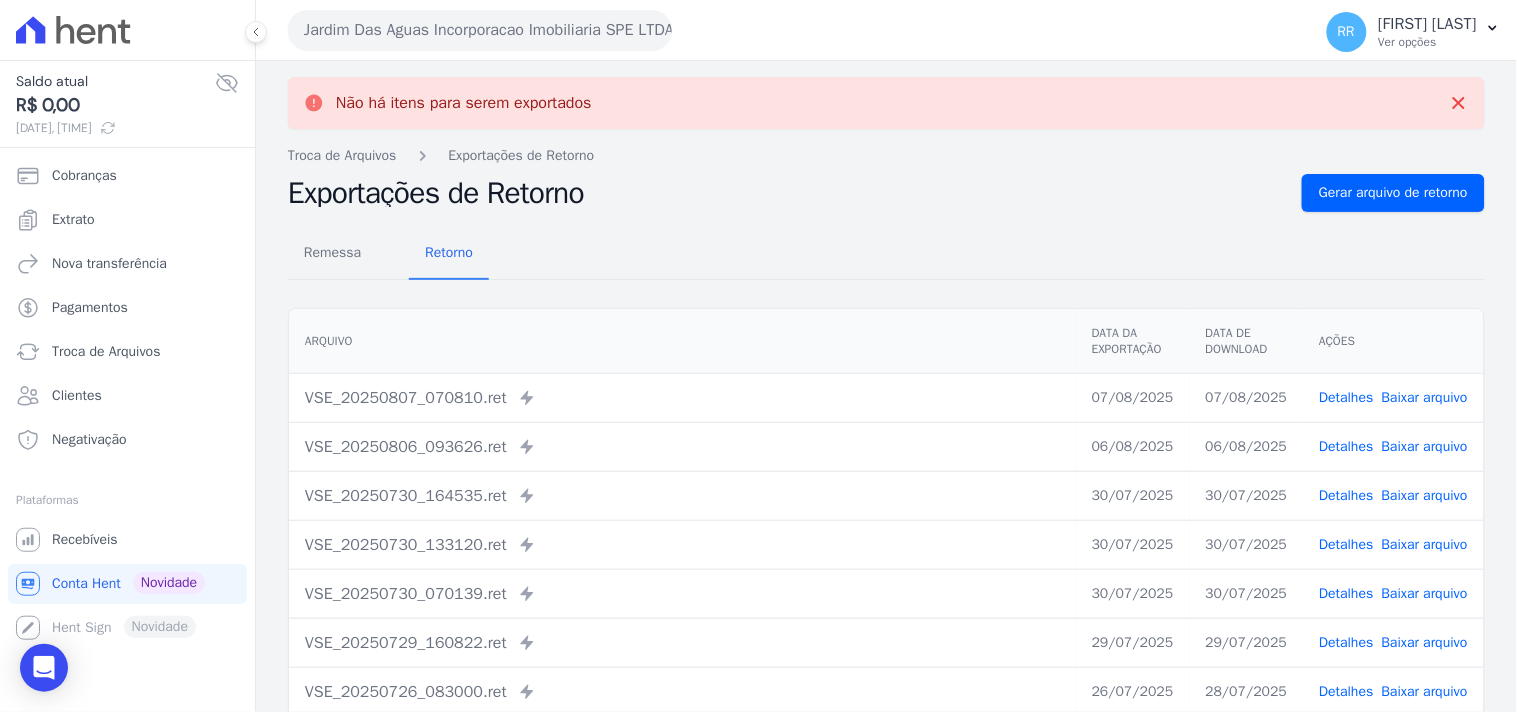 click on "Jardim Das Aguas Incorporacao Imobiliaria SPE LTDA" at bounding box center (480, 30) 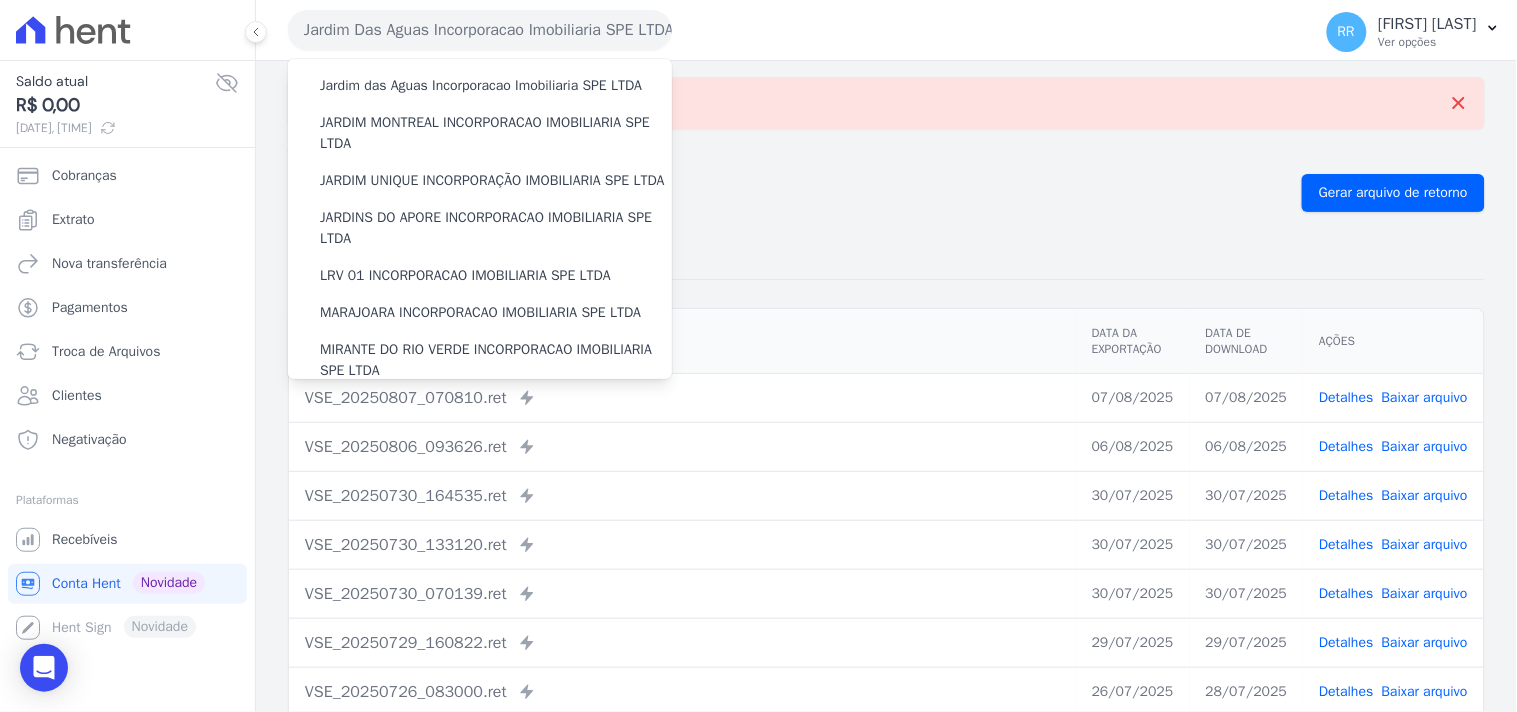 scroll, scrollTop: 333, scrollLeft: 0, axis: vertical 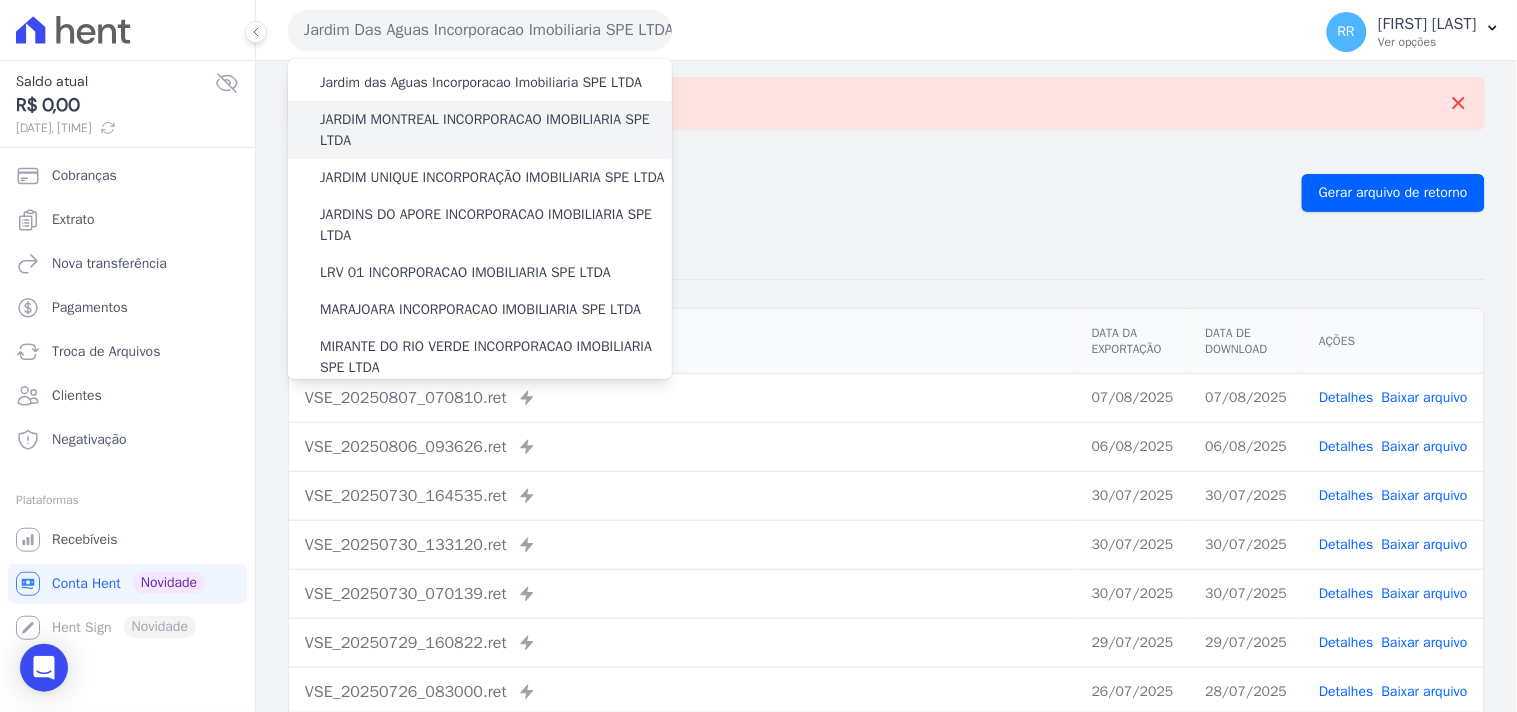 click on "JARDIM MONTREAL INCORPORACAO IMOBILIARIA SPE LTDA" at bounding box center (496, 130) 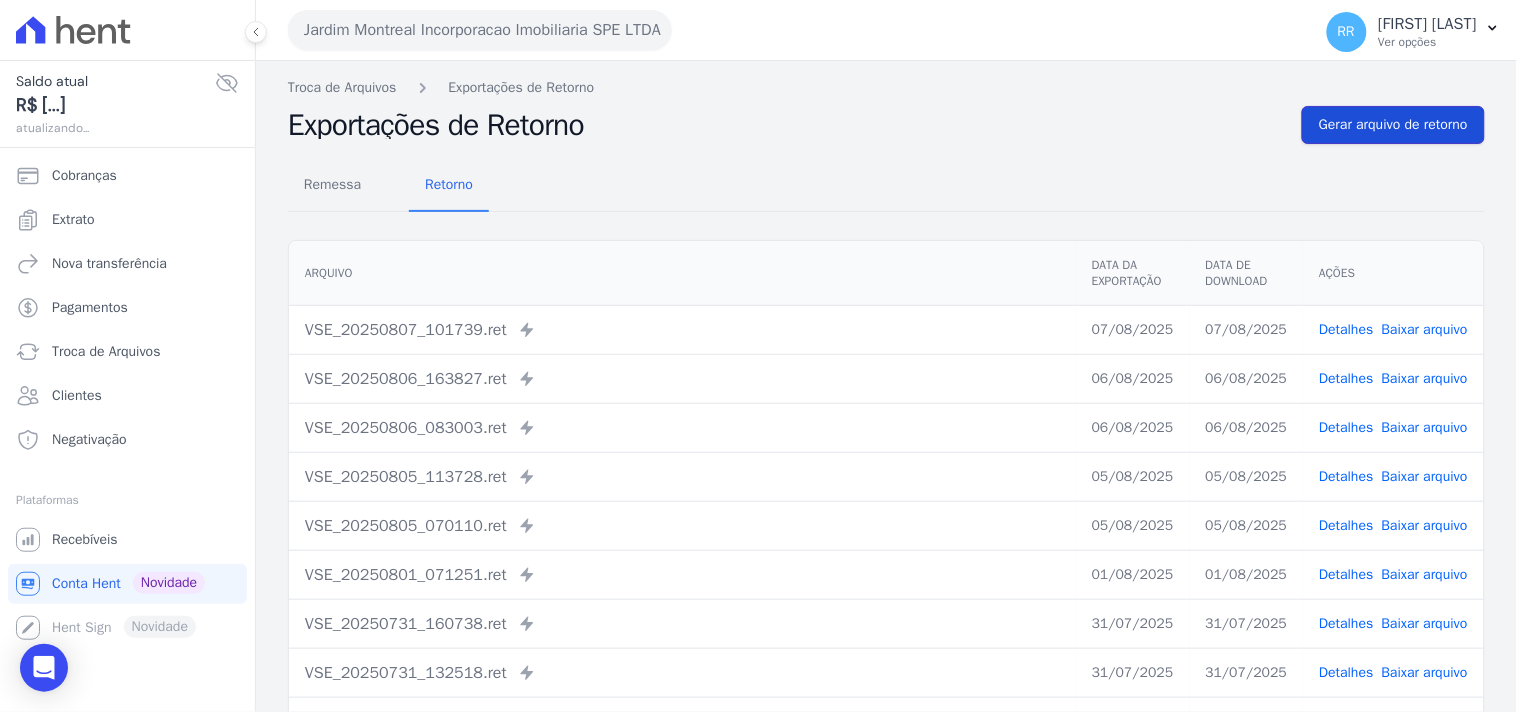 click on "Gerar arquivo de retorno" at bounding box center (1393, 125) 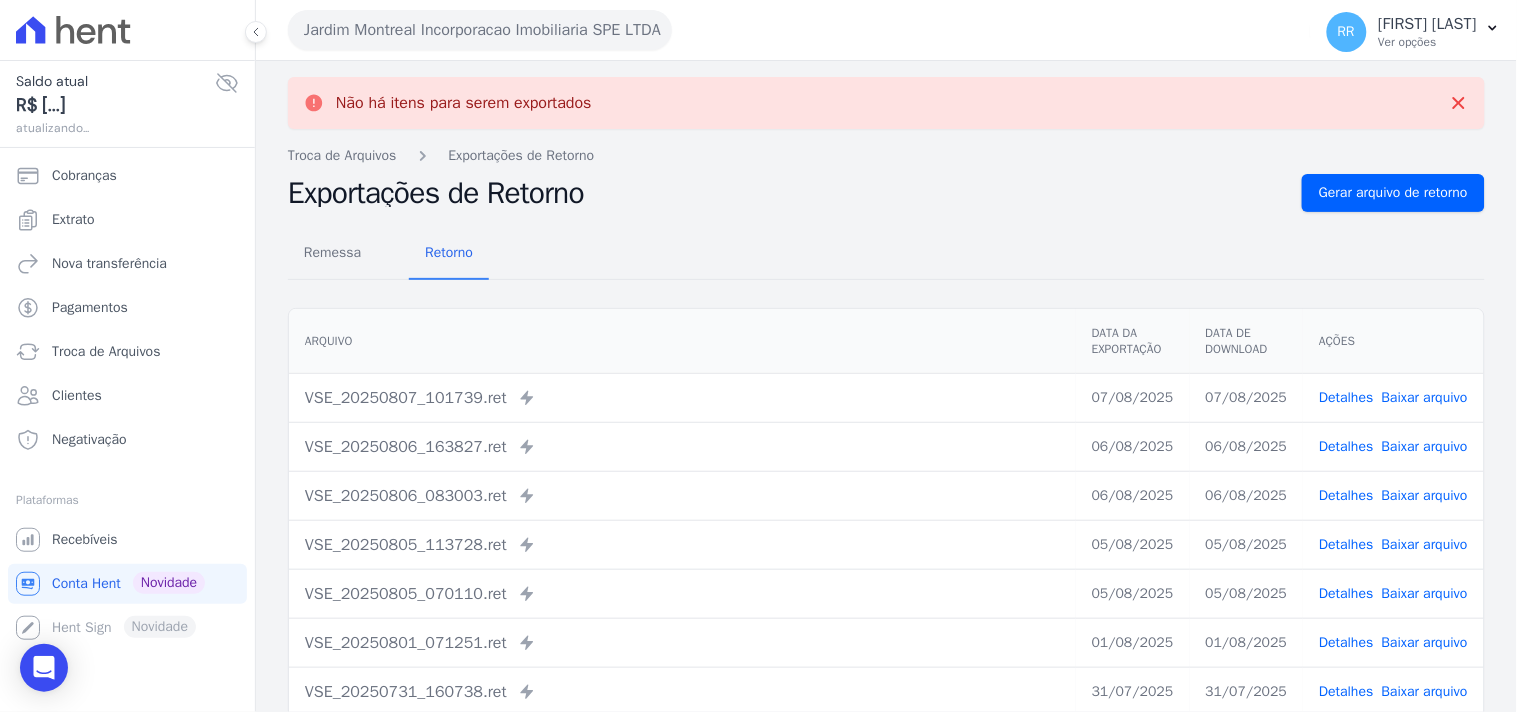 click on "Jardim Montreal Incorporacao Imobiliaria SPE LTDA" at bounding box center (480, 30) 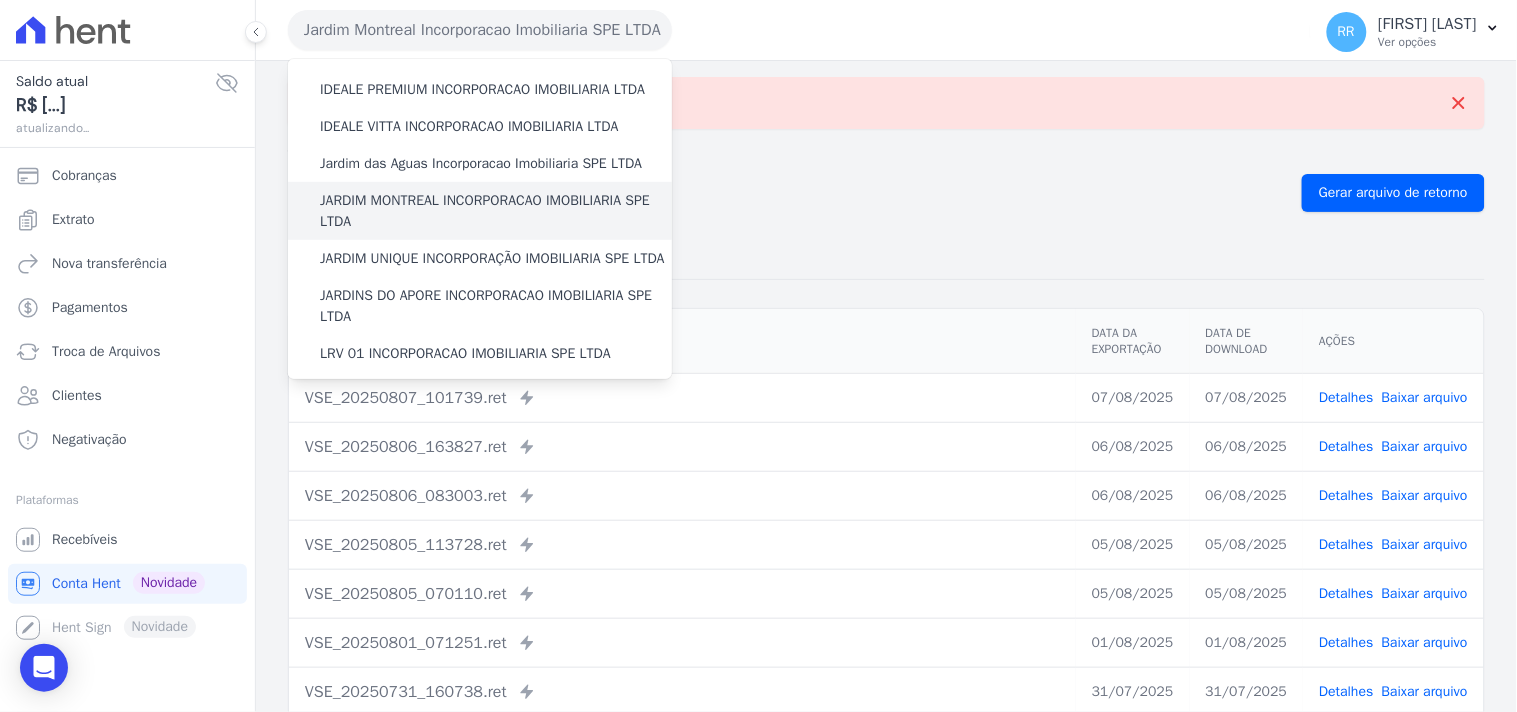 scroll, scrollTop: 296, scrollLeft: 0, axis: vertical 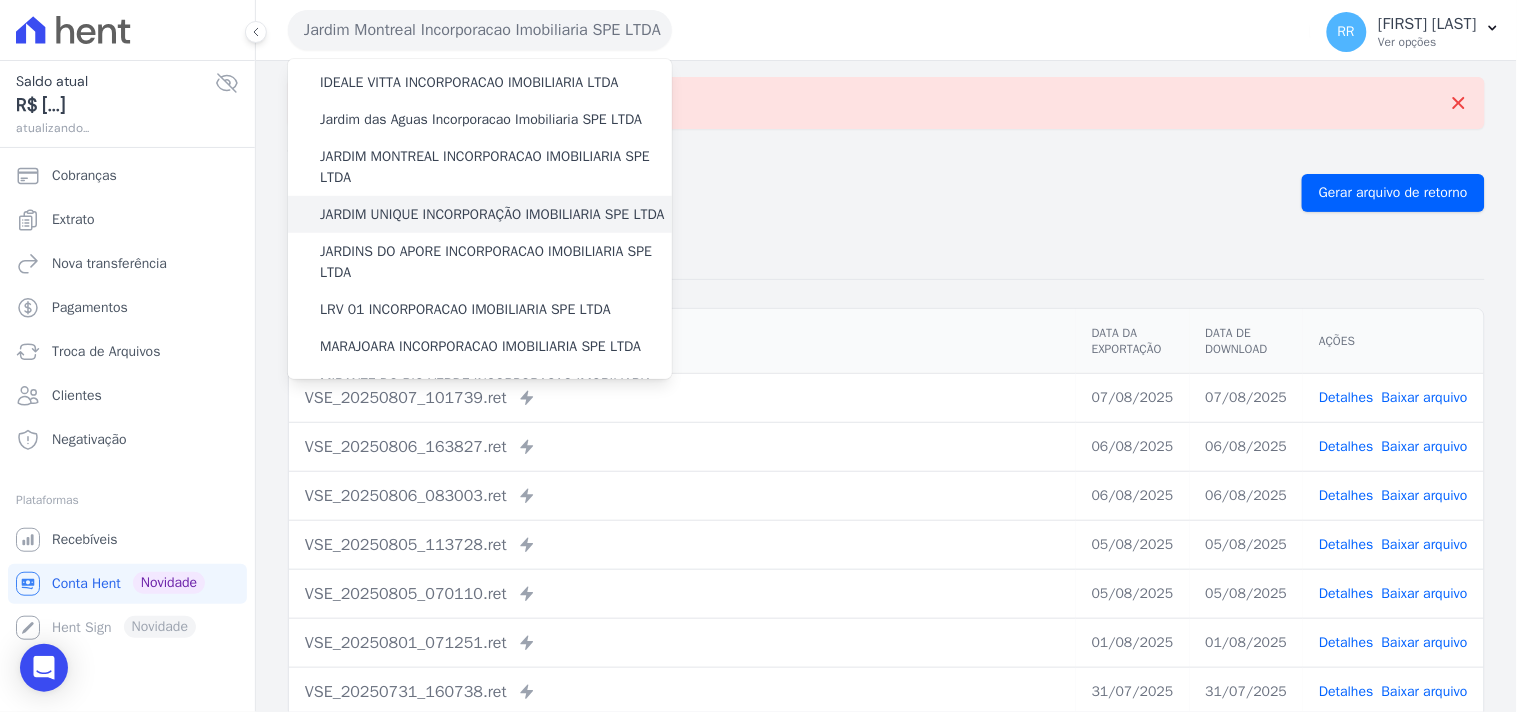 click on "JARDIM UNIQUE INCORPORAÇÃO IMOBILIARIA SPE LTDA" at bounding box center (492, 214) 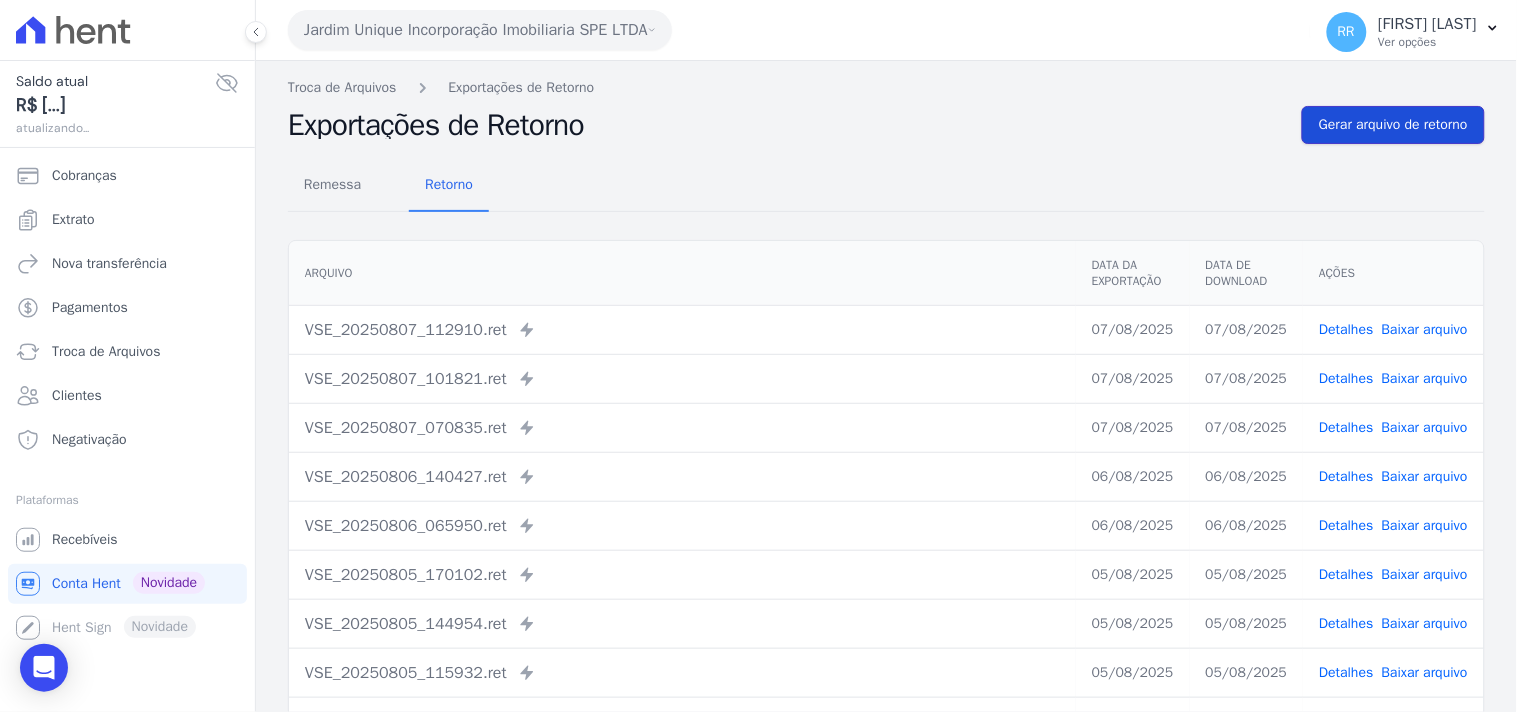 click on "Gerar arquivo de retorno" at bounding box center [1393, 125] 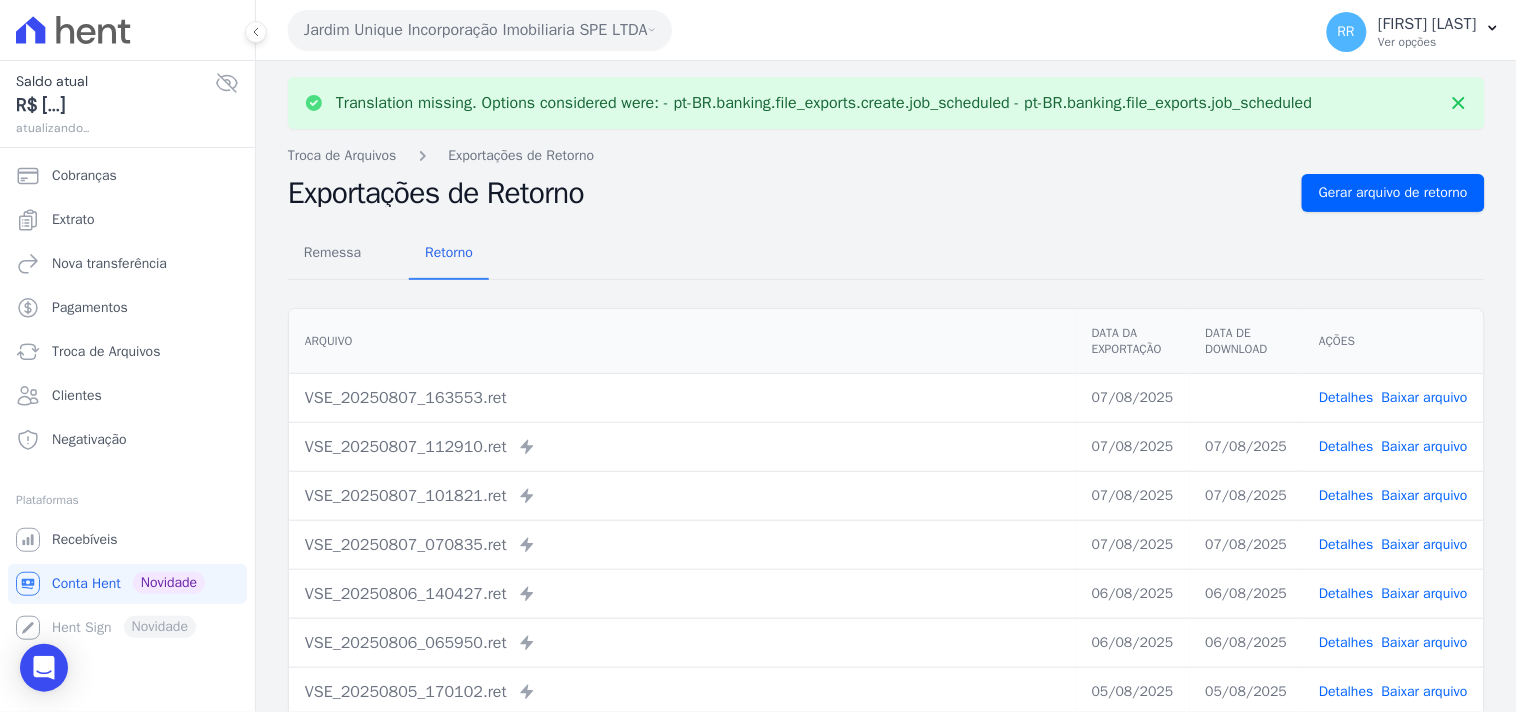 click on "Baixar arquivo" at bounding box center [1425, 397] 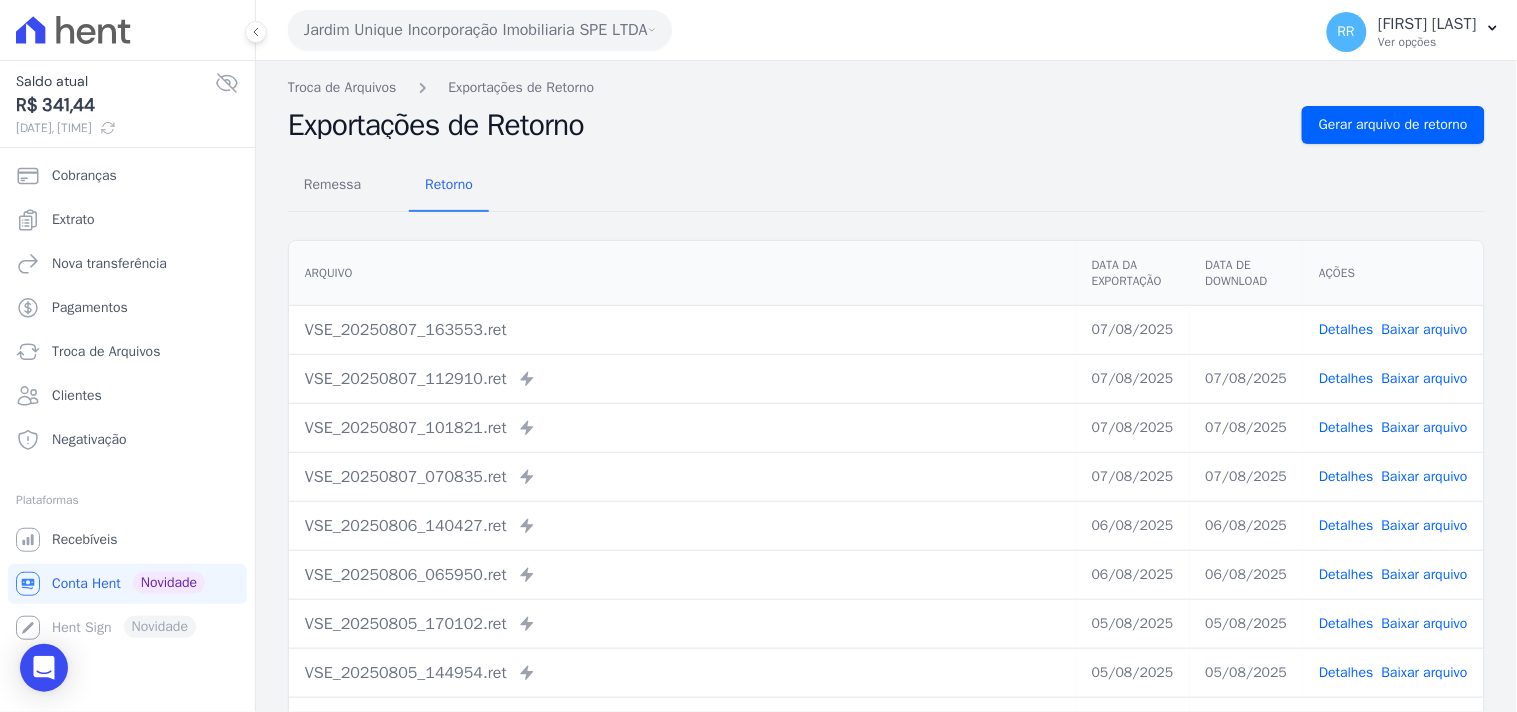 click on "Remessa
Retorno" at bounding box center (886, 186) 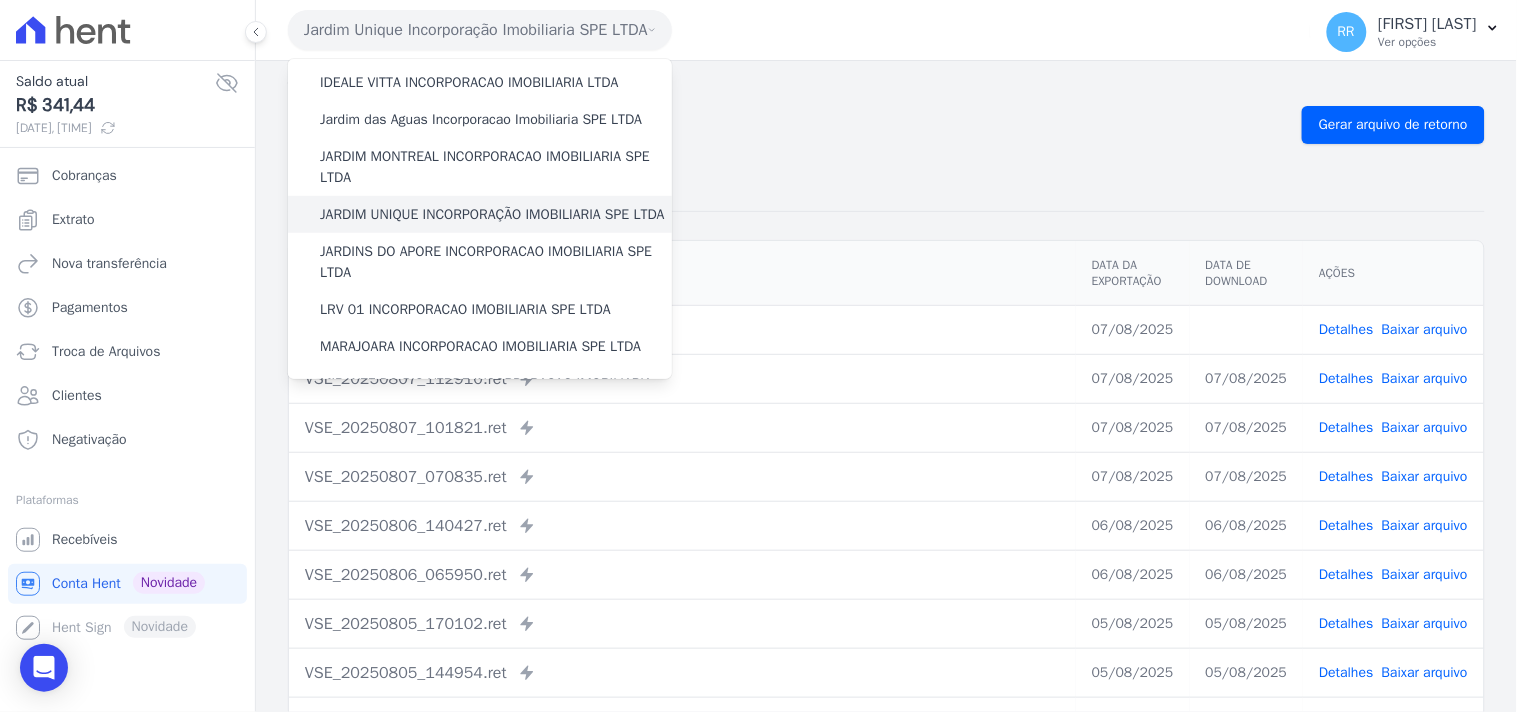 scroll, scrollTop: 370, scrollLeft: 0, axis: vertical 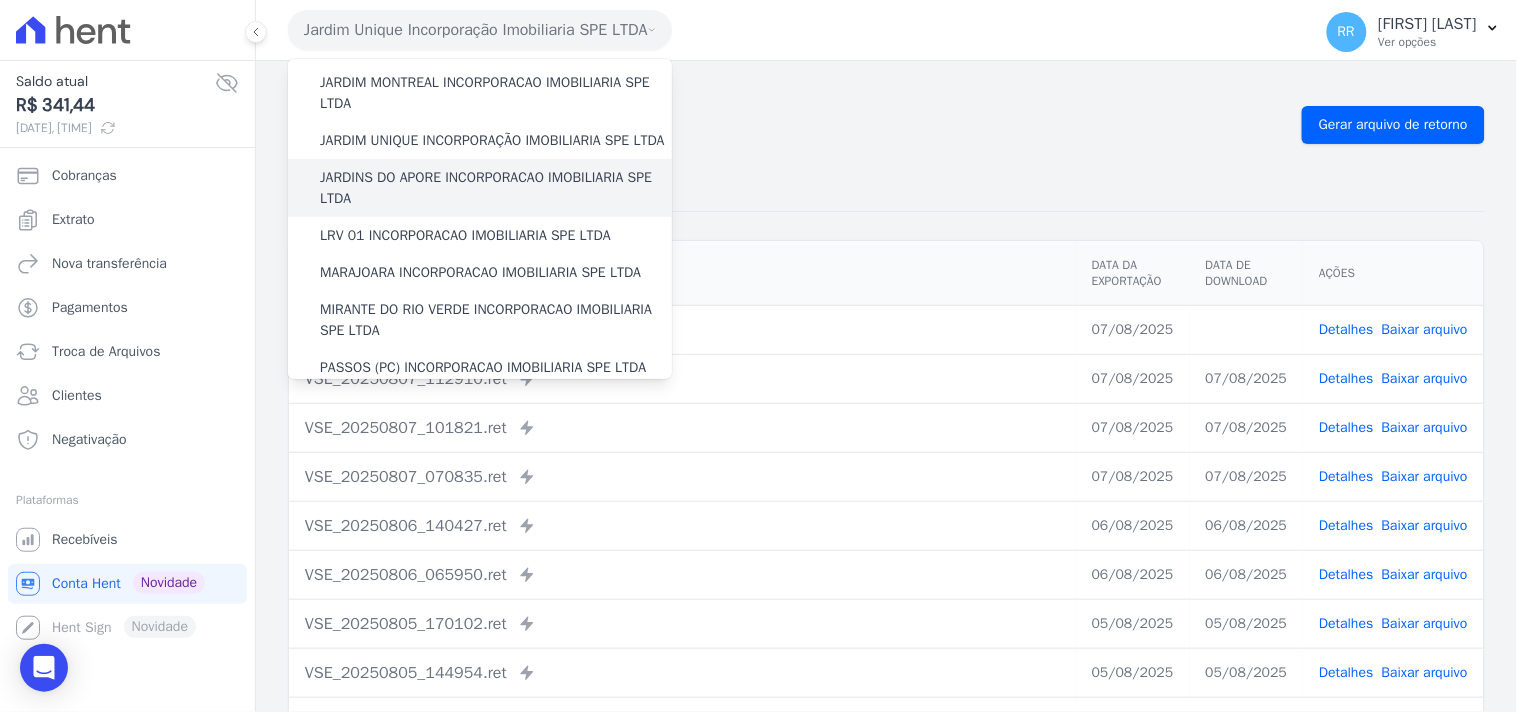 click on "JARDINS DO APORE INCORPORACAO IMOBILIARIA SPE LTDA" at bounding box center [496, 188] 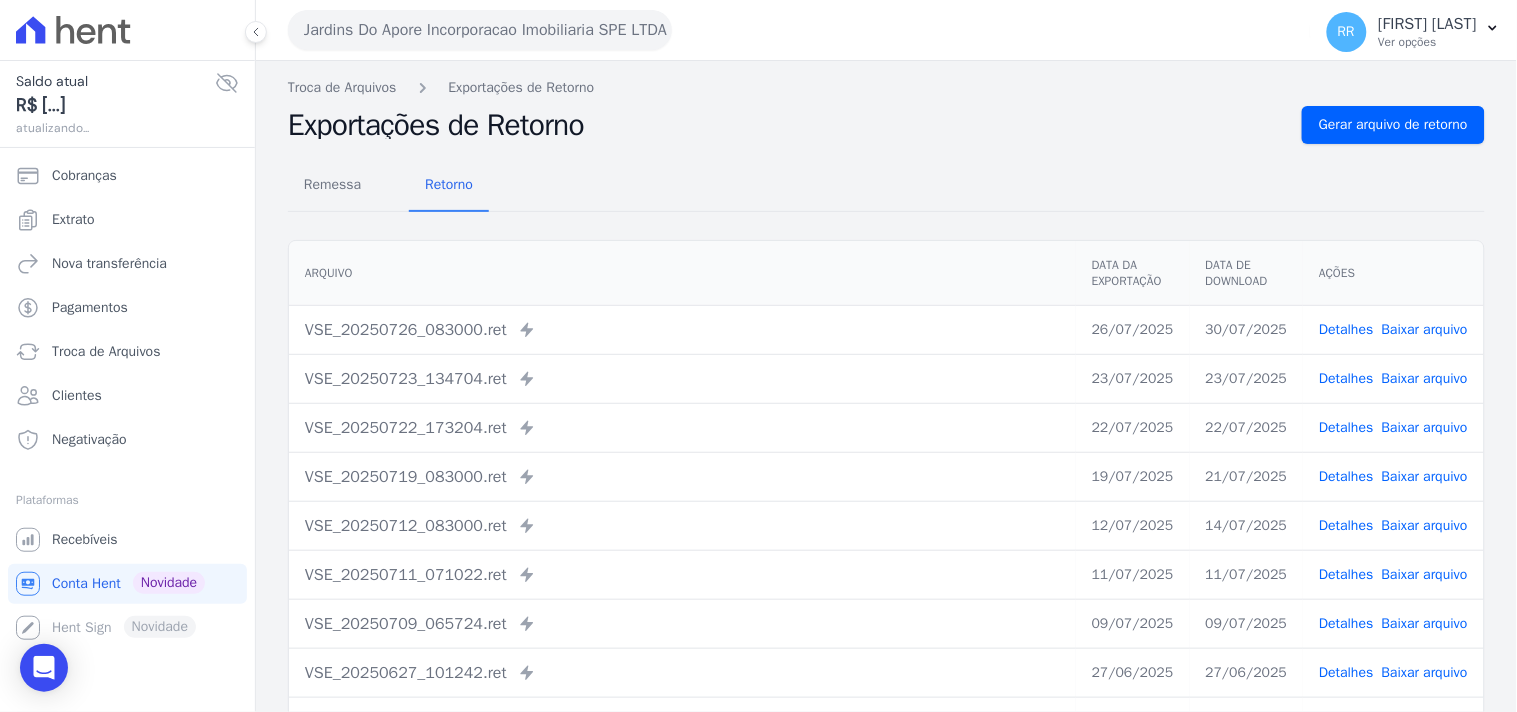 click on "Remessa
Retorno
Arquivo
Data da Exportação
Data de Download
Ações
VSE_20250726_083000.ret
Enviado para Nexxera em: 26/07/2025, 08:30
26/07/2025
30/07/2025
Detalhes" at bounding box center (886, 505) 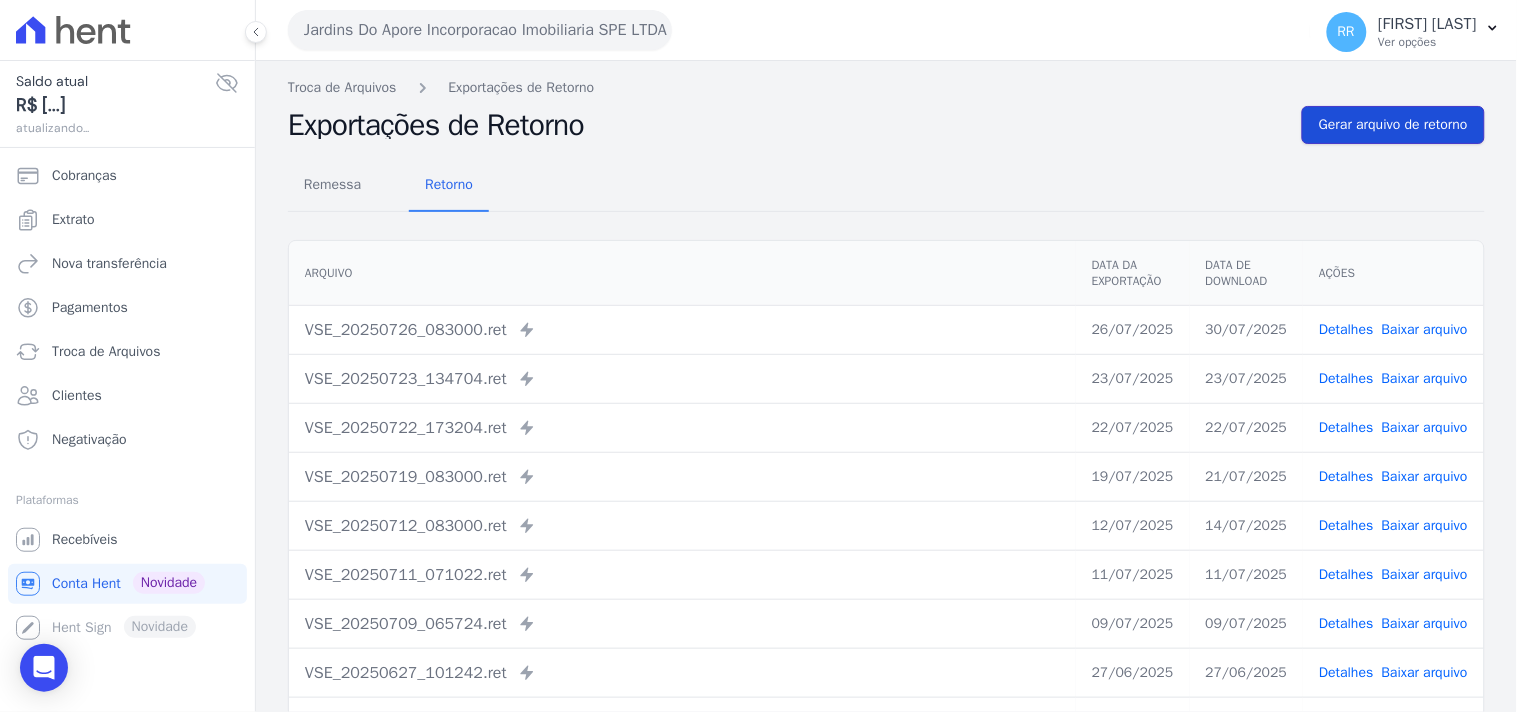 click on "Gerar arquivo de retorno" at bounding box center (1393, 125) 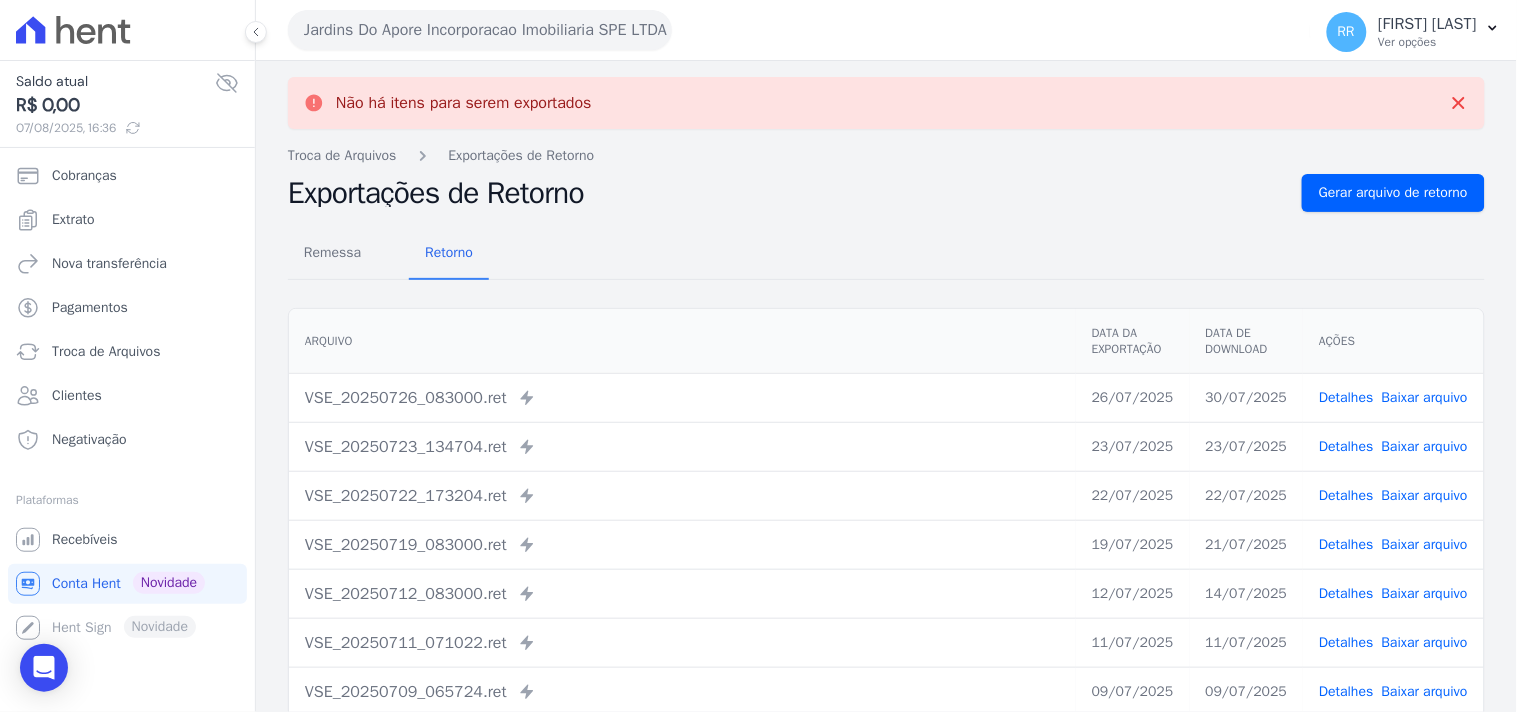 click on "Jardins Do Apore Incorporacao Imobiliaria SPE LTDA" at bounding box center (480, 30) 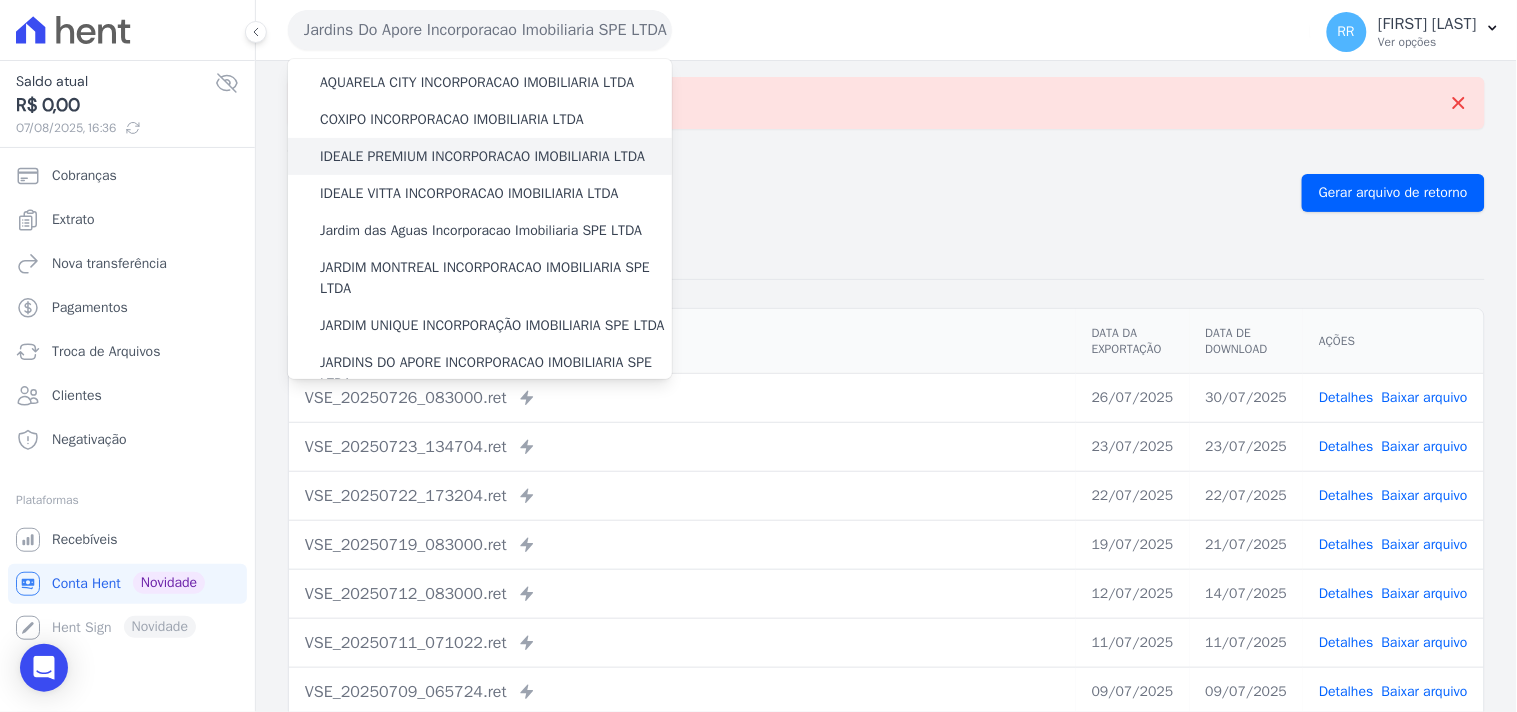 scroll, scrollTop: 370, scrollLeft: 0, axis: vertical 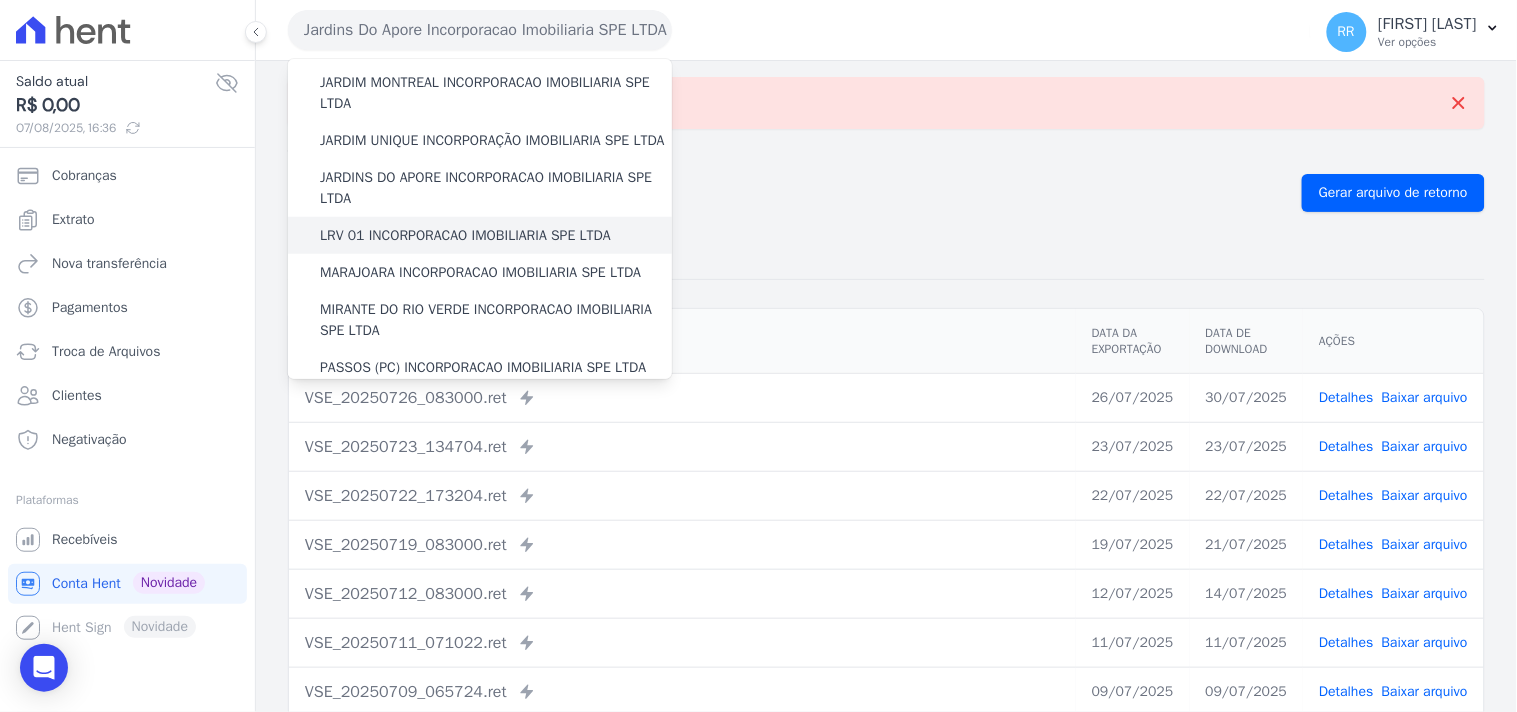 click on "LRV 01 INCORPORACAO IMOBILIARIA SPE LTDA" at bounding box center (465, 235) 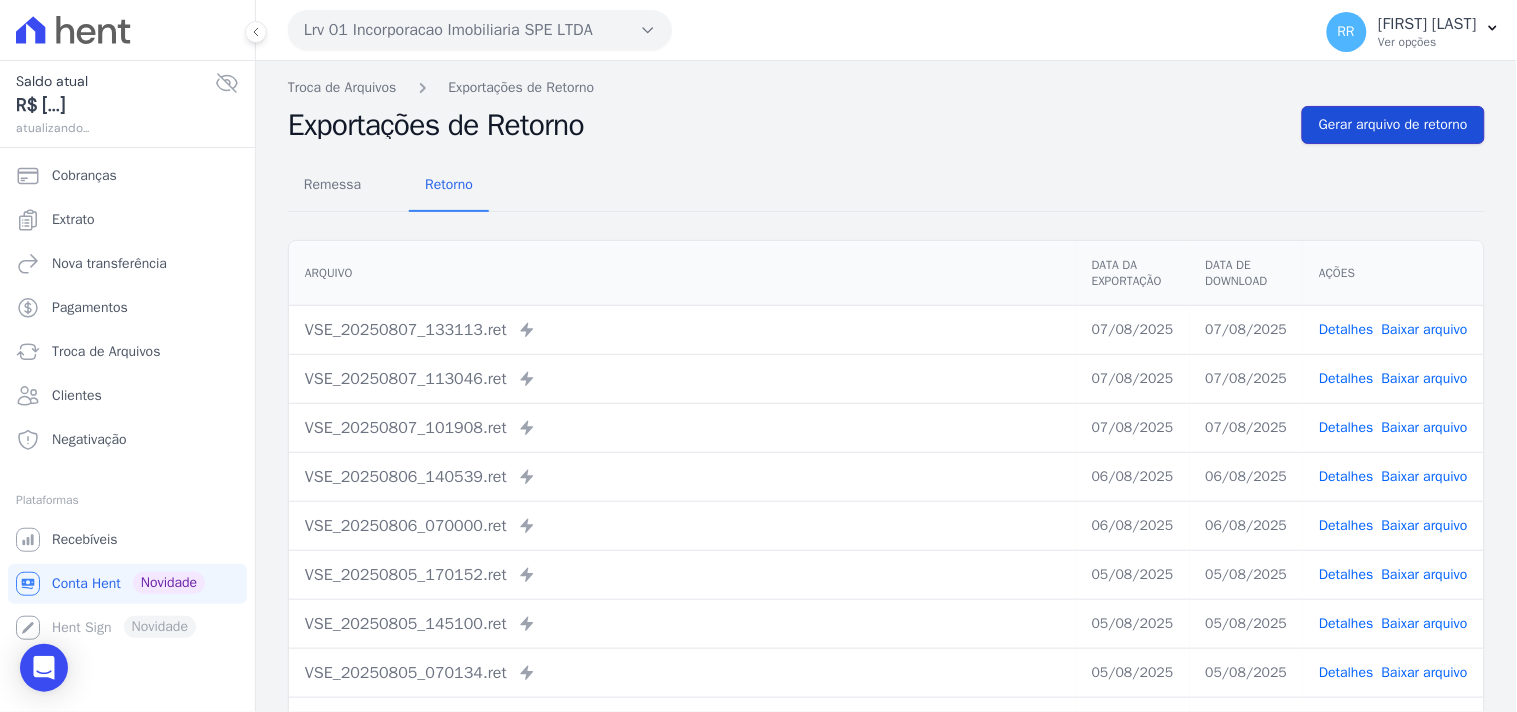 click on "Gerar arquivo de retorno" at bounding box center [1393, 125] 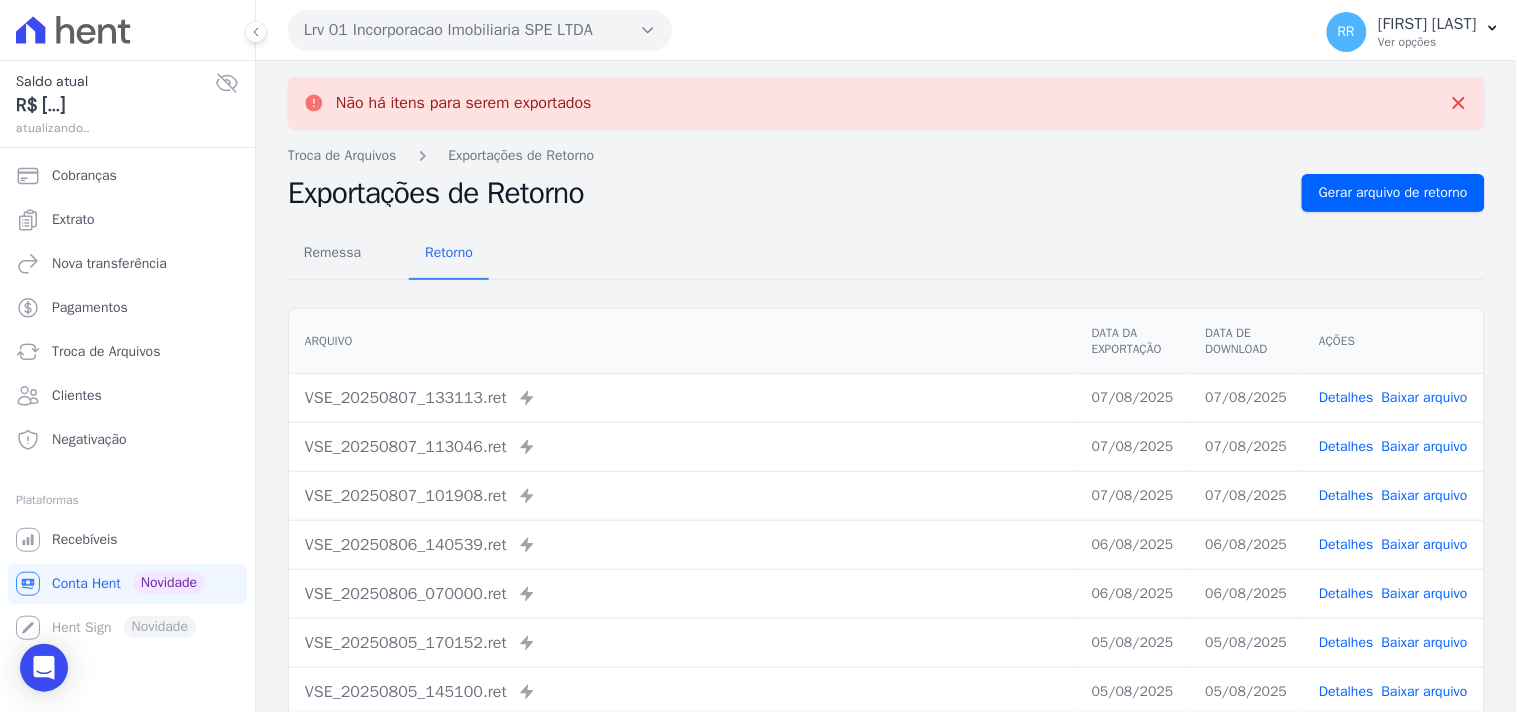 click on "Lrv 01 Incorporacao Imobiliaria SPE LTDA" at bounding box center (480, 30) 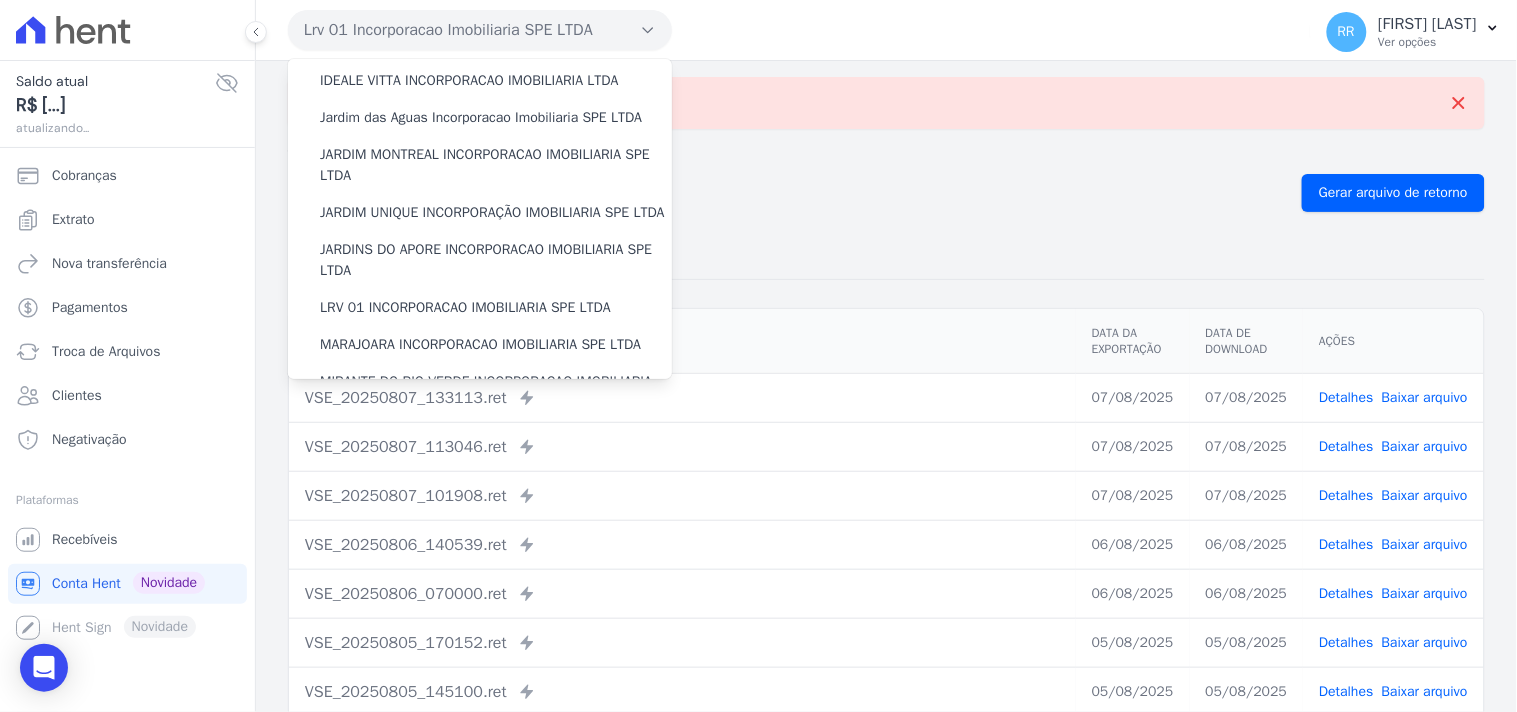 scroll, scrollTop: 370, scrollLeft: 0, axis: vertical 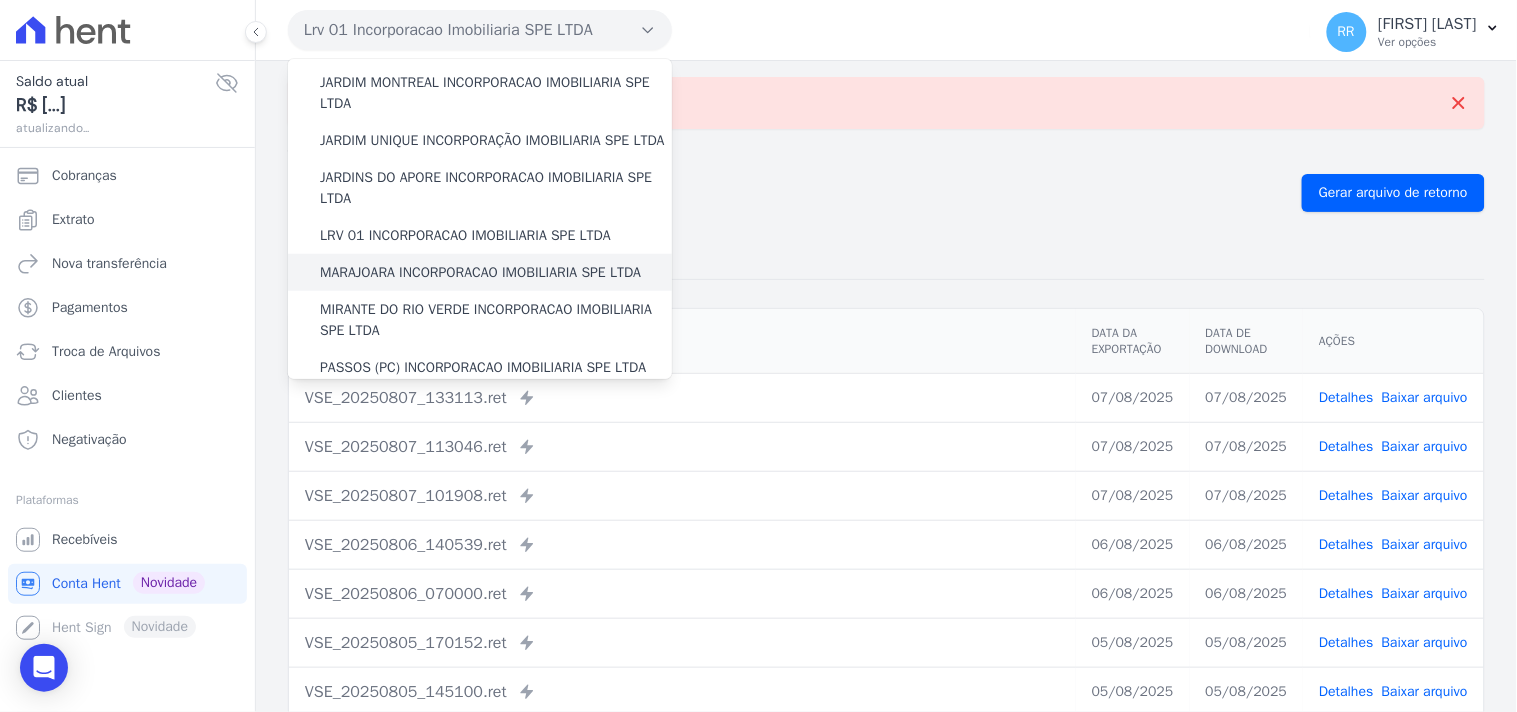 click on "MARAJOARA INCORPORACAO IMOBILIARIA SPE LTDA" at bounding box center (480, 272) 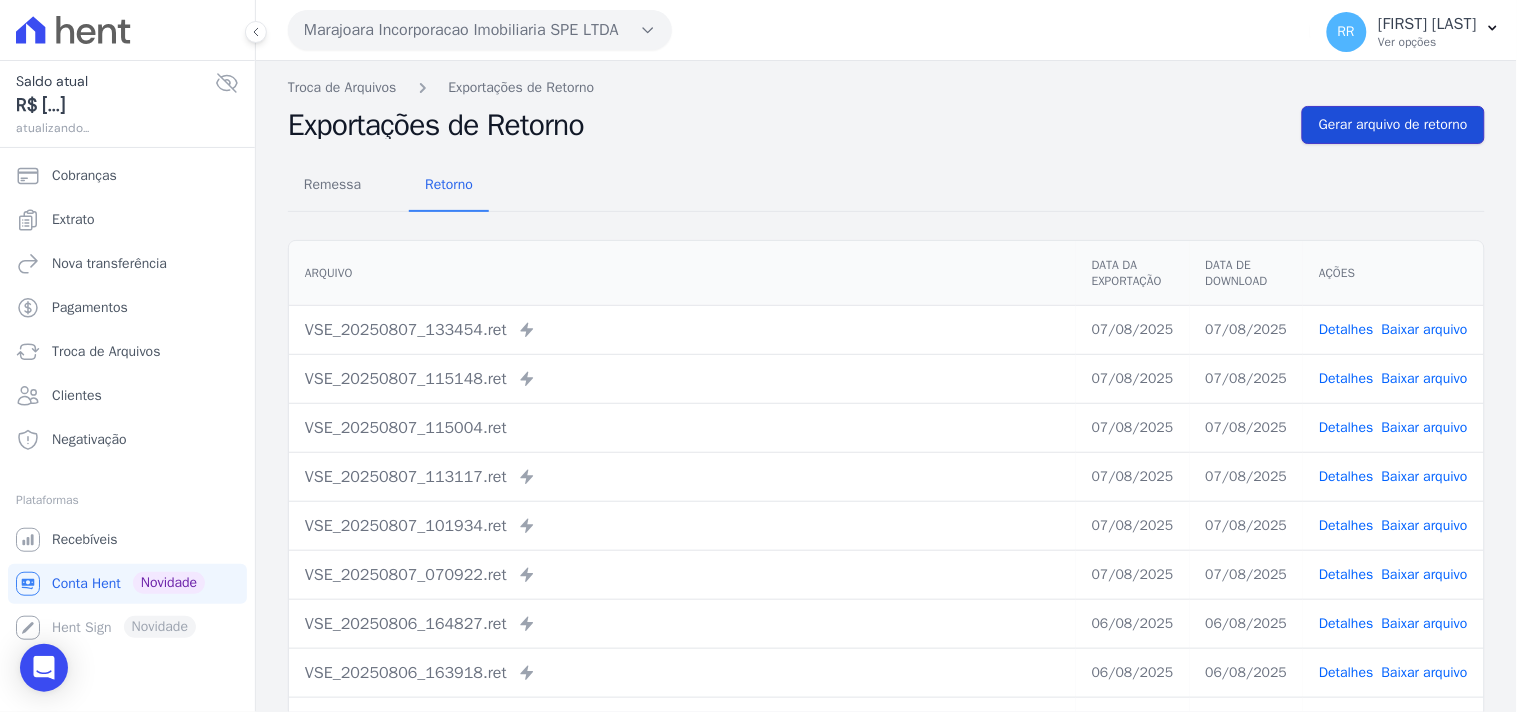 click on "Gerar arquivo de retorno" at bounding box center [1393, 125] 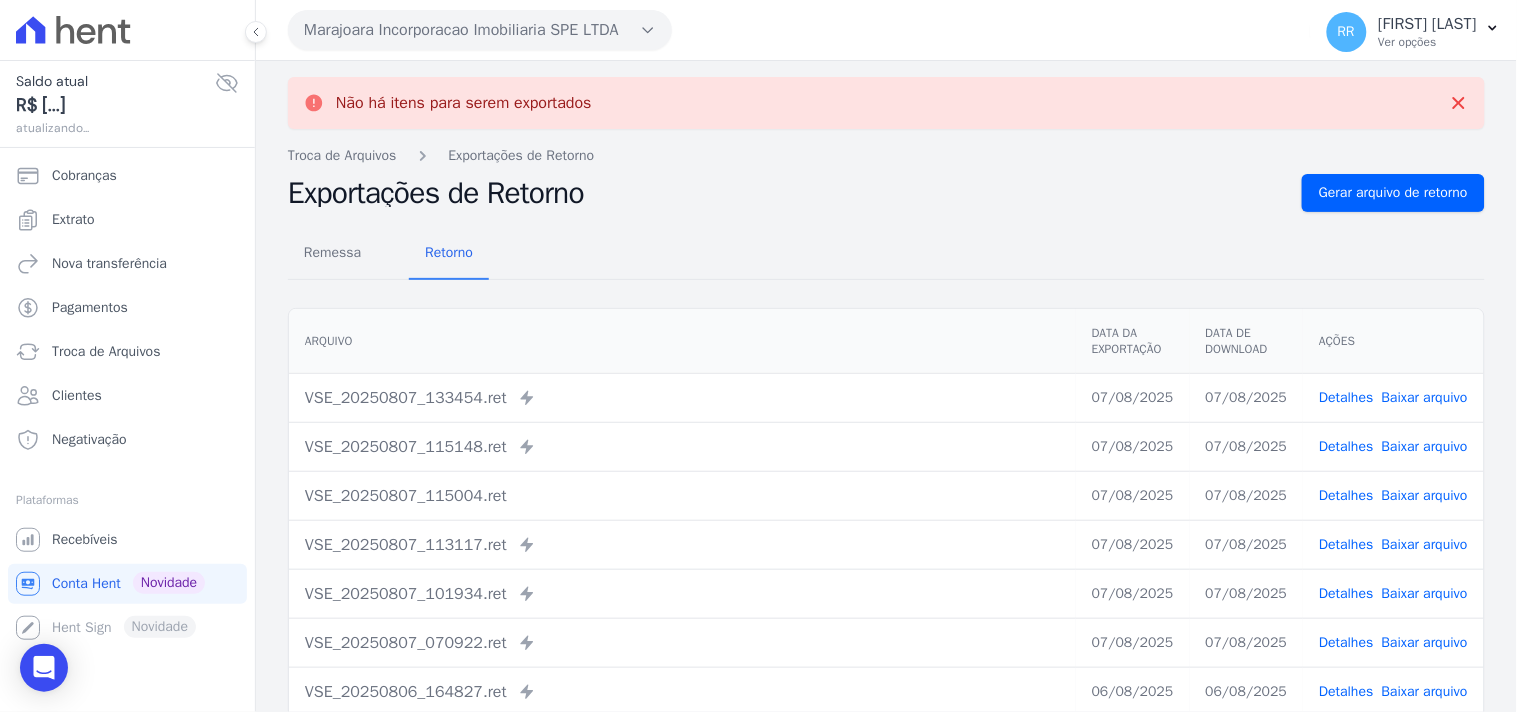 click on "Marajoara Incorporacao Imobiliaria SPE LTDA" at bounding box center [480, 30] 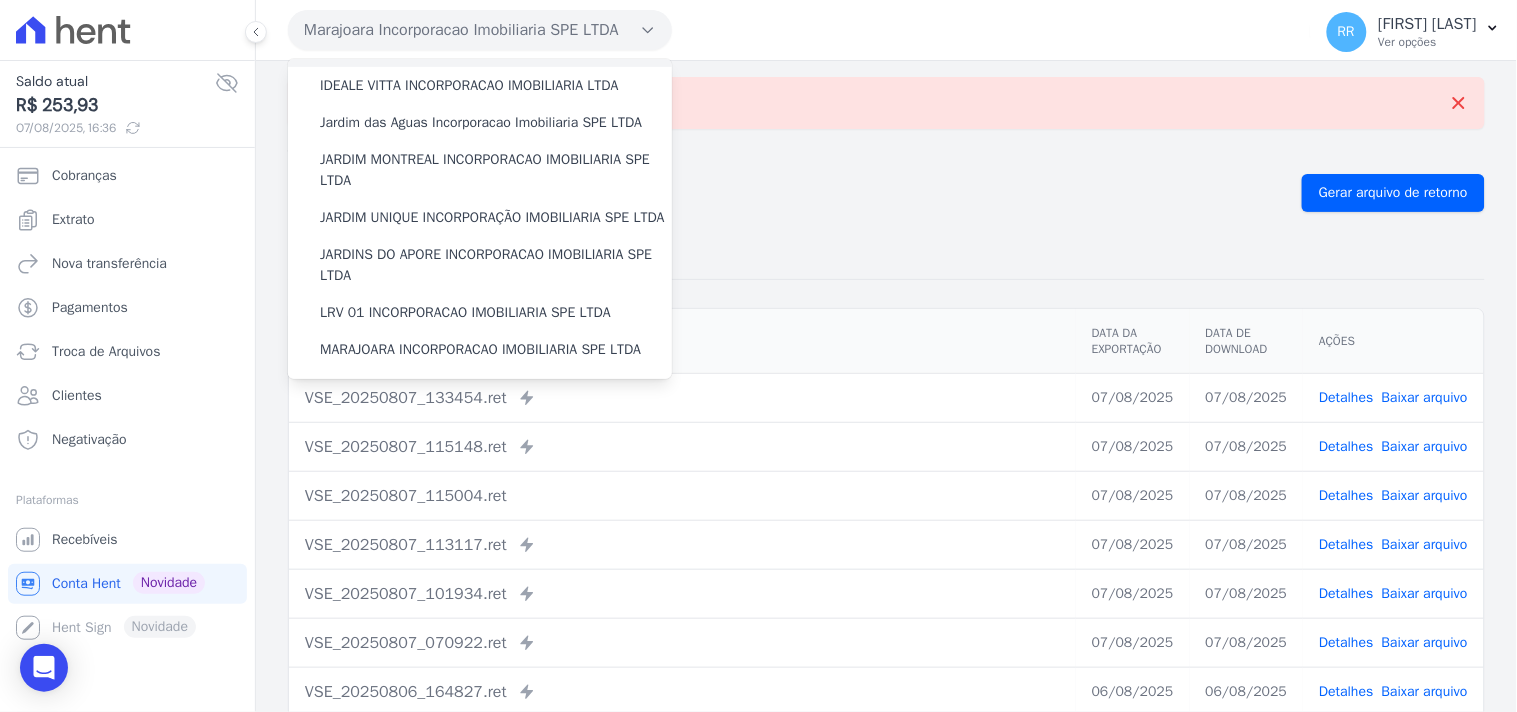 scroll, scrollTop: 444, scrollLeft: 0, axis: vertical 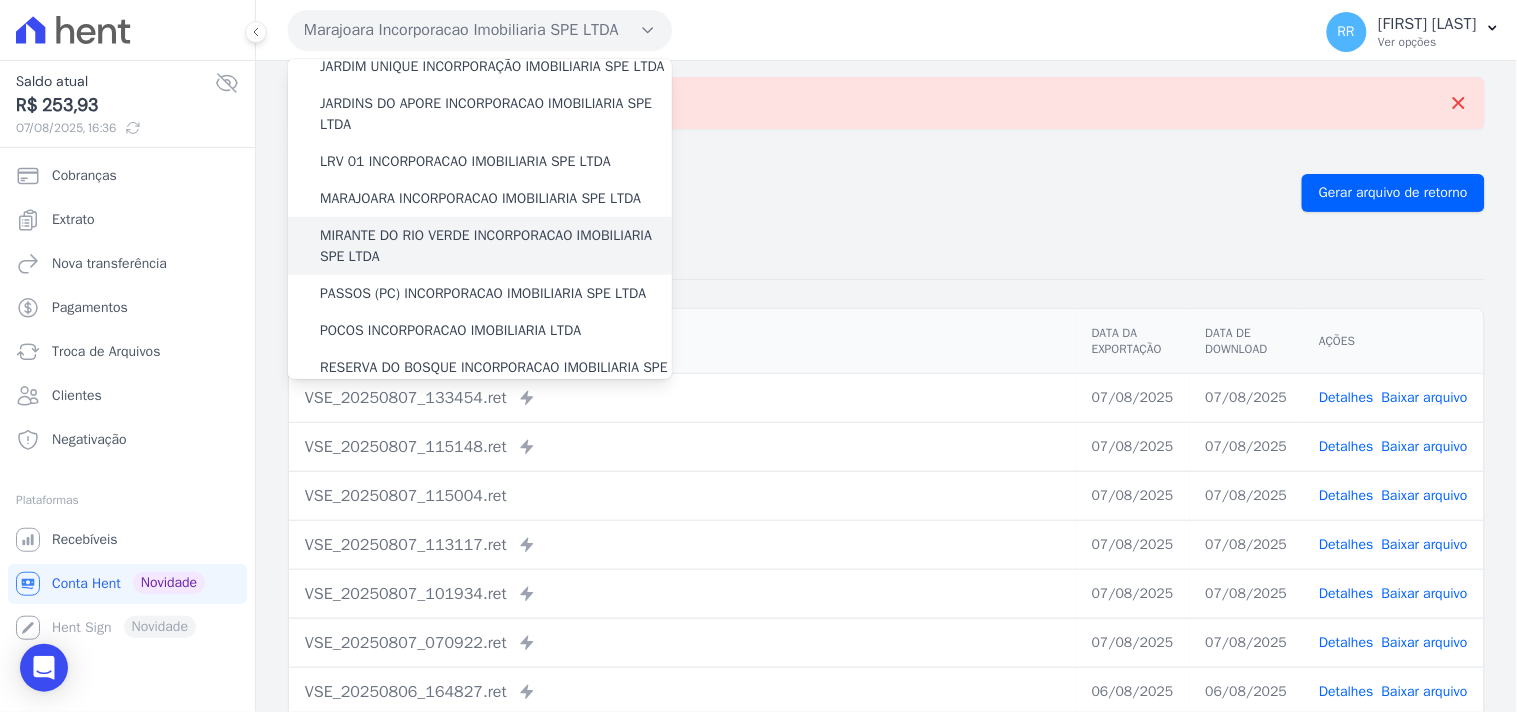 click on "MIRANTE DO RIO VERDE INCORPORACAO IMOBILIARIA SPE LTDA" at bounding box center (496, 246) 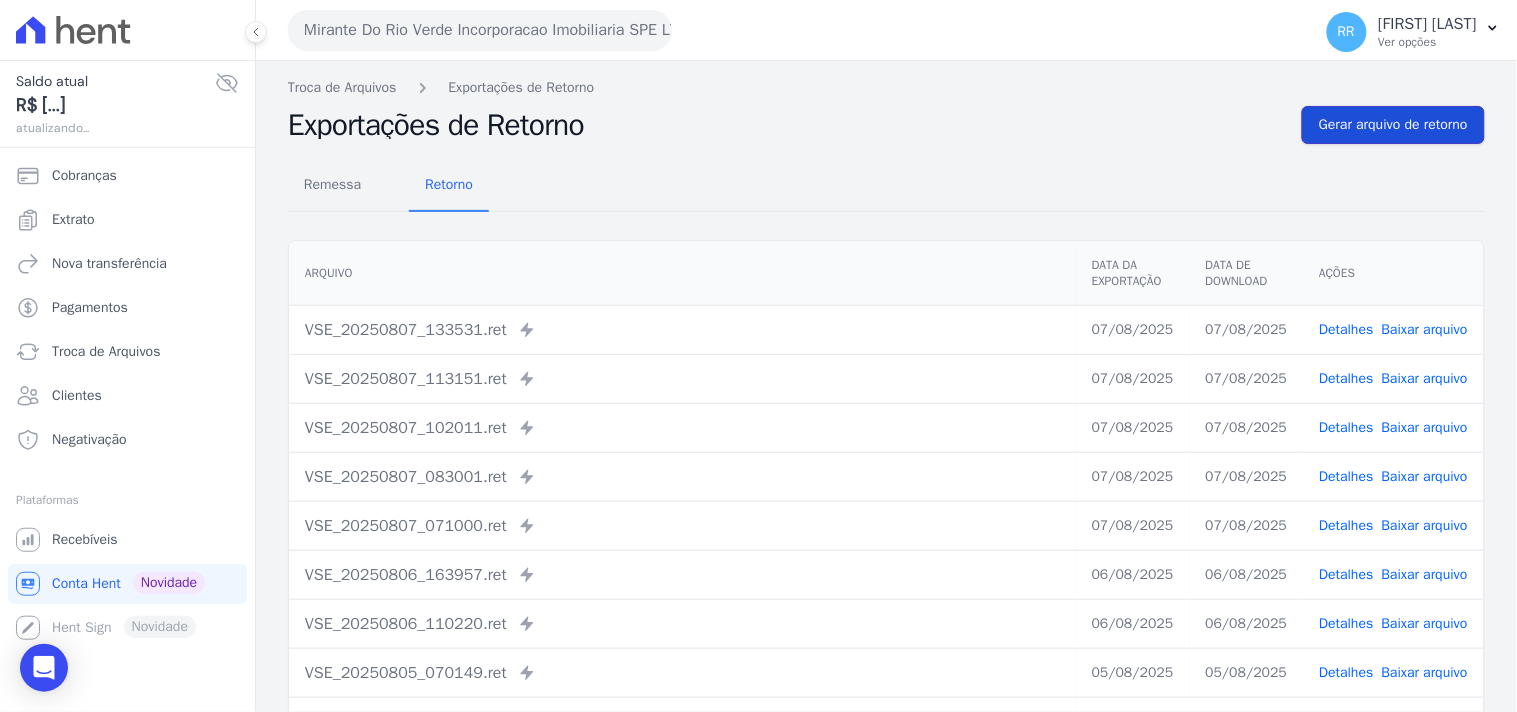 click on "Gerar arquivo de retorno" at bounding box center [1393, 125] 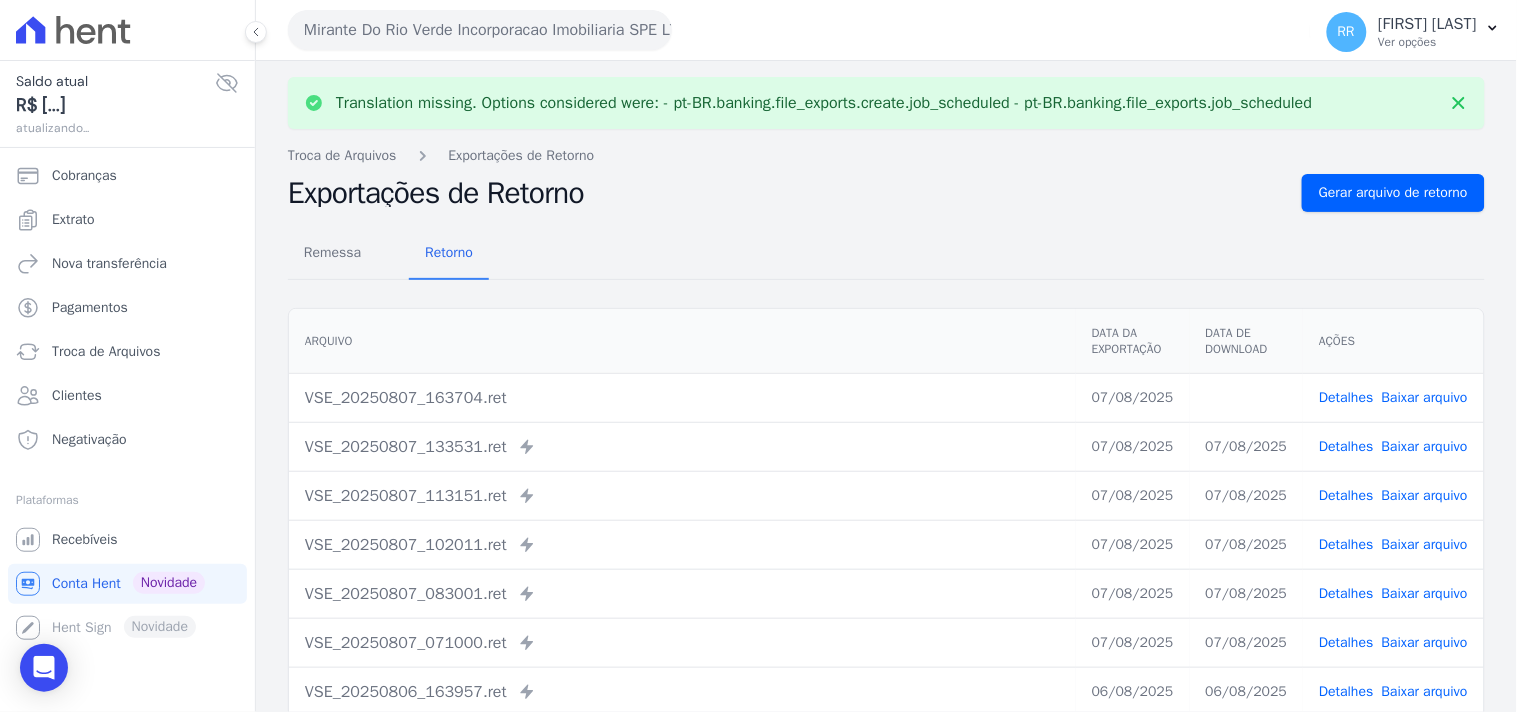 click on "Detalhes
Baixar arquivo" at bounding box center [1393, 397] 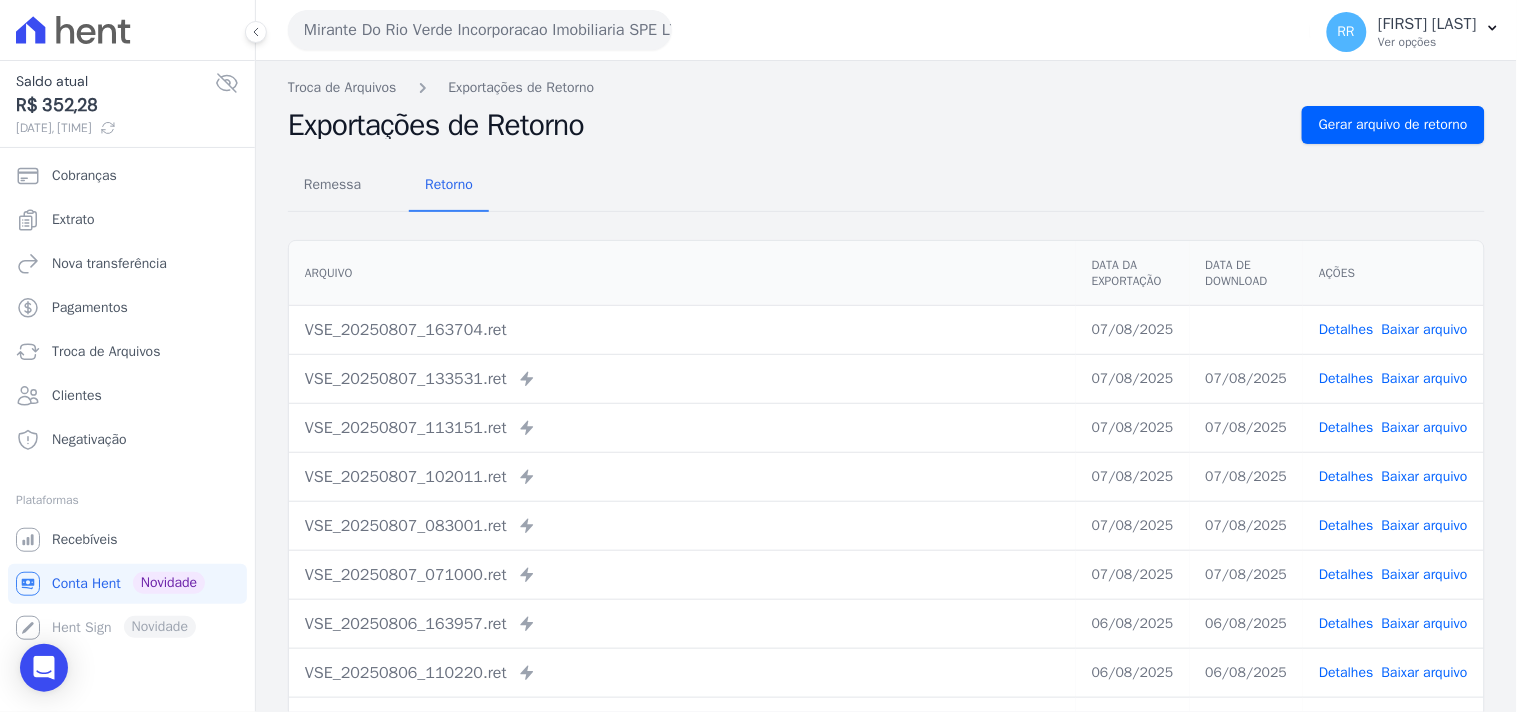 drag, startPoint x: 628, startPoint y: 174, endPoint x: 605, endPoint y: 126, distance: 53.225933 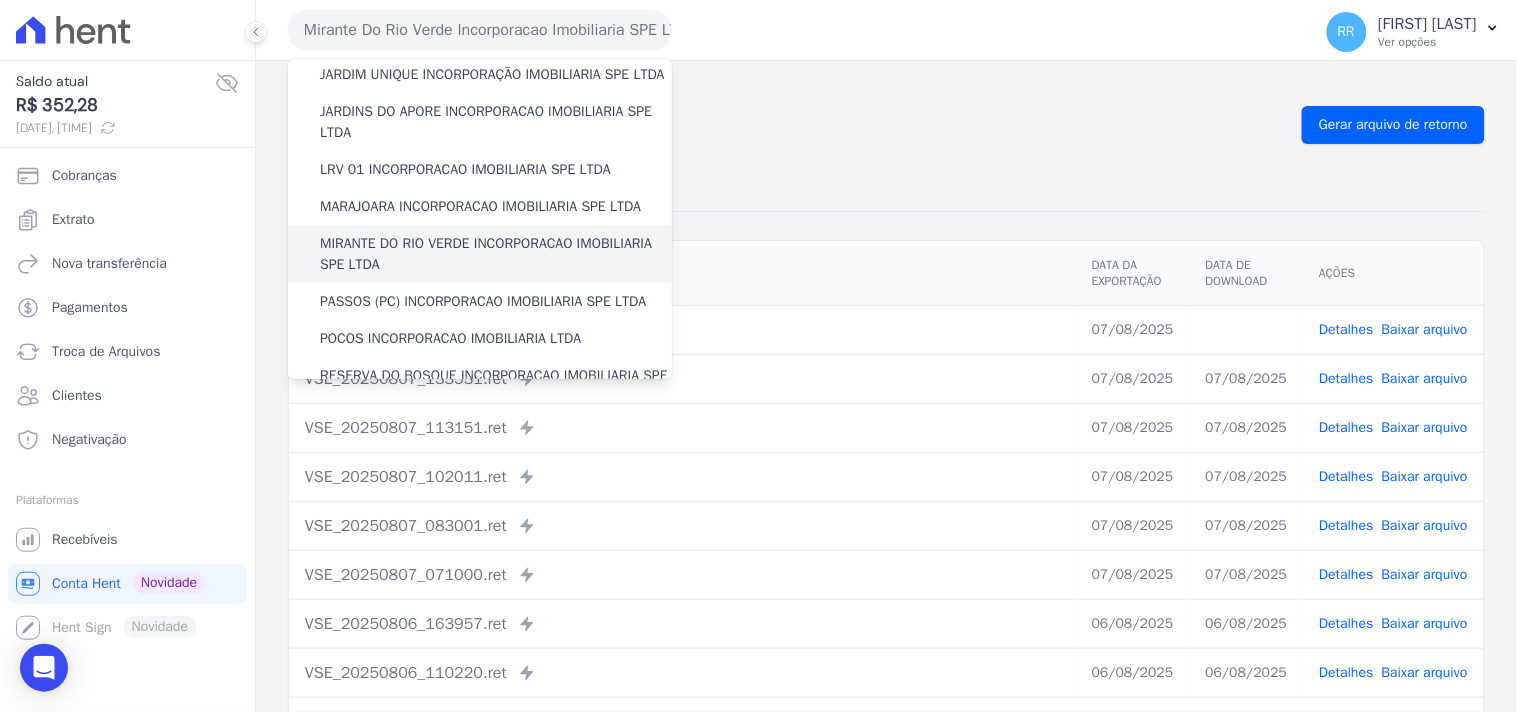 scroll, scrollTop: 444, scrollLeft: 0, axis: vertical 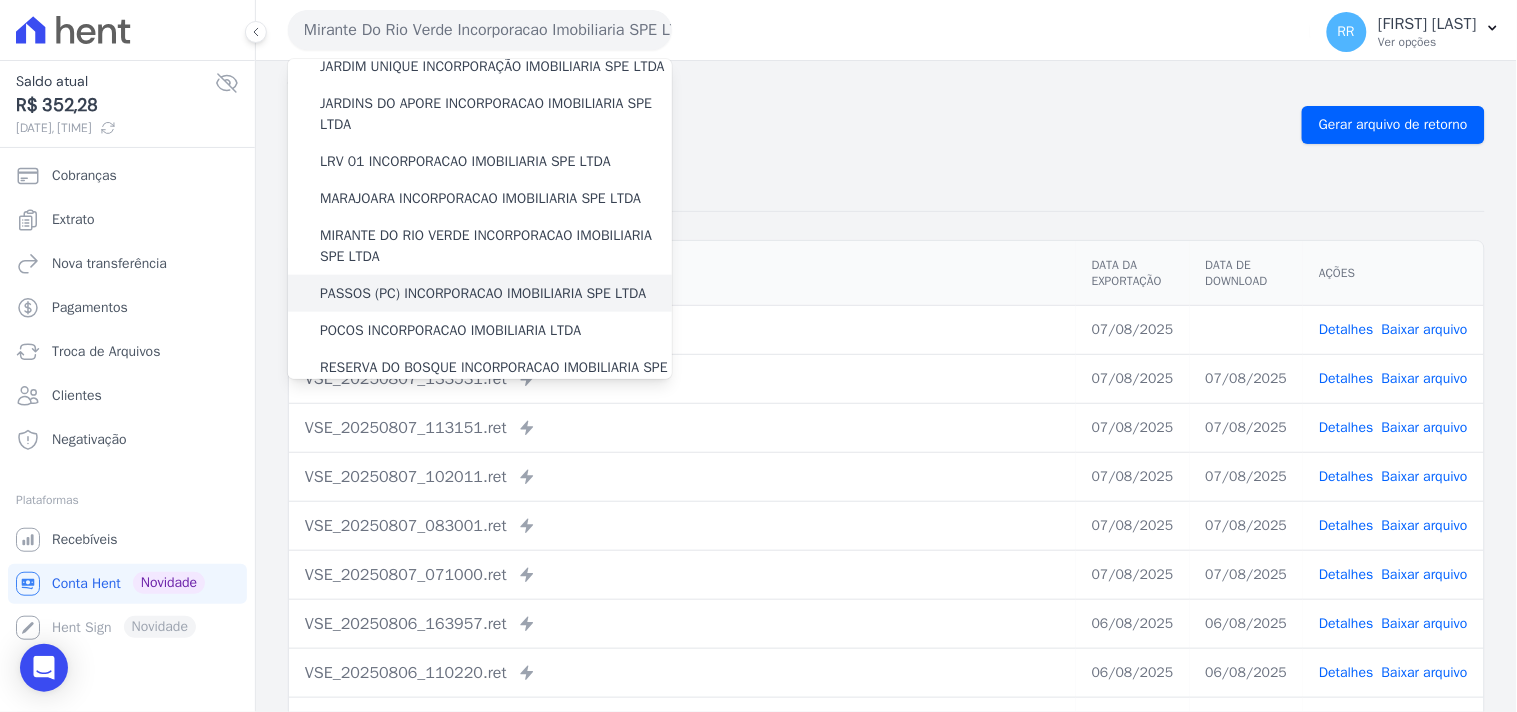 click on "PASSOS (PC) INCORPORACAO IMOBILIARIA SPE LTDA" at bounding box center (483, 293) 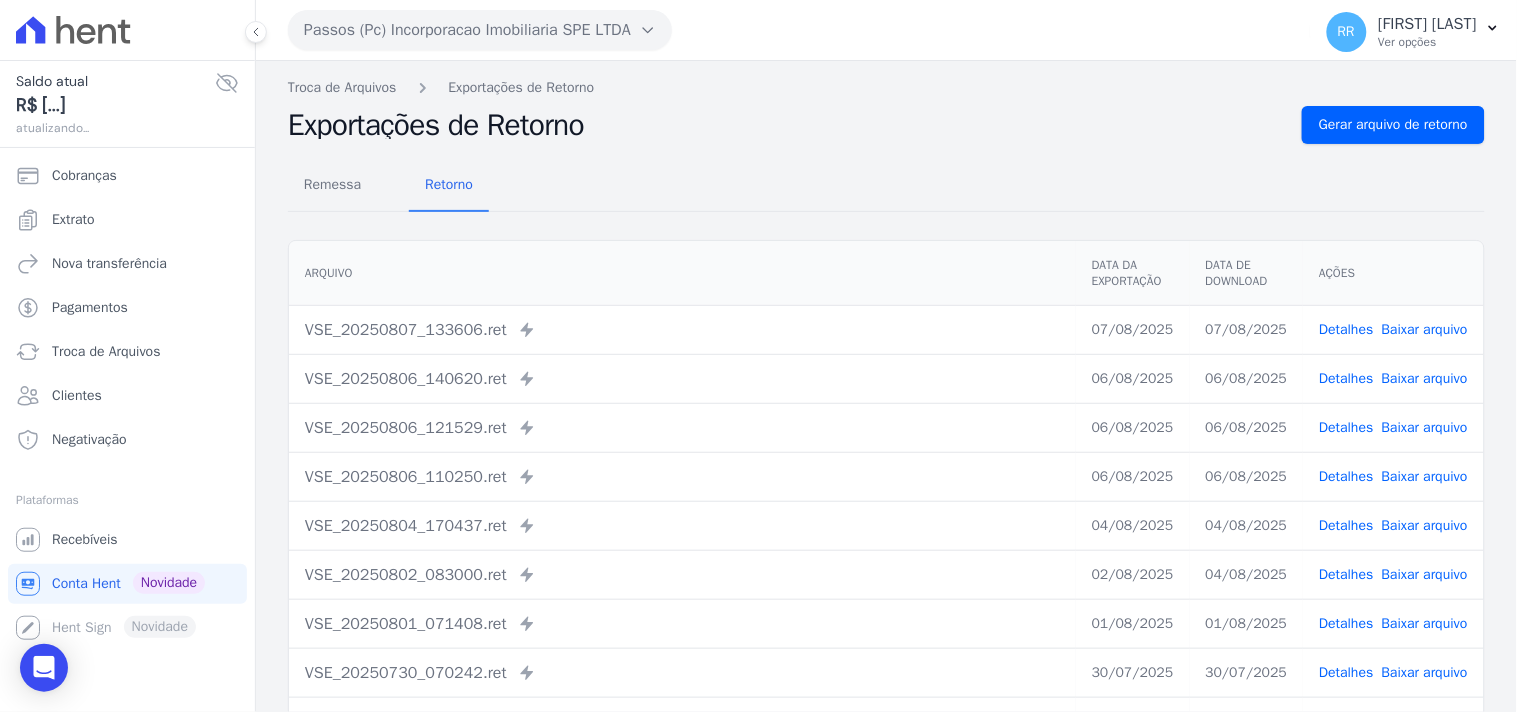 click on "Troca de Arquivos
Exportações de Retorno
Exportações de Retorno
Gerar arquivo de retorno
Remessa
Retorno
Arquivo
Data da Exportação
Data de Download
Ações
VSE_20250807_133606.ret" at bounding box center [886, 472] 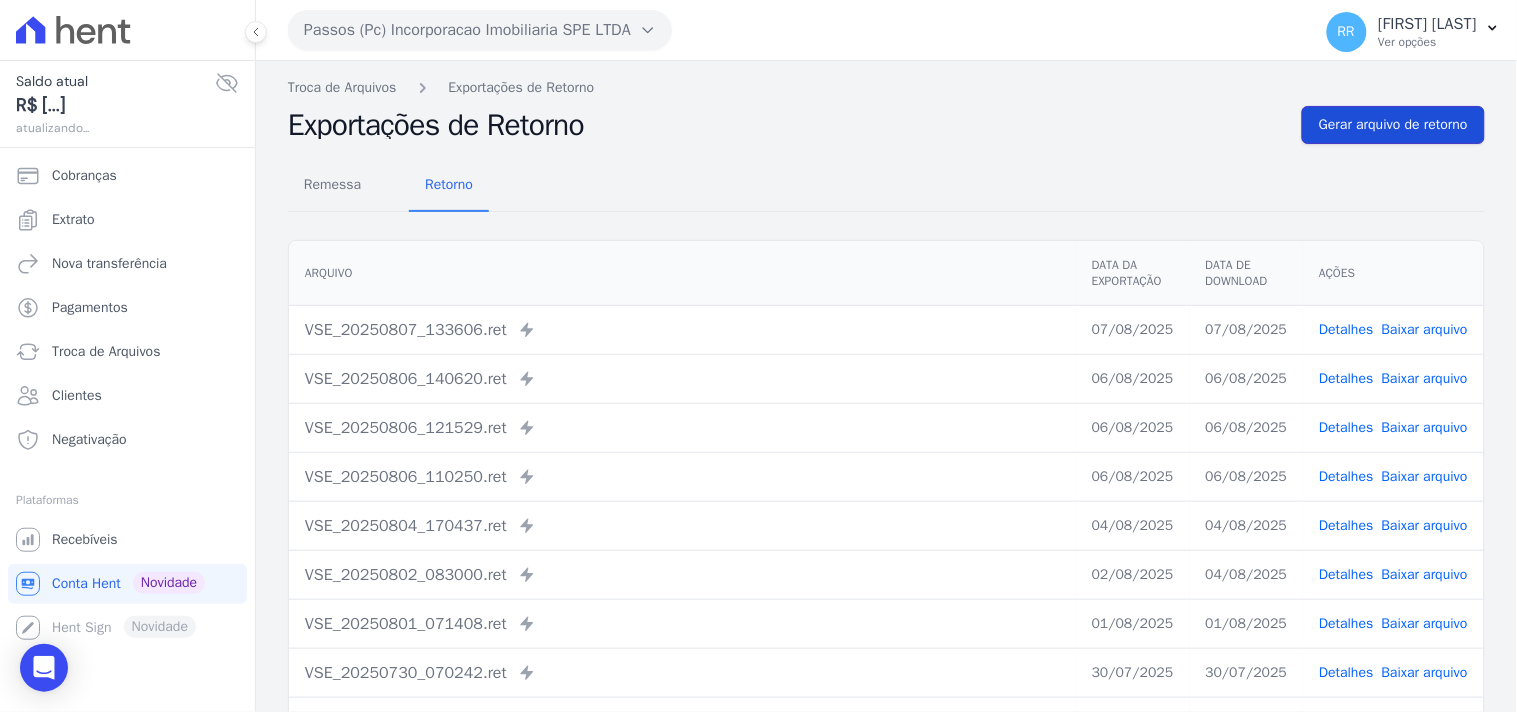 click on "Gerar arquivo de retorno" at bounding box center (1393, 125) 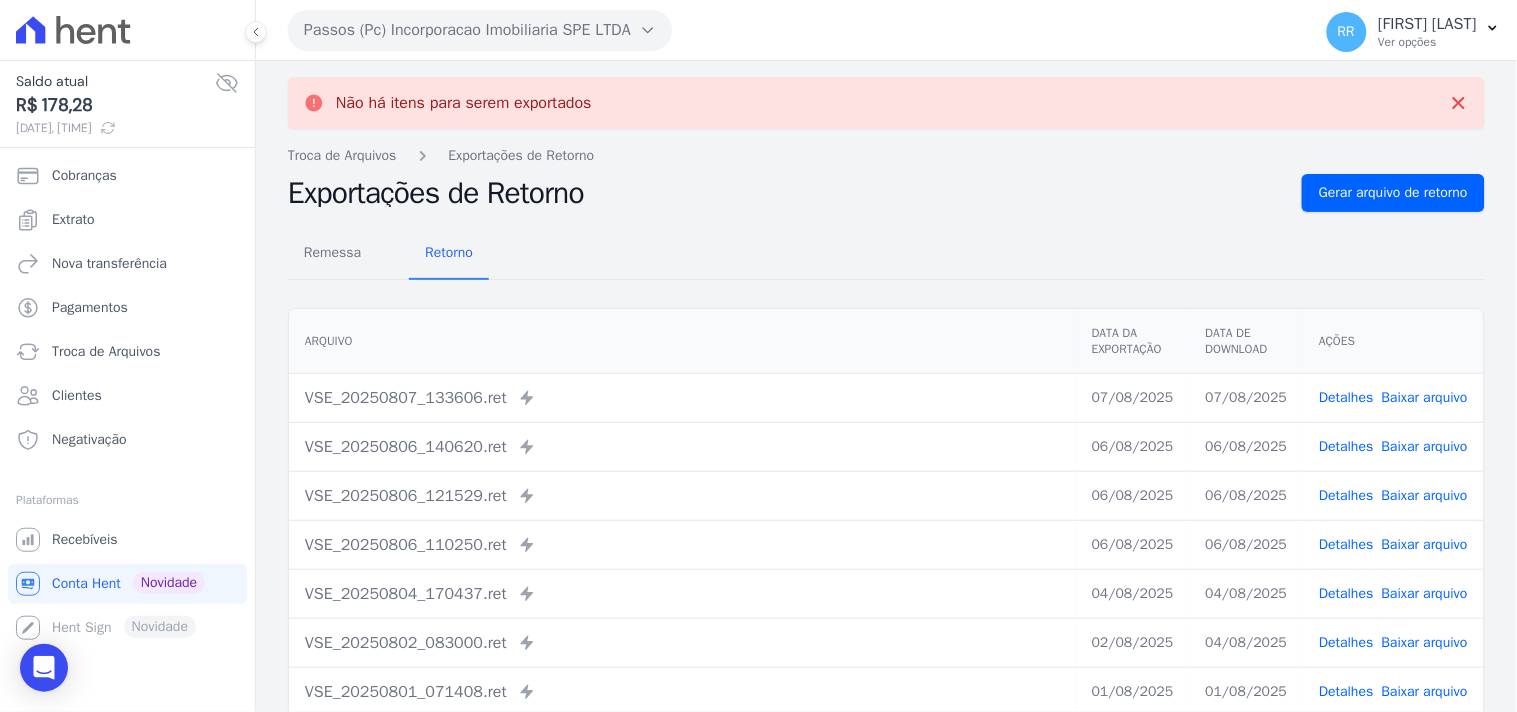 click on "Passos (Pc) Incorporacao Imobiliaria SPE LTDA" at bounding box center (480, 30) 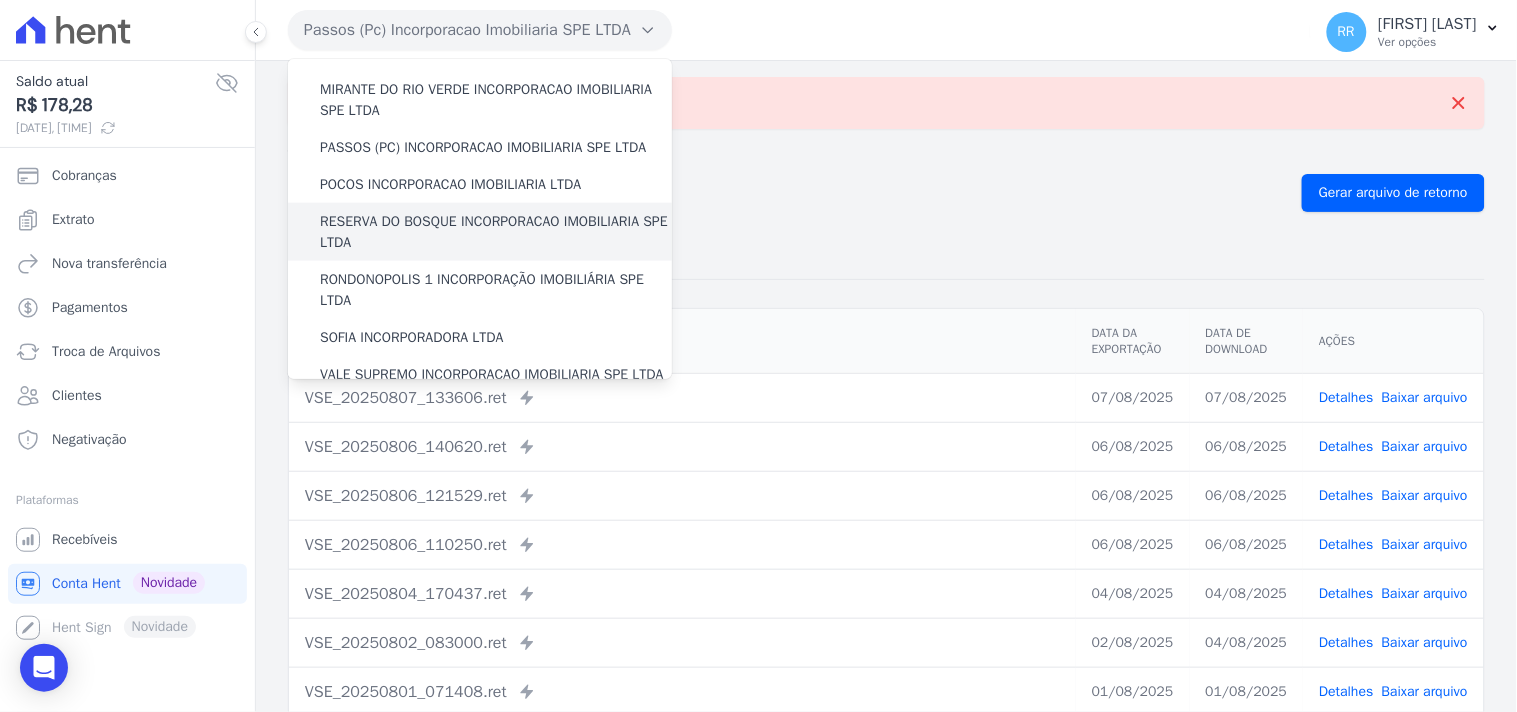 scroll, scrollTop: 630, scrollLeft: 0, axis: vertical 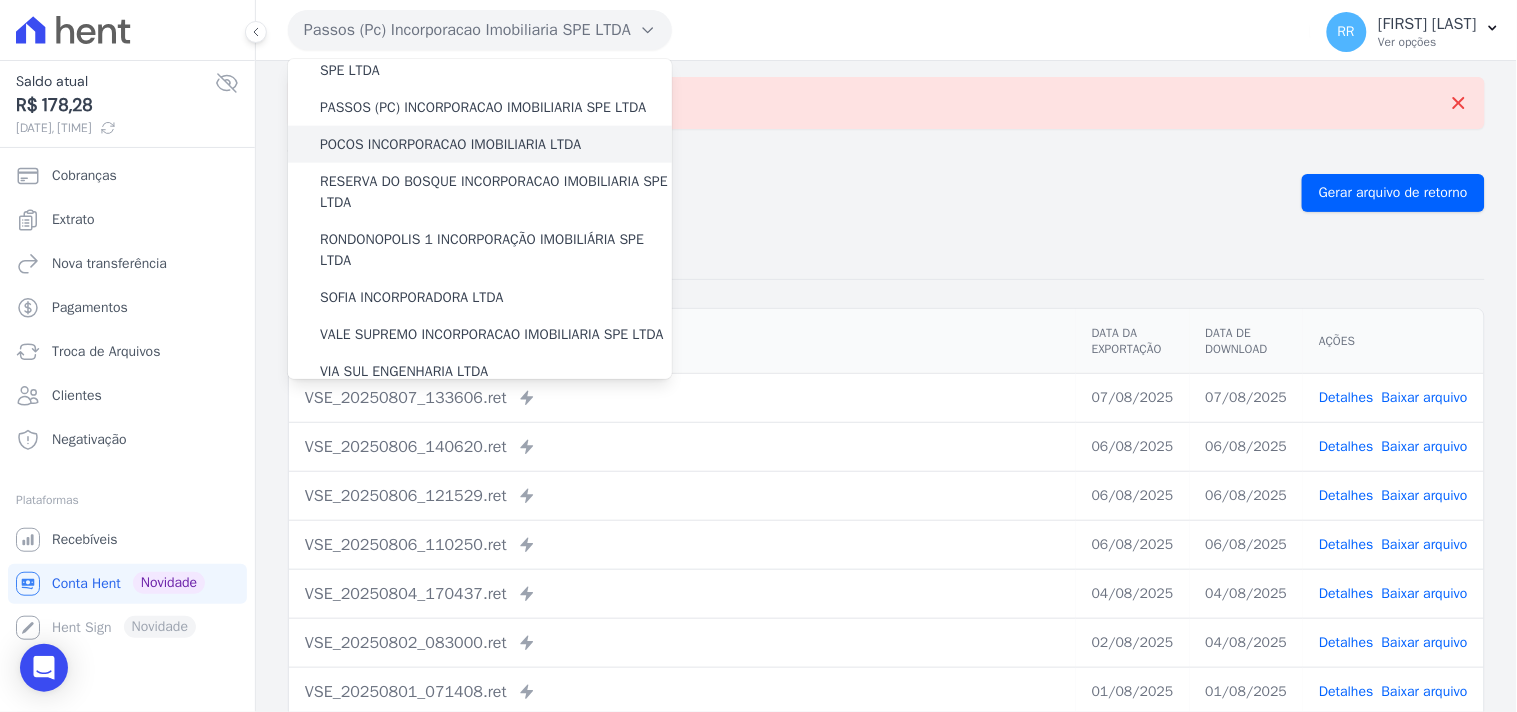 click on "POCOS INCORPORACAO IMOBILIARIA LTDA" at bounding box center (450, 144) 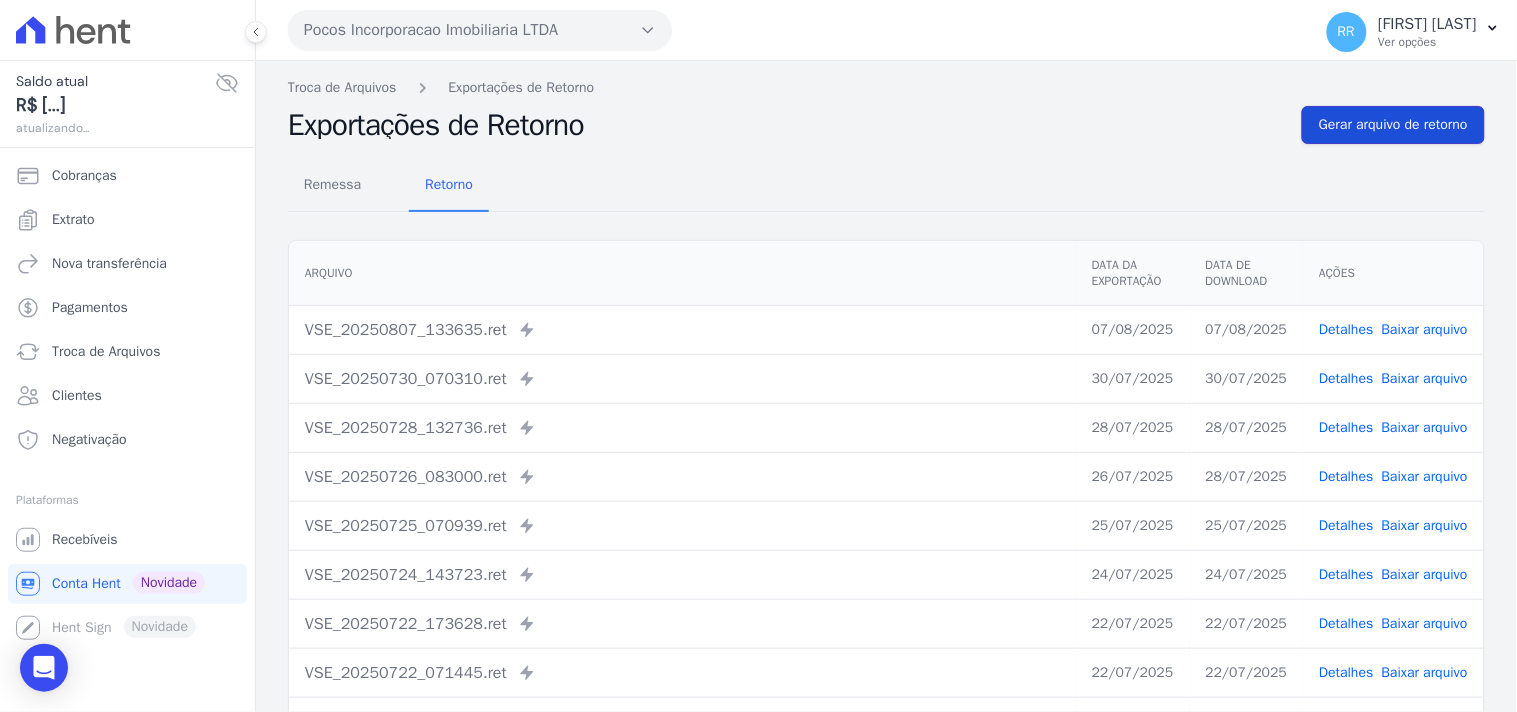 click on "Gerar arquivo de retorno" at bounding box center (1393, 125) 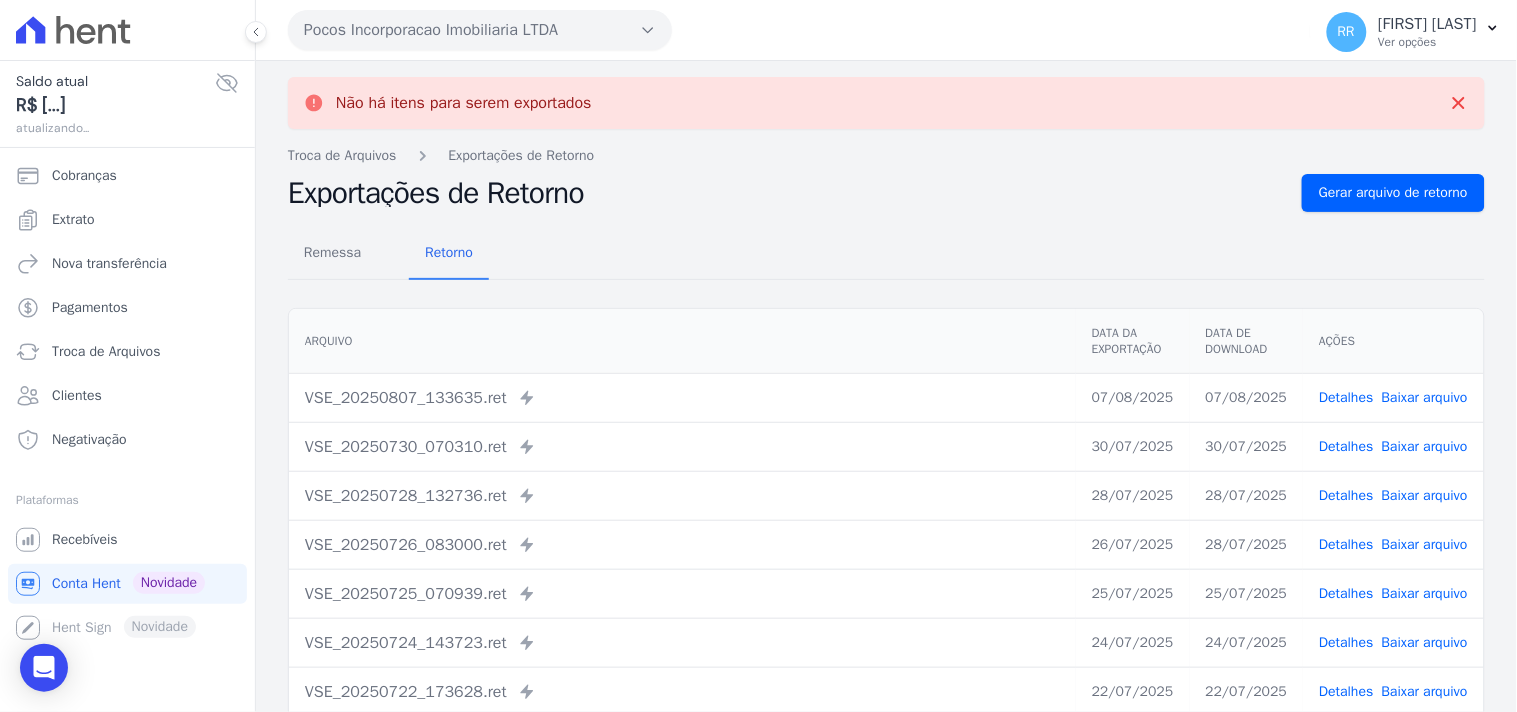 click on "Pocos Incorporacao Imobiliaria LTDA" at bounding box center [480, 30] 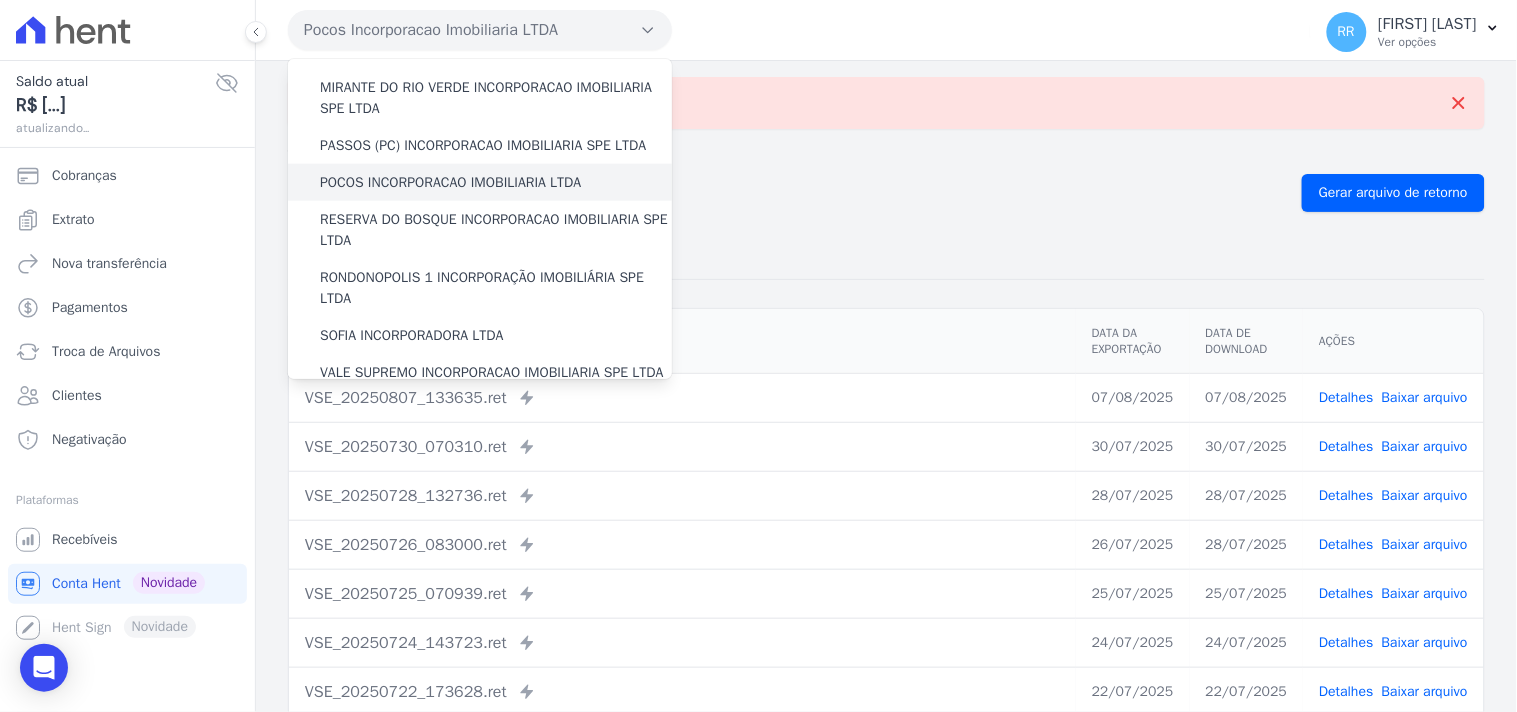 scroll, scrollTop: 666, scrollLeft: 0, axis: vertical 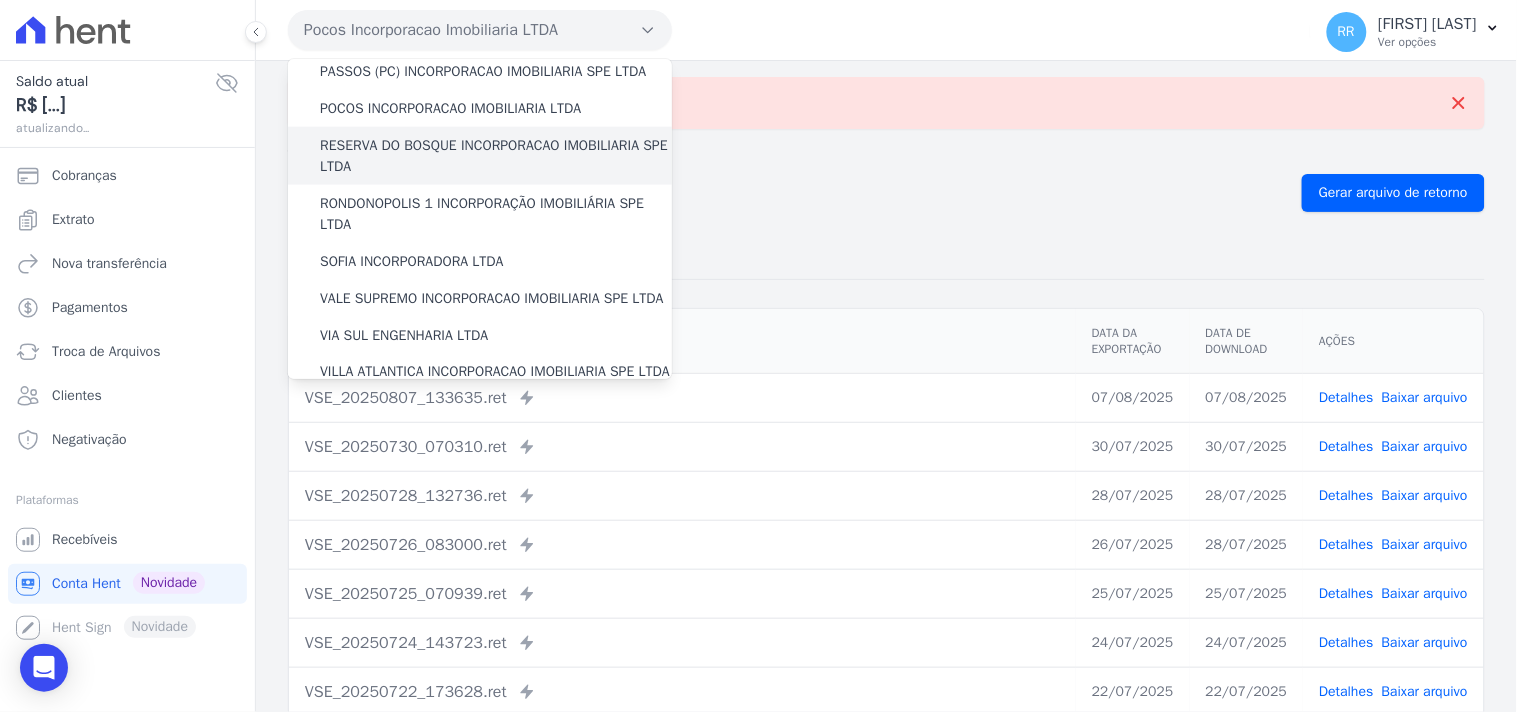 click on "RESERVA DO BOSQUE INCORPORACAO IMOBILIARIA SPE LTDA" at bounding box center [496, 156] 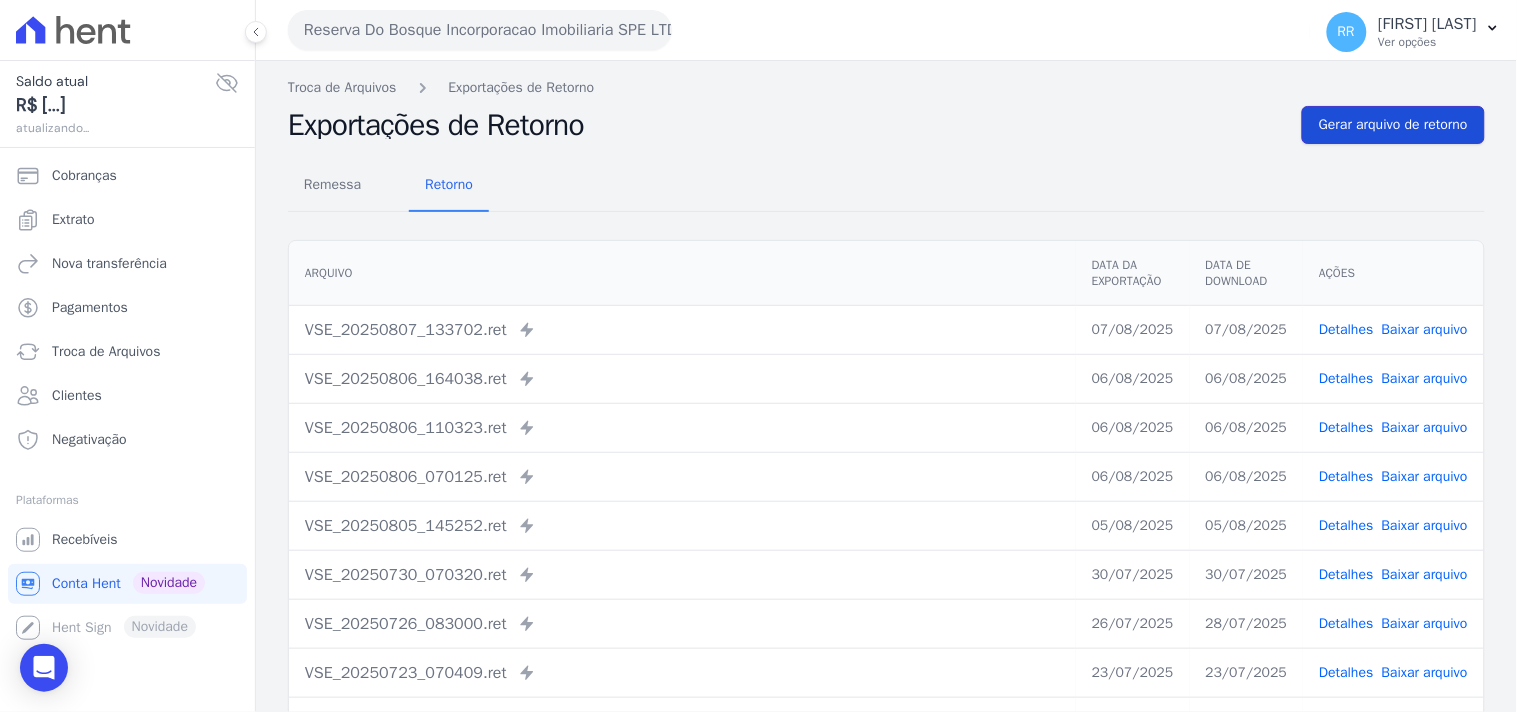 click on "Gerar arquivo de retorno" at bounding box center [1393, 125] 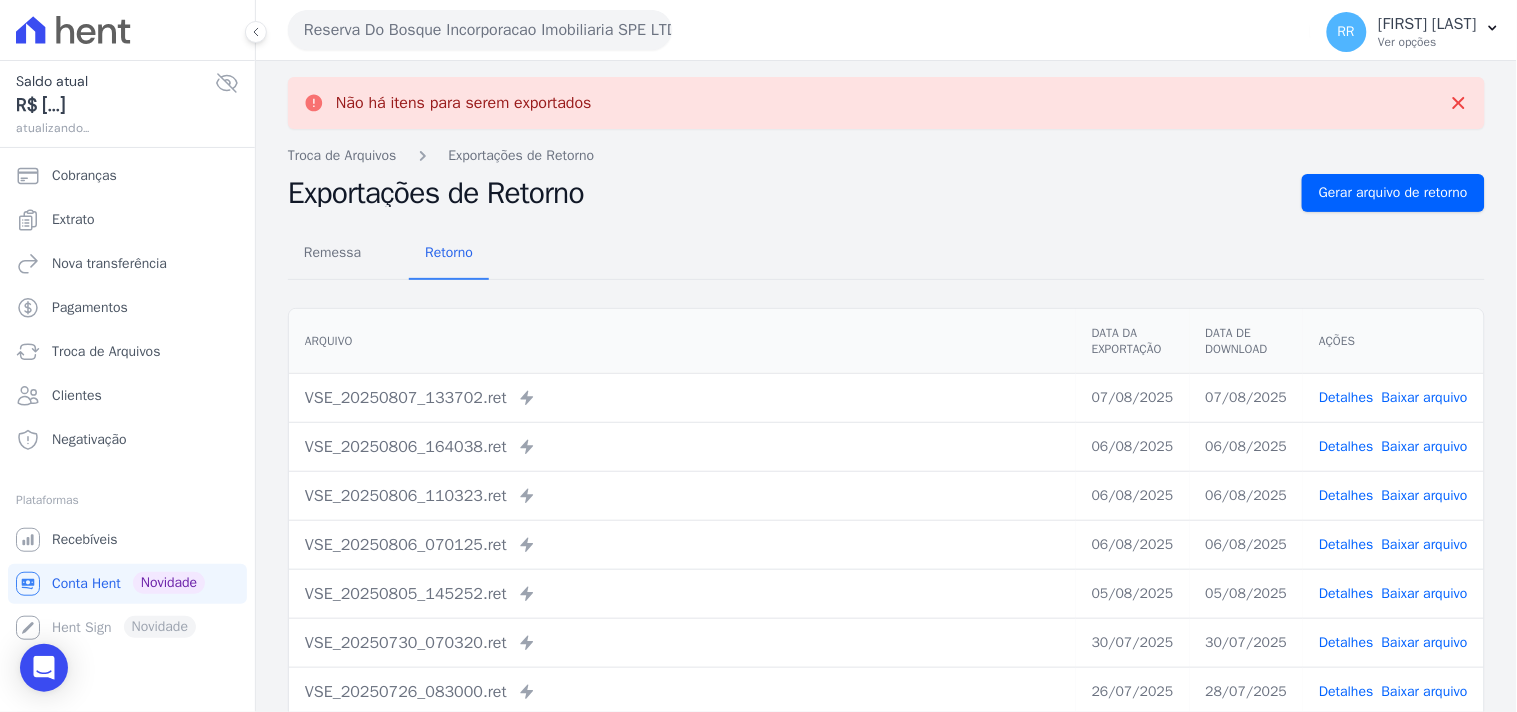 click on "Reserva Do Bosque Incorporacao Imobiliaria SPE LTDA" at bounding box center [480, 30] 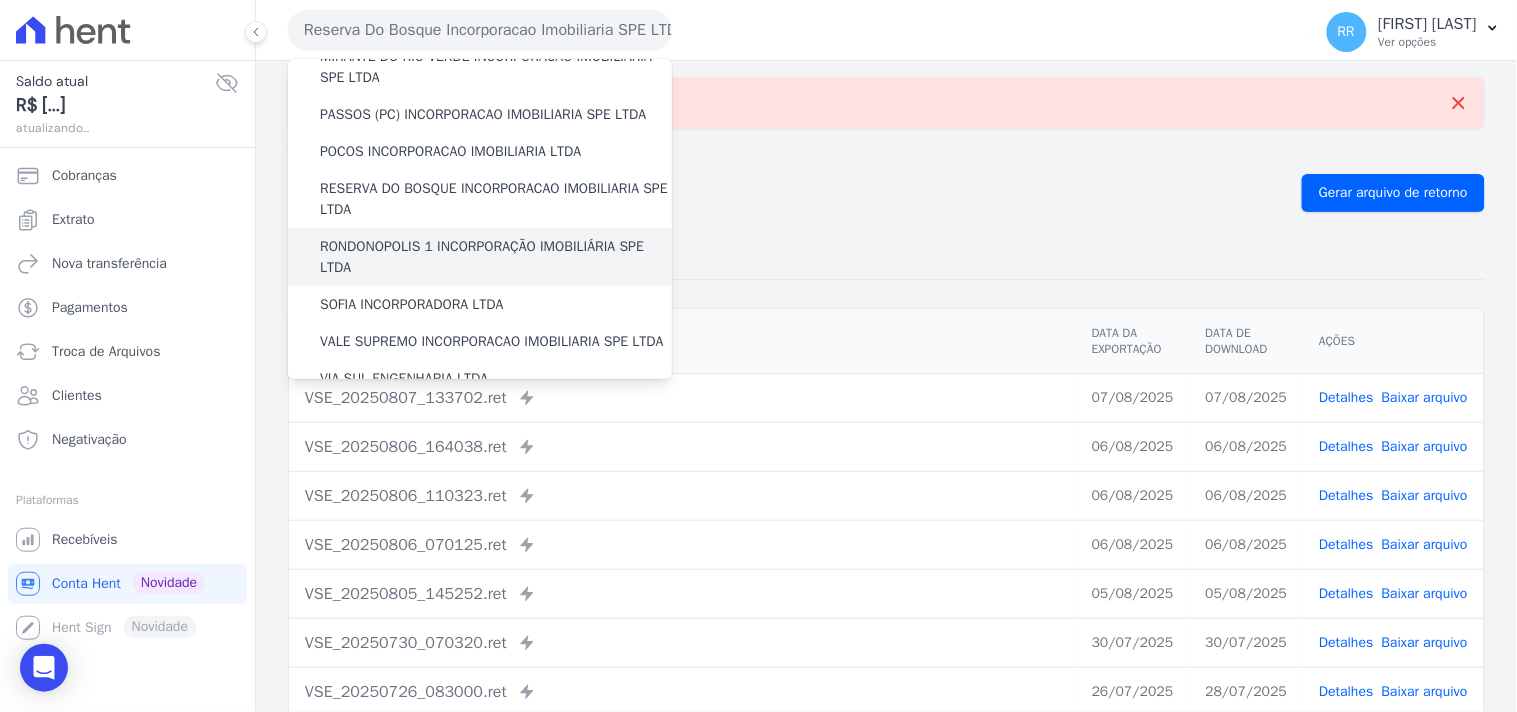 scroll, scrollTop: 630, scrollLeft: 0, axis: vertical 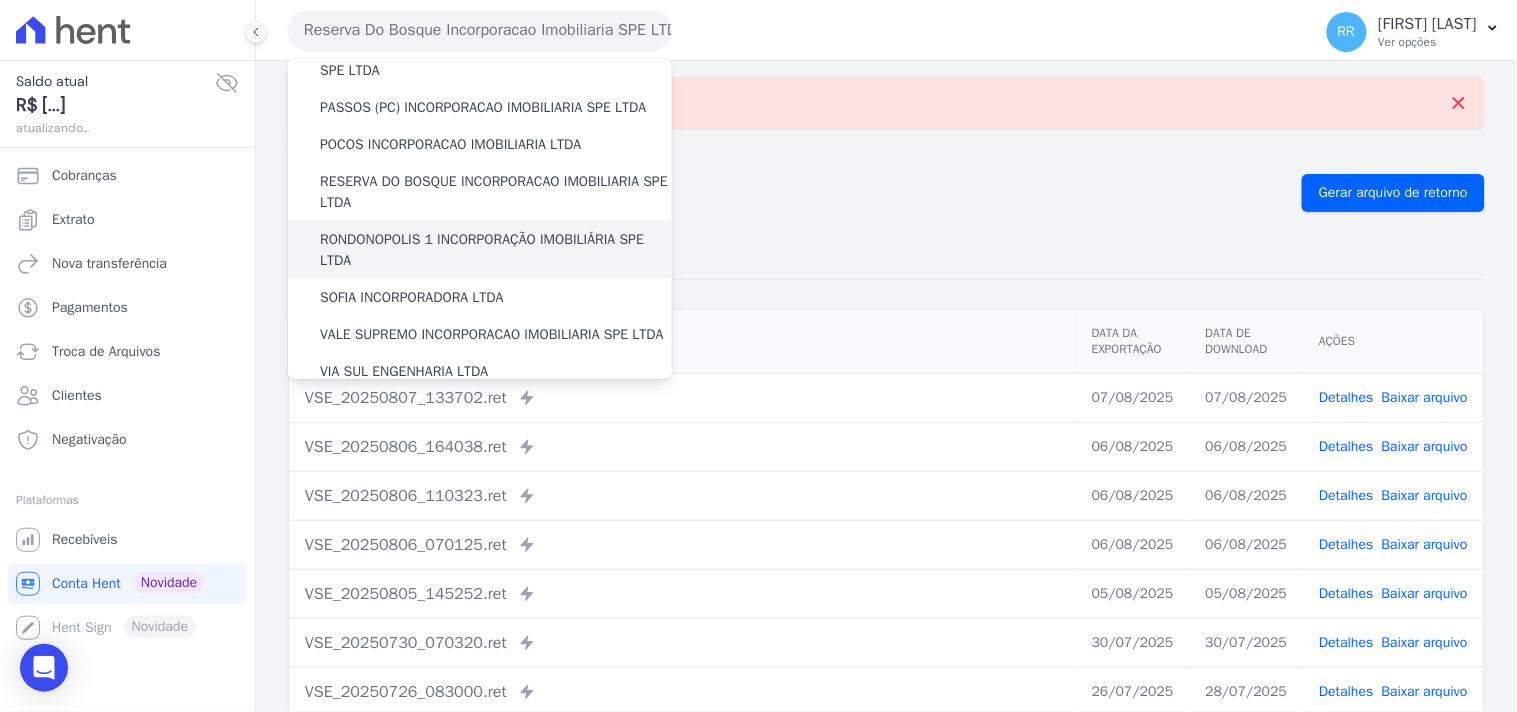click on "RONDONOPOLIS 1 INCORPORAÇÃO IMOBILIÁRIA SPE LTDA" at bounding box center (496, 250) 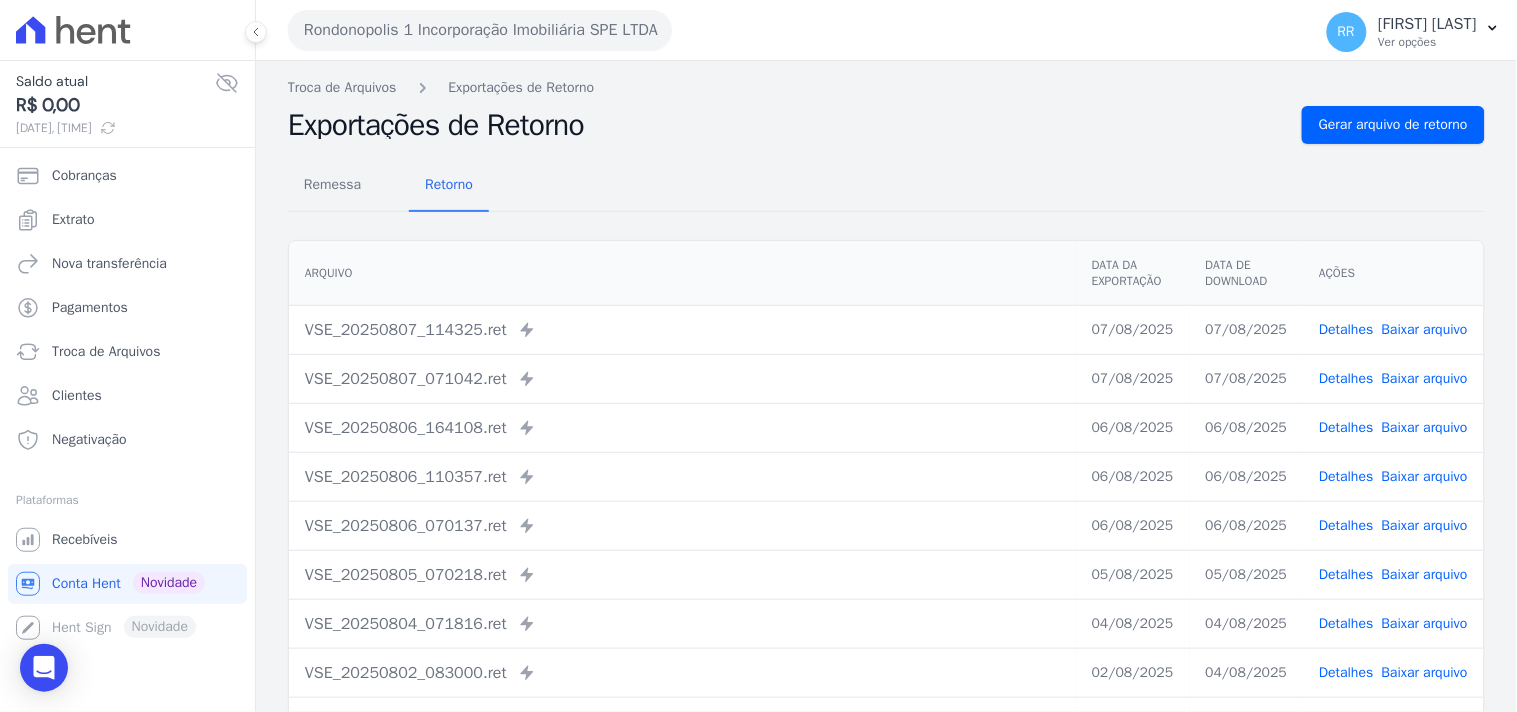 click on "Troca de Arquivos
Exportações de Retorno
Exportações de Retorno
Gerar arquivo de retorno
Remessa
Retorno
Arquivo
Data da Exportação
Data de Download
Ações
VSE_20250807_114325.ret" at bounding box center (886, 472) 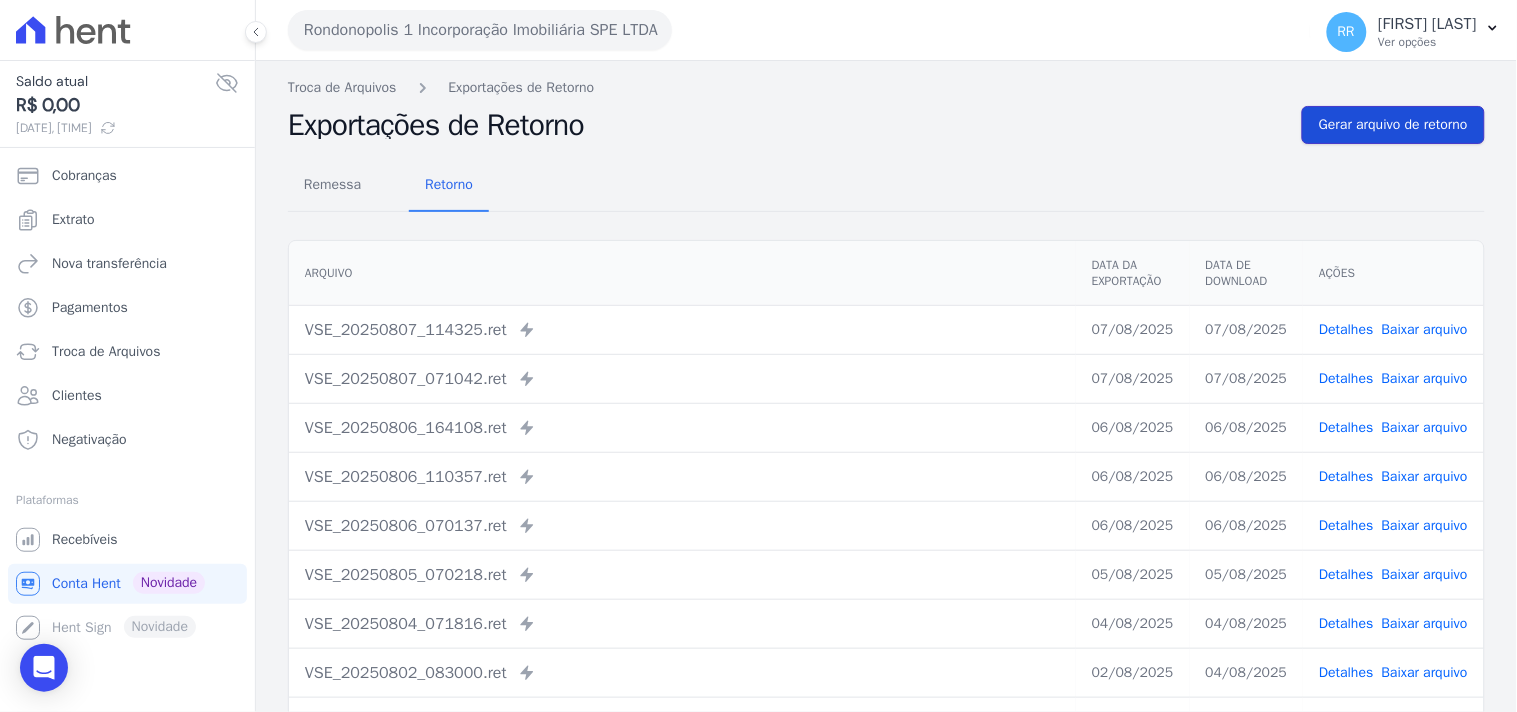 click on "Gerar arquivo de retorno" at bounding box center (1393, 125) 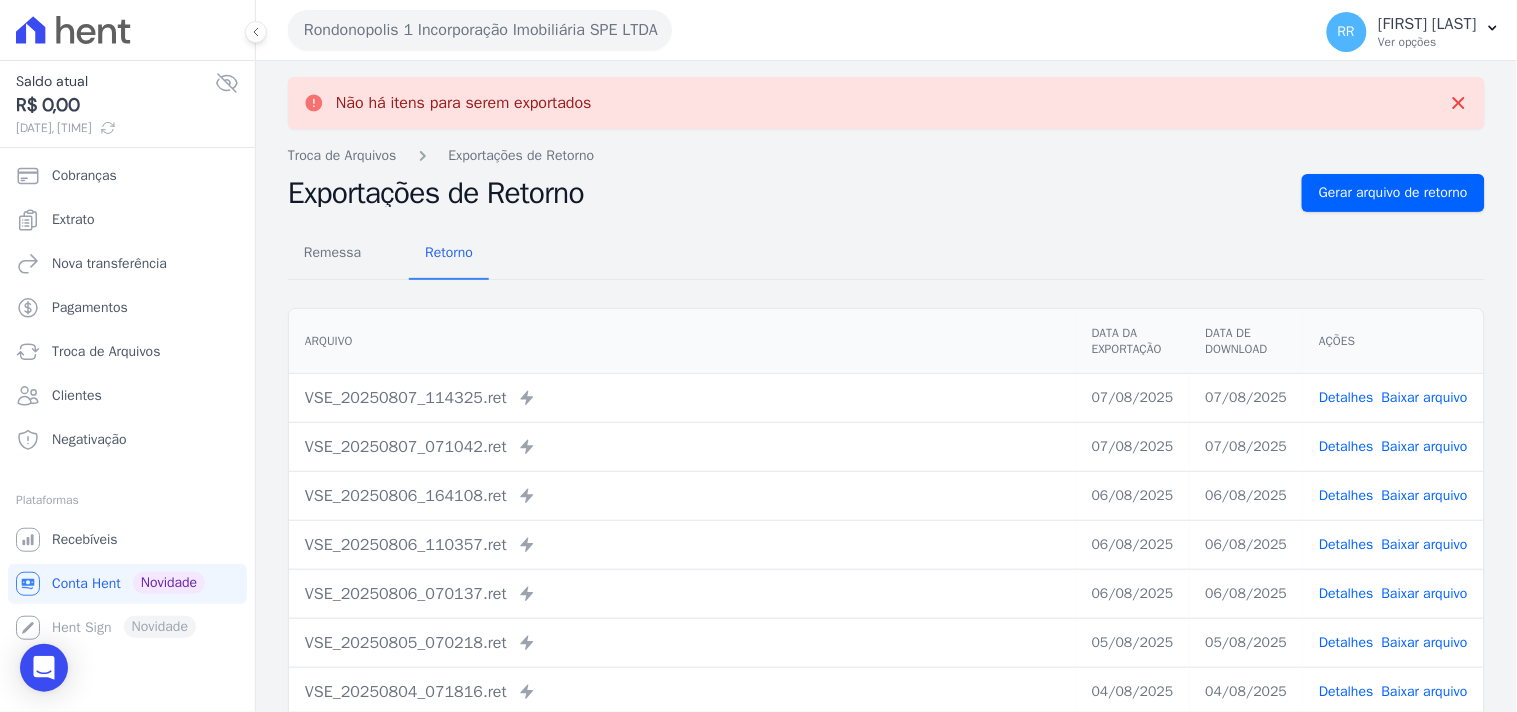 click on "Rondonopolis 1 Incorporação Imobiliária SPE LTDA" at bounding box center (480, 30) 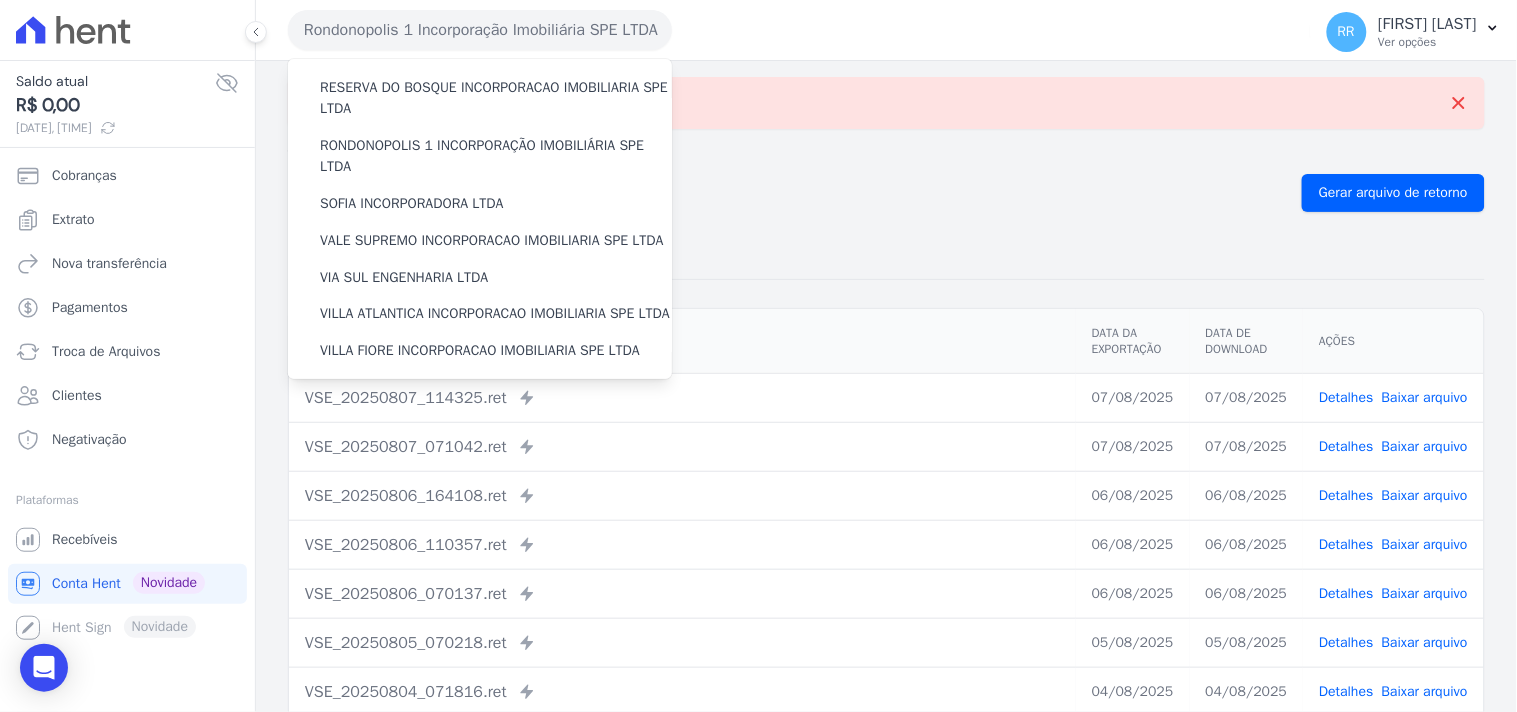 scroll, scrollTop: 741, scrollLeft: 0, axis: vertical 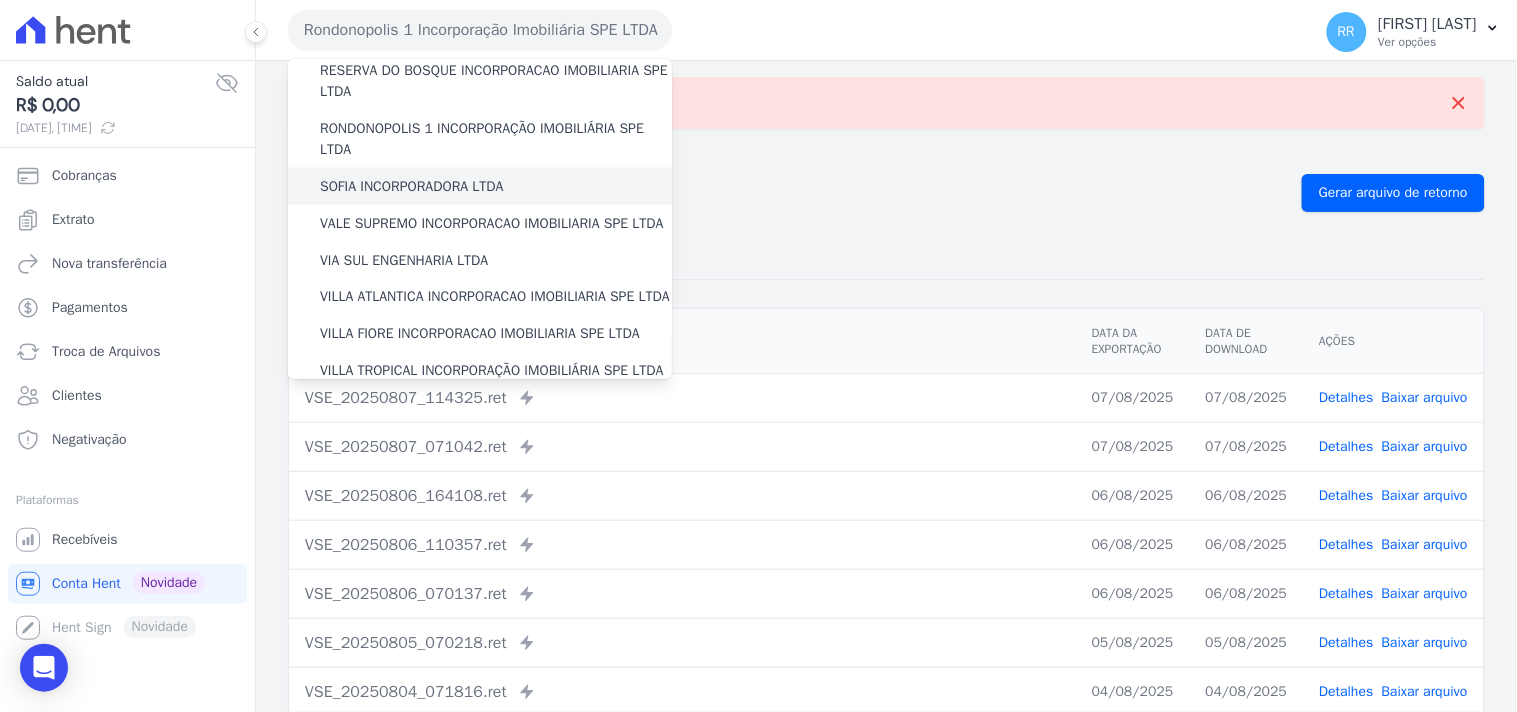 click on "SOFIA INCORPORADORA LTDA" at bounding box center (412, 186) 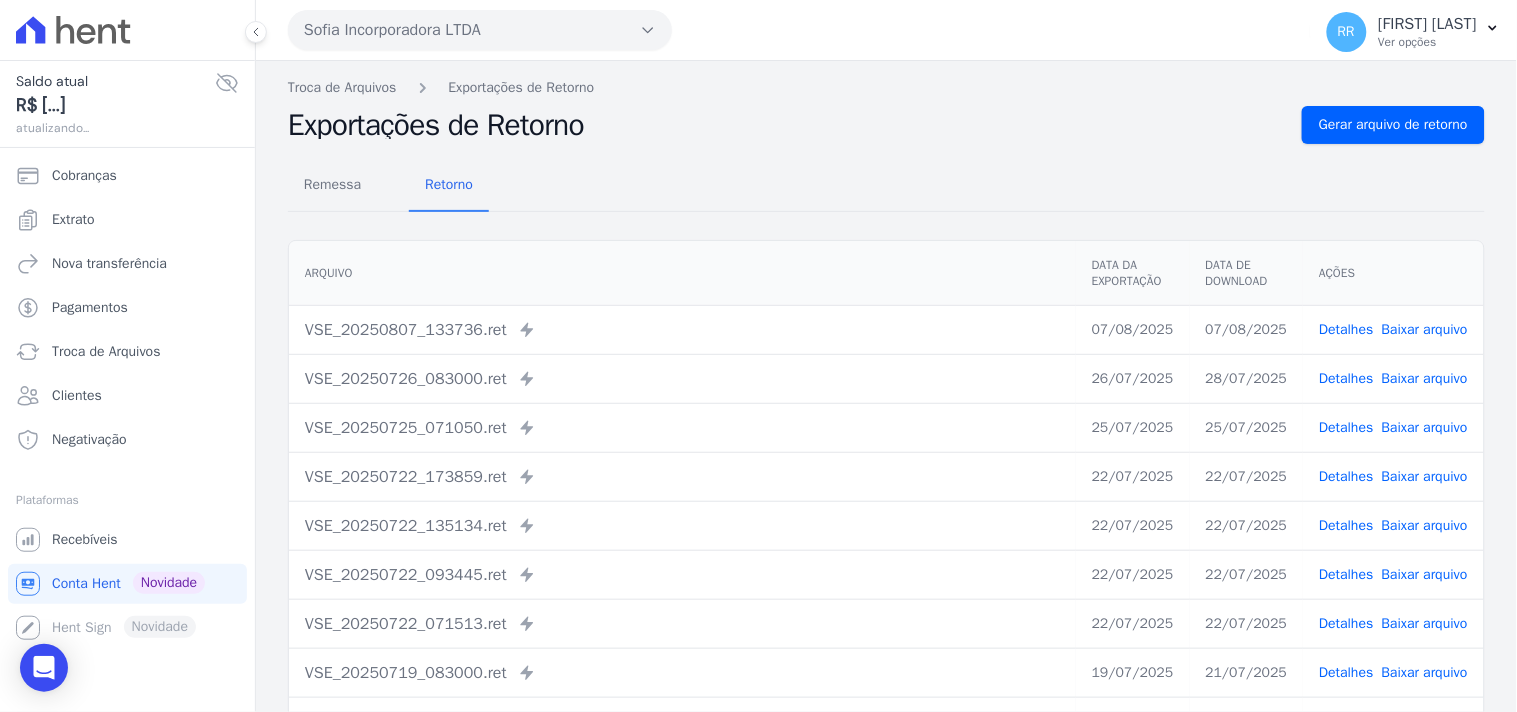 click on "Troca de Arquivos
Exportações de Retorno
Exportações de Retorno
Gerar arquivo de retorno
Remessa
Retorno
Arquivo
Data da Exportação
Data de Download
Ações
VSE_20250807_133736.ret" at bounding box center [886, 472] 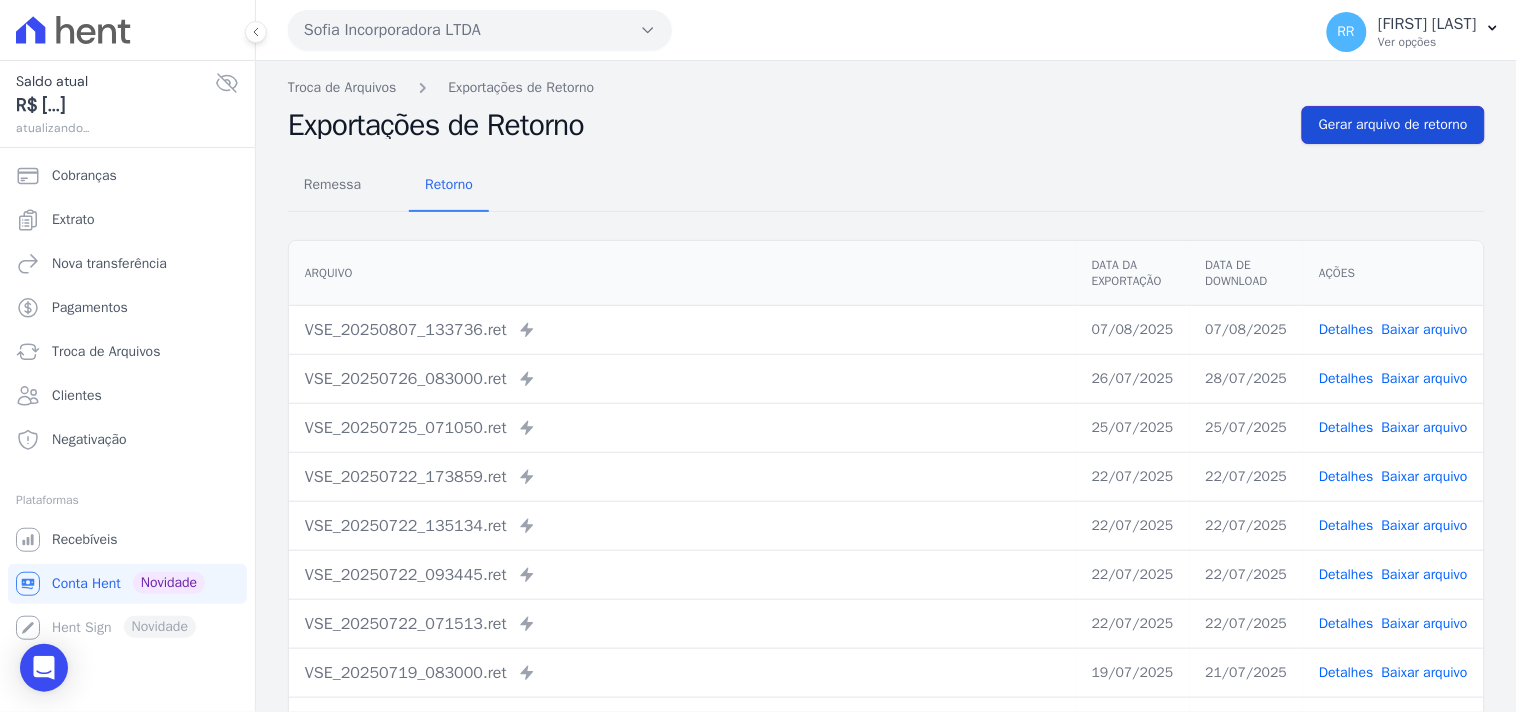 click on "Gerar arquivo de retorno" at bounding box center [1393, 125] 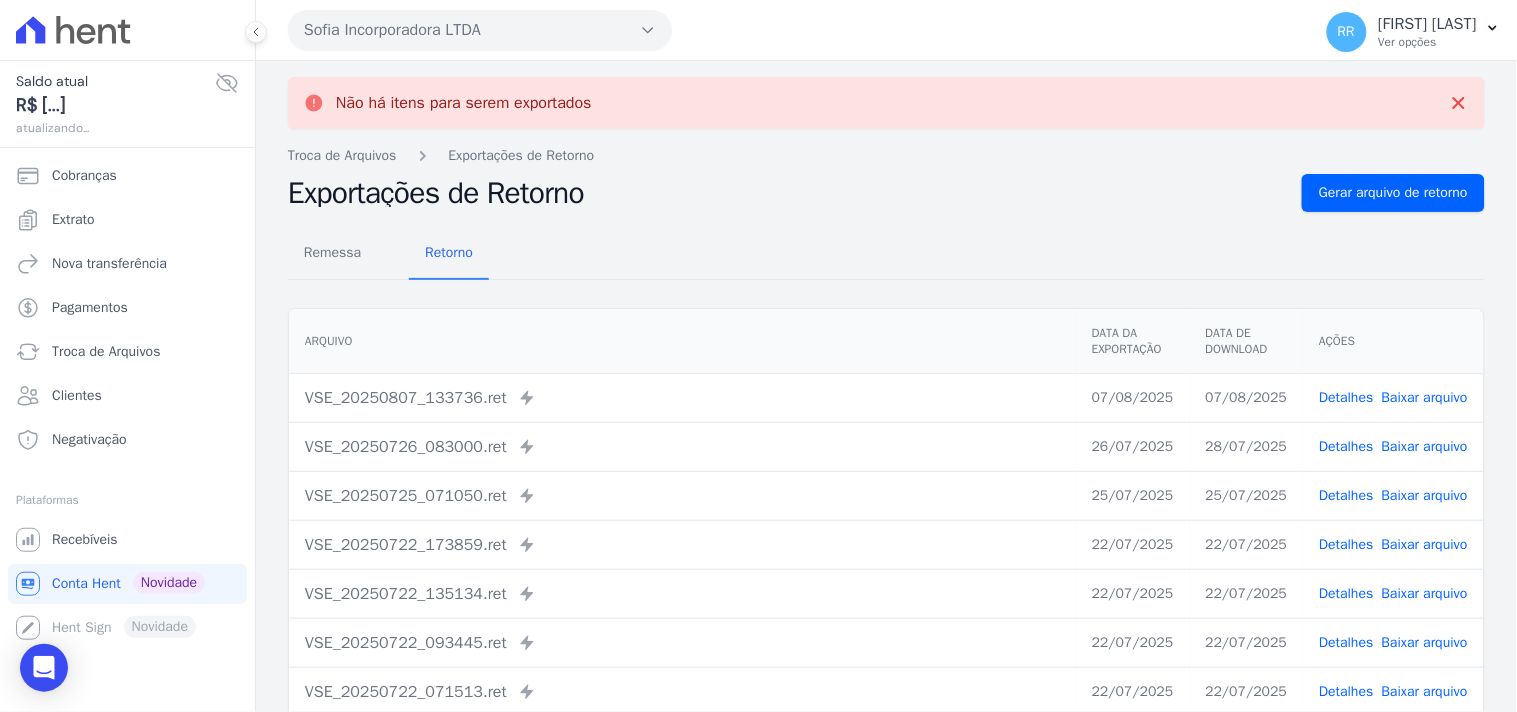 click on "Sofia Incorporadora LTDA" at bounding box center [480, 30] 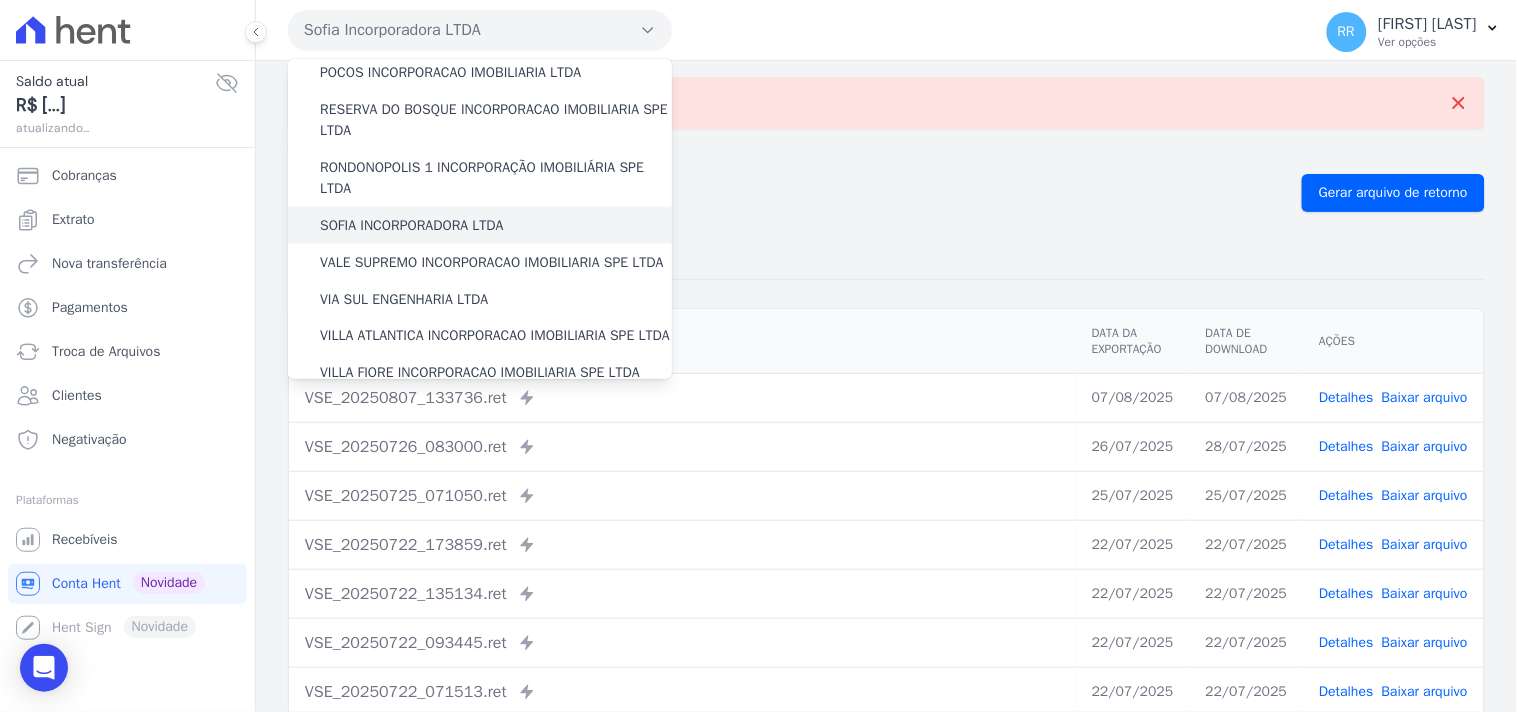 scroll, scrollTop: 703, scrollLeft: 0, axis: vertical 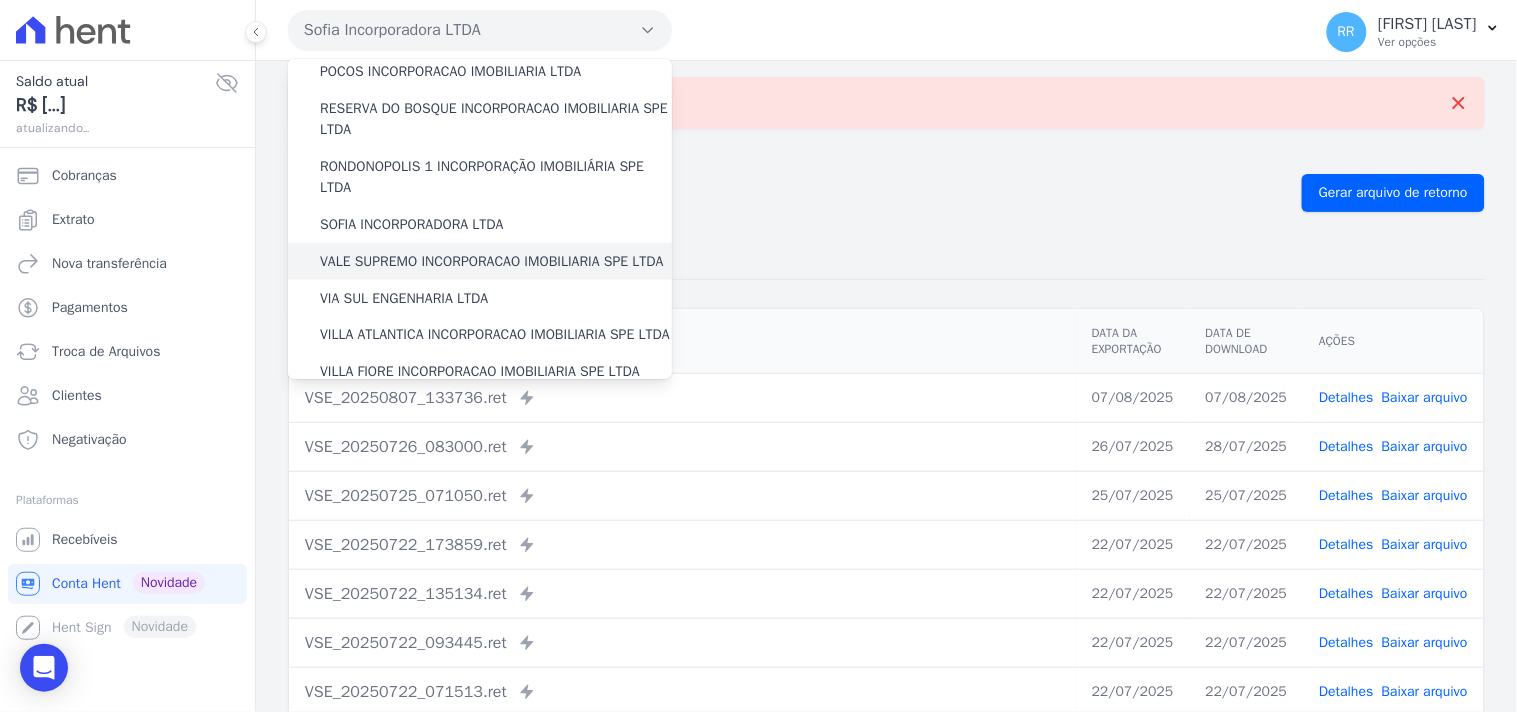 click on "VALE SUPREMO INCORPORACAO IMOBILIARIA SPE LTDA" at bounding box center (492, 261) 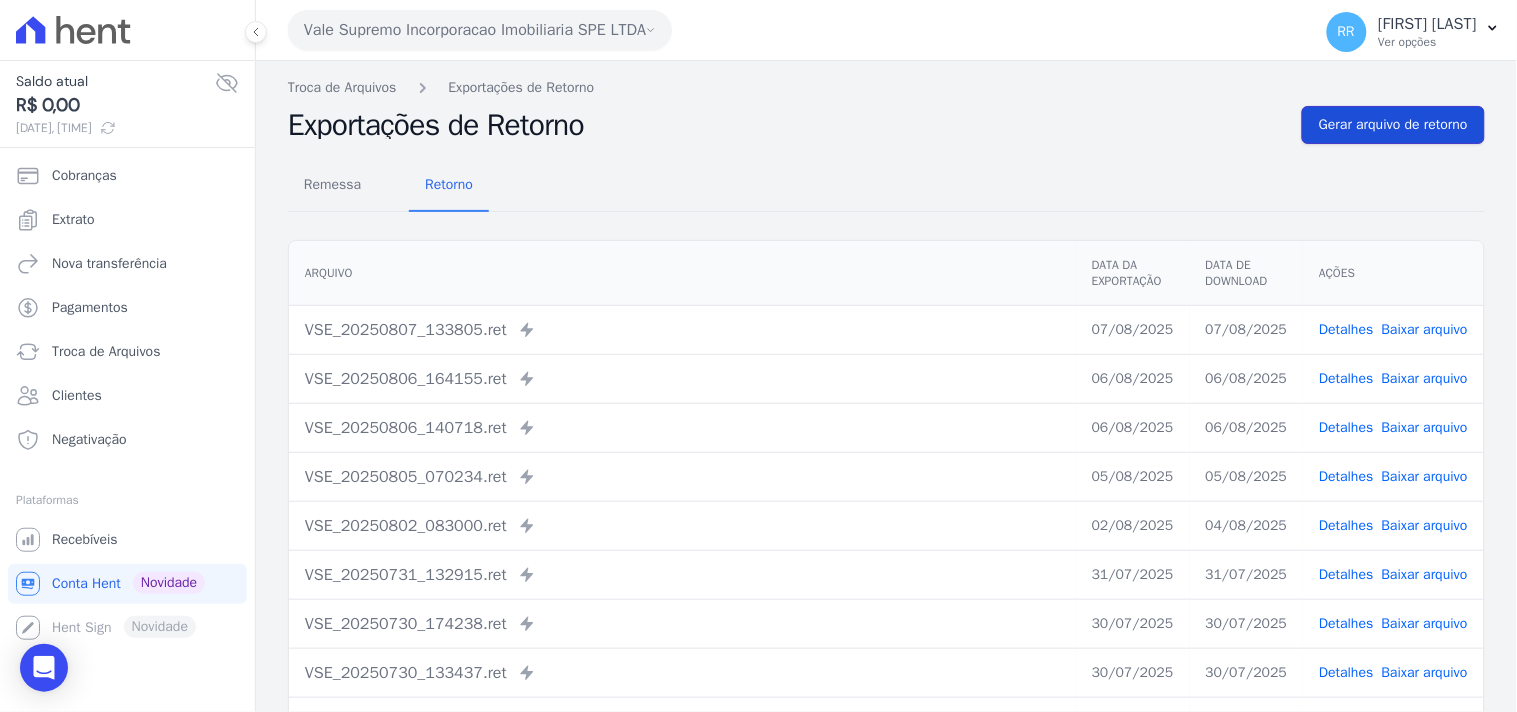 click on "Gerar arquivo de retorno" at bounding box center (1393, 125) 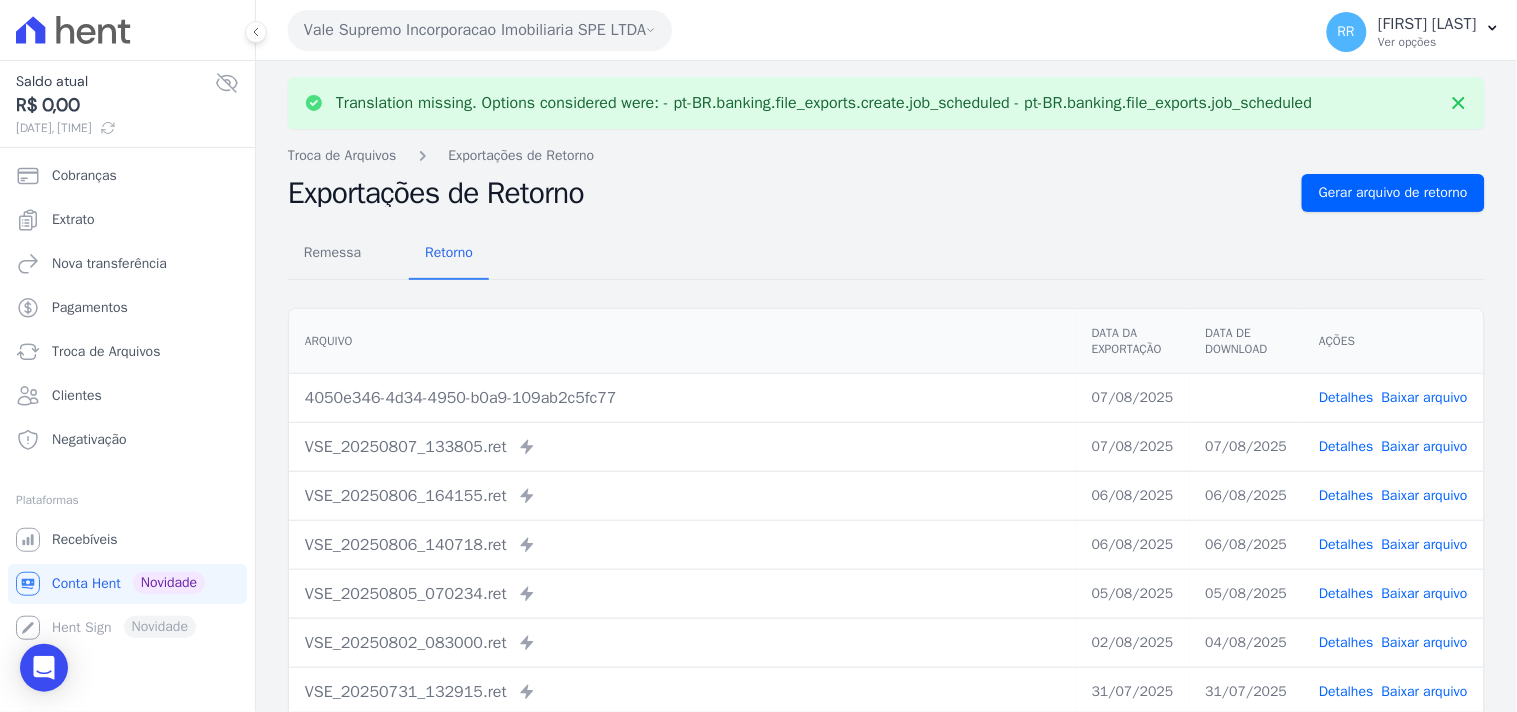 click on "Baixar arquivo" at bounding box center [1425, 397] 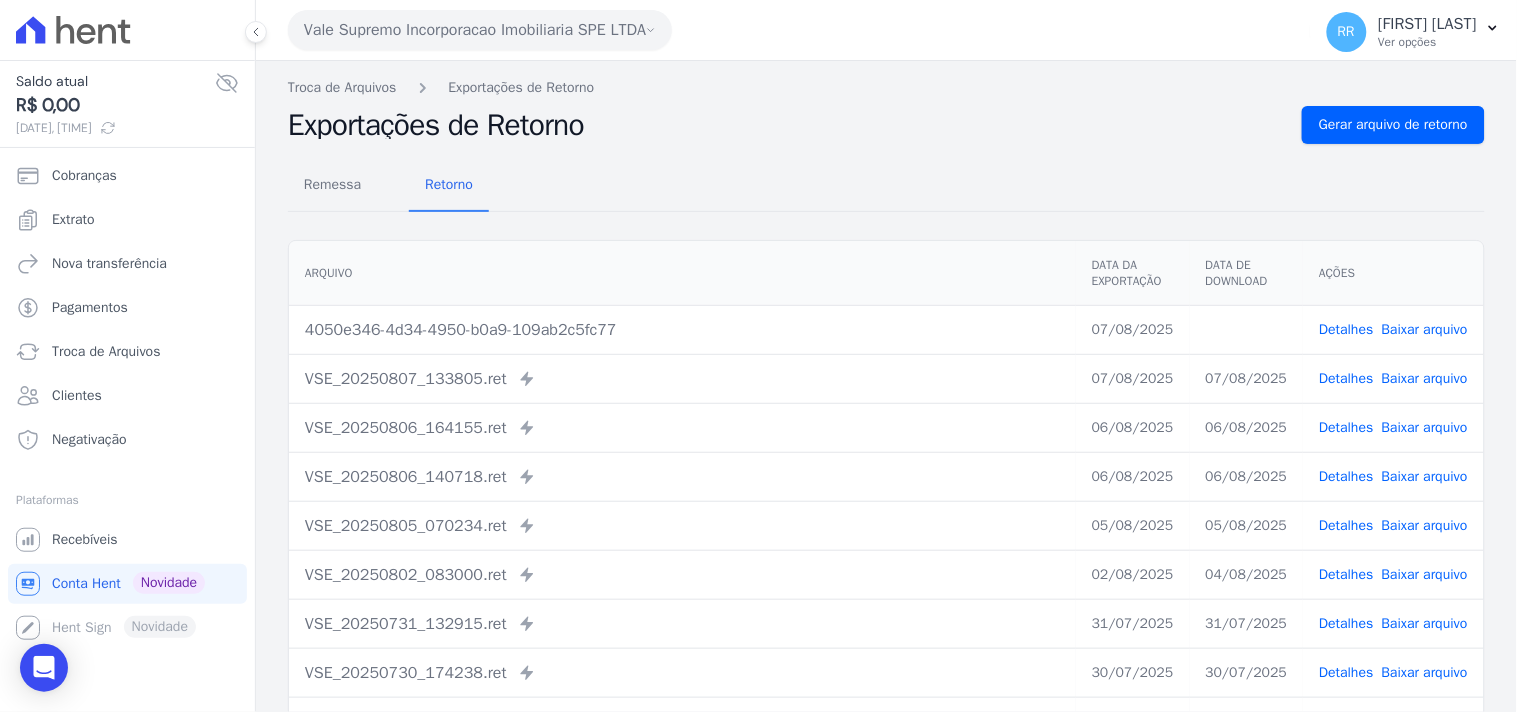 drag, startPoint x: 593, startPoint y: 148, endPoint x: 577, endPoint y: 136, distance: 20 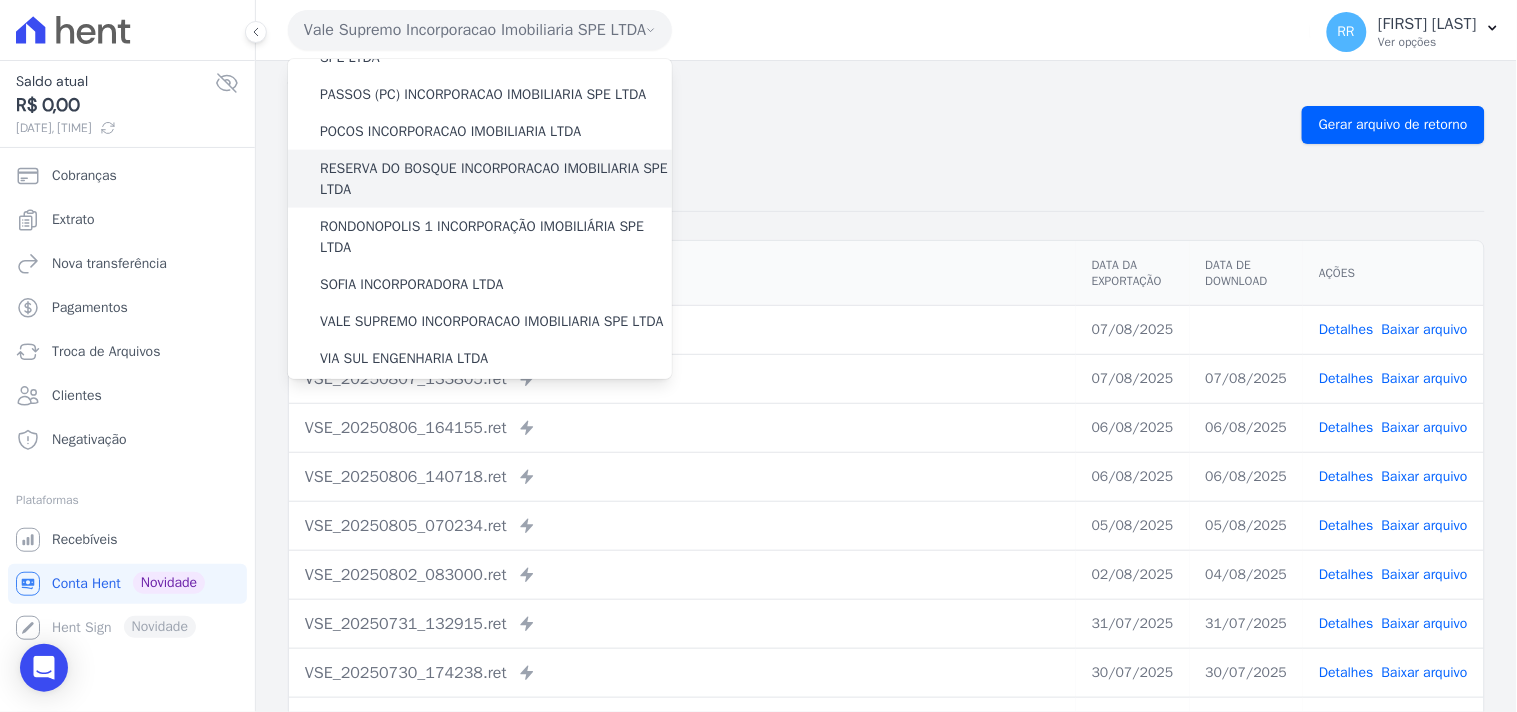 scroll, scrollTop: 741, scrollLeft: 0, axis: vertical 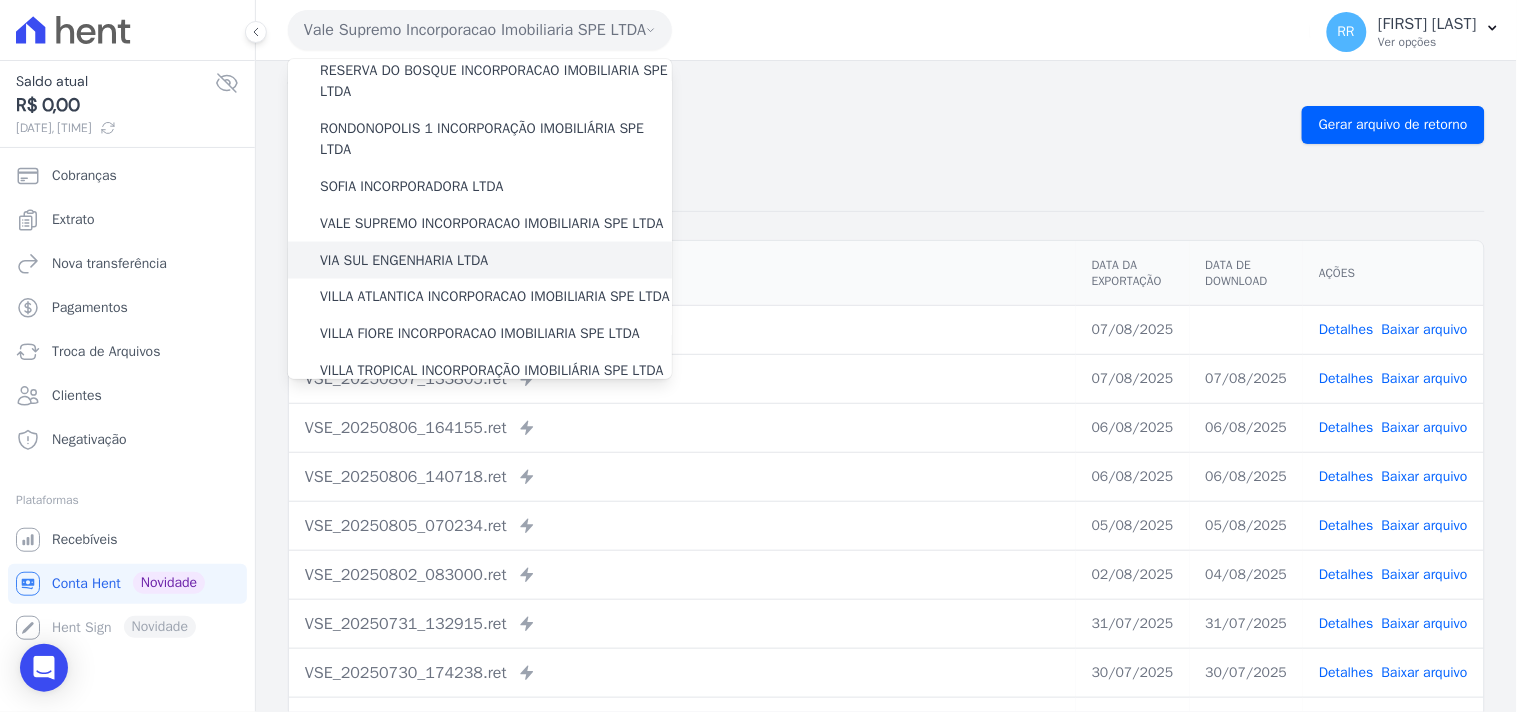 click on "VIA SUL ENGENHARIA LTDA" at bounding box center [404, 260] 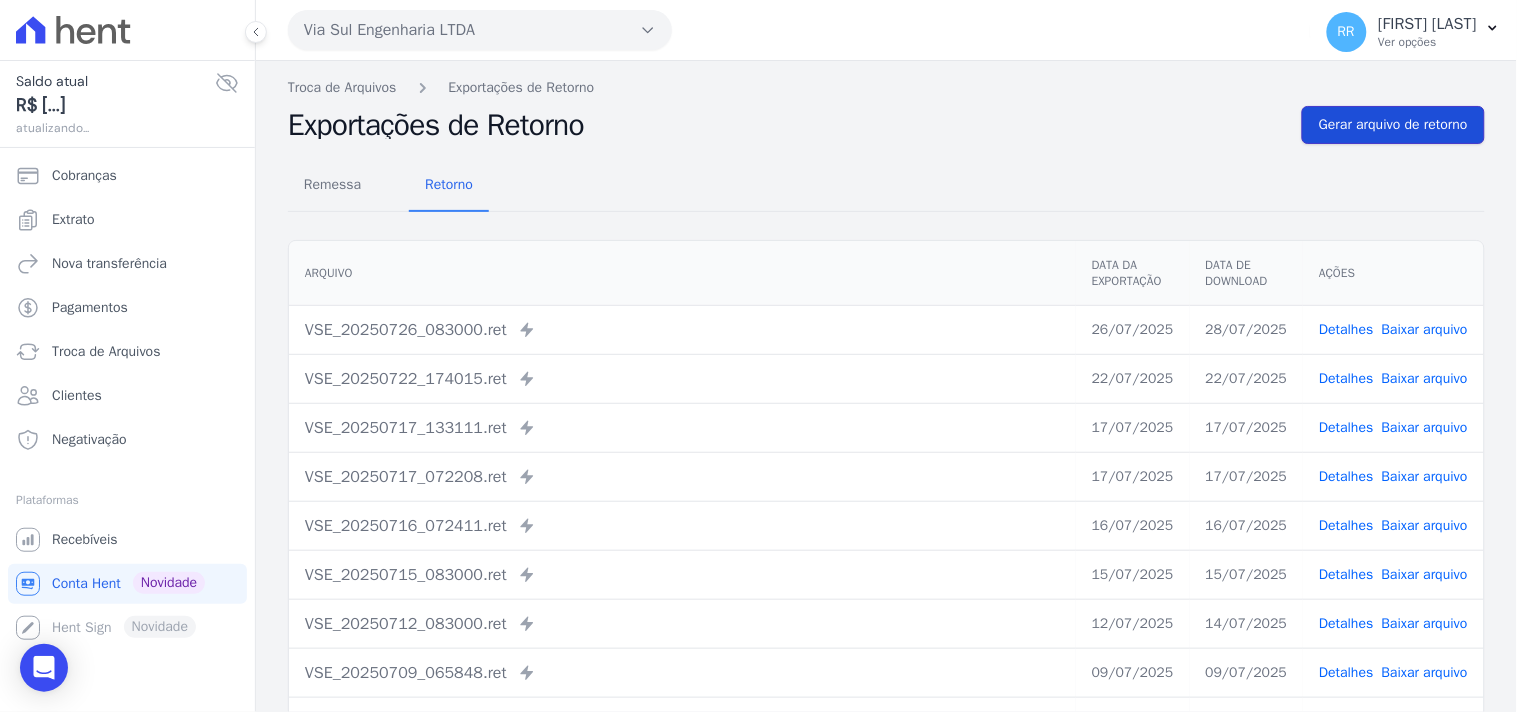 click on "Gerar arquivo de retorno" at bounding box center [1393, 125] 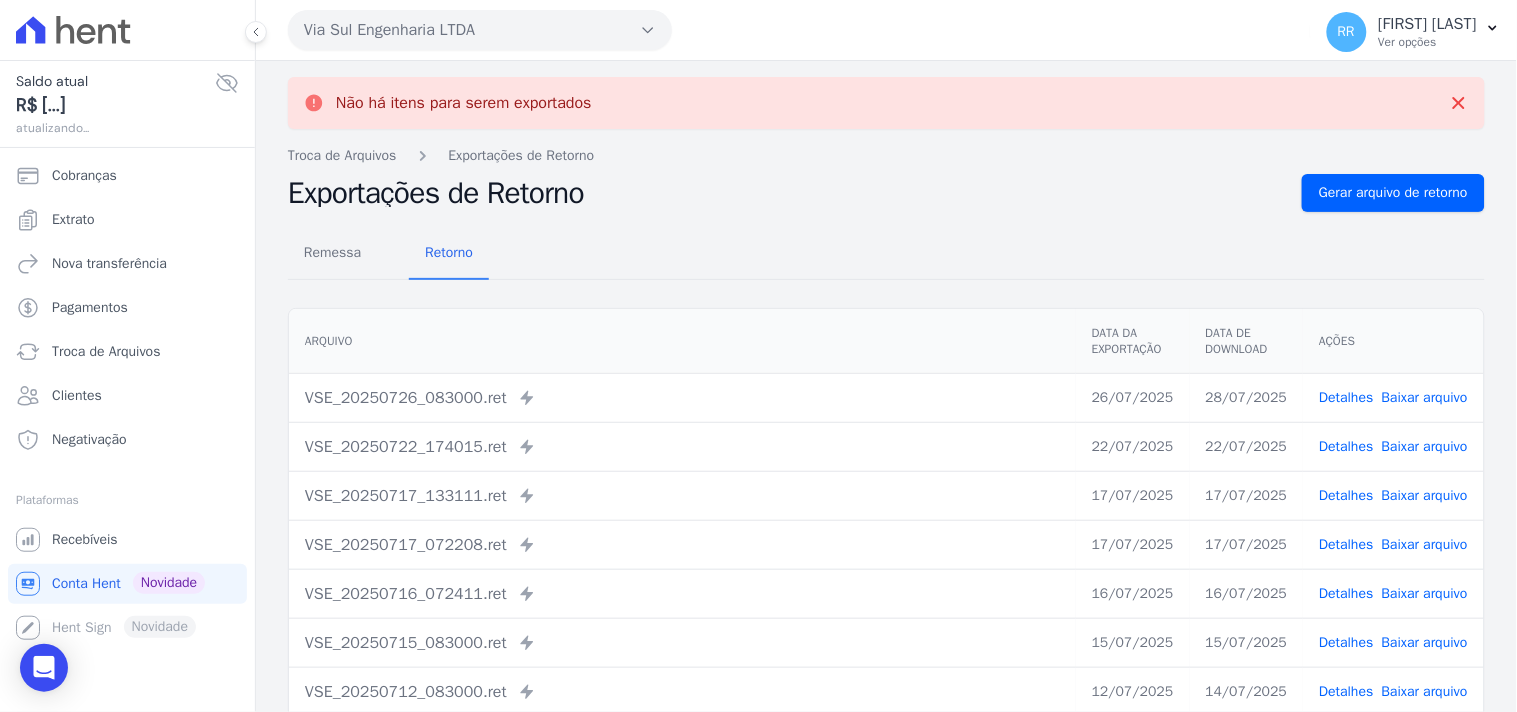 click on "Via Sul Engenharia LTDA" at bounding box center [480, 30] 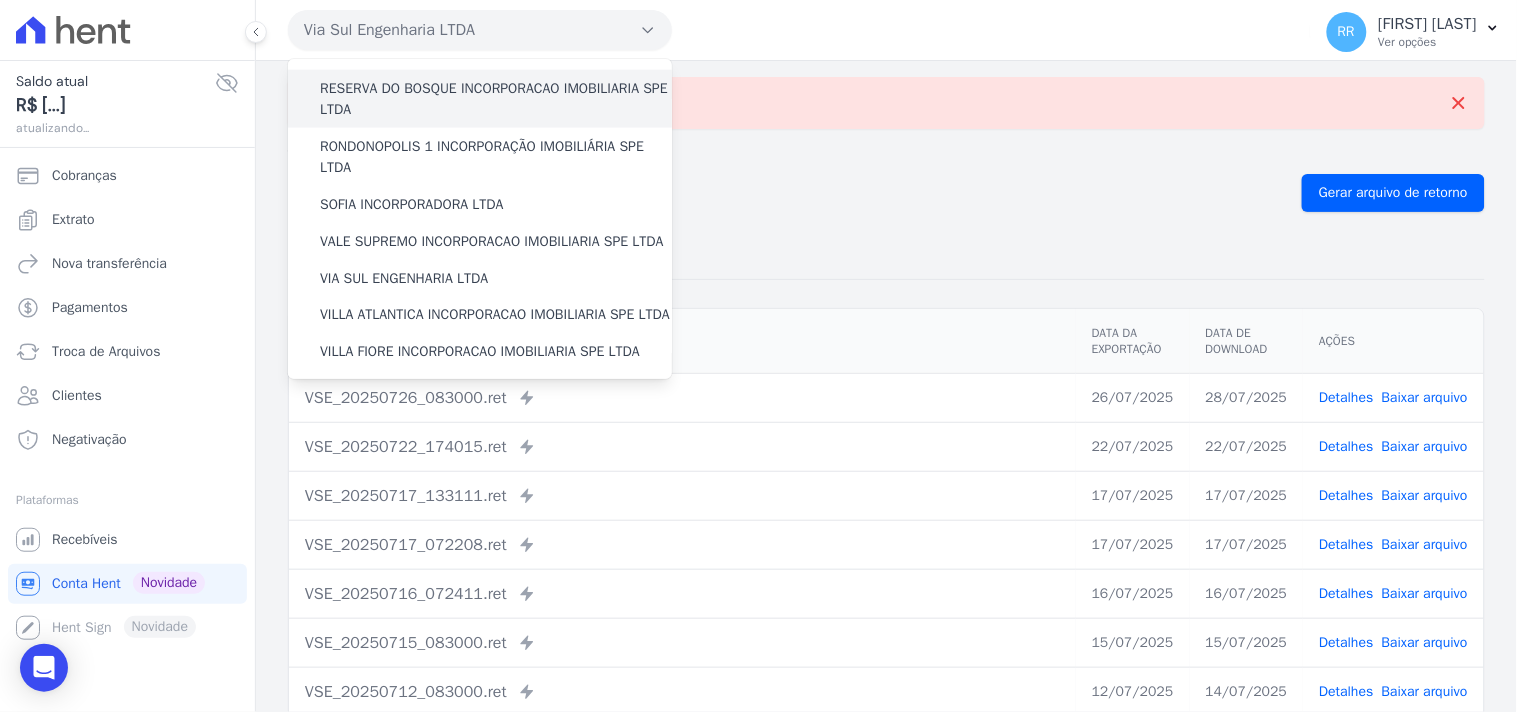 scroll, scrollTop: 893, scrollLeft: 0, axis: vertical 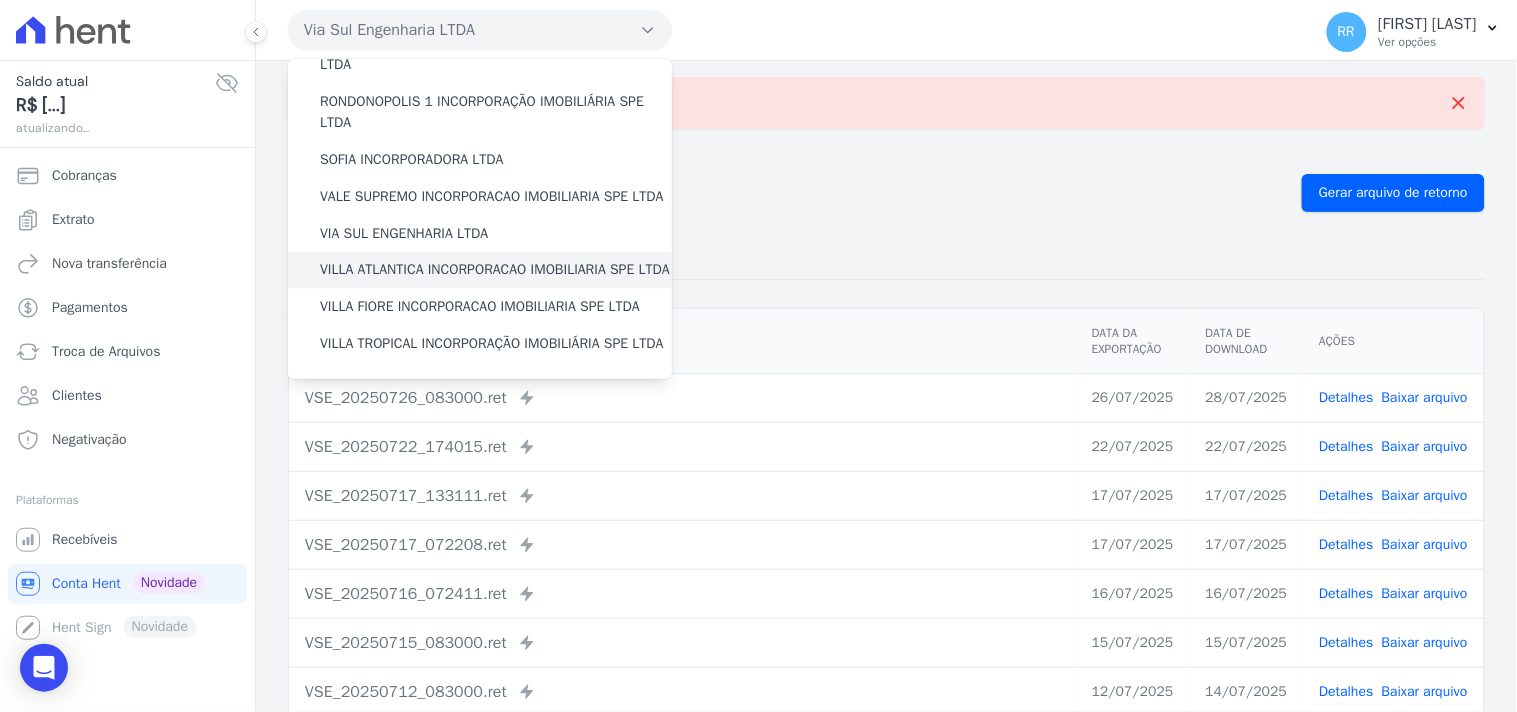 click on "VILLA ATLANTICA INCORPORACAO IMOBILIARIA SPE LTDA" at bounding box center [495, 270] 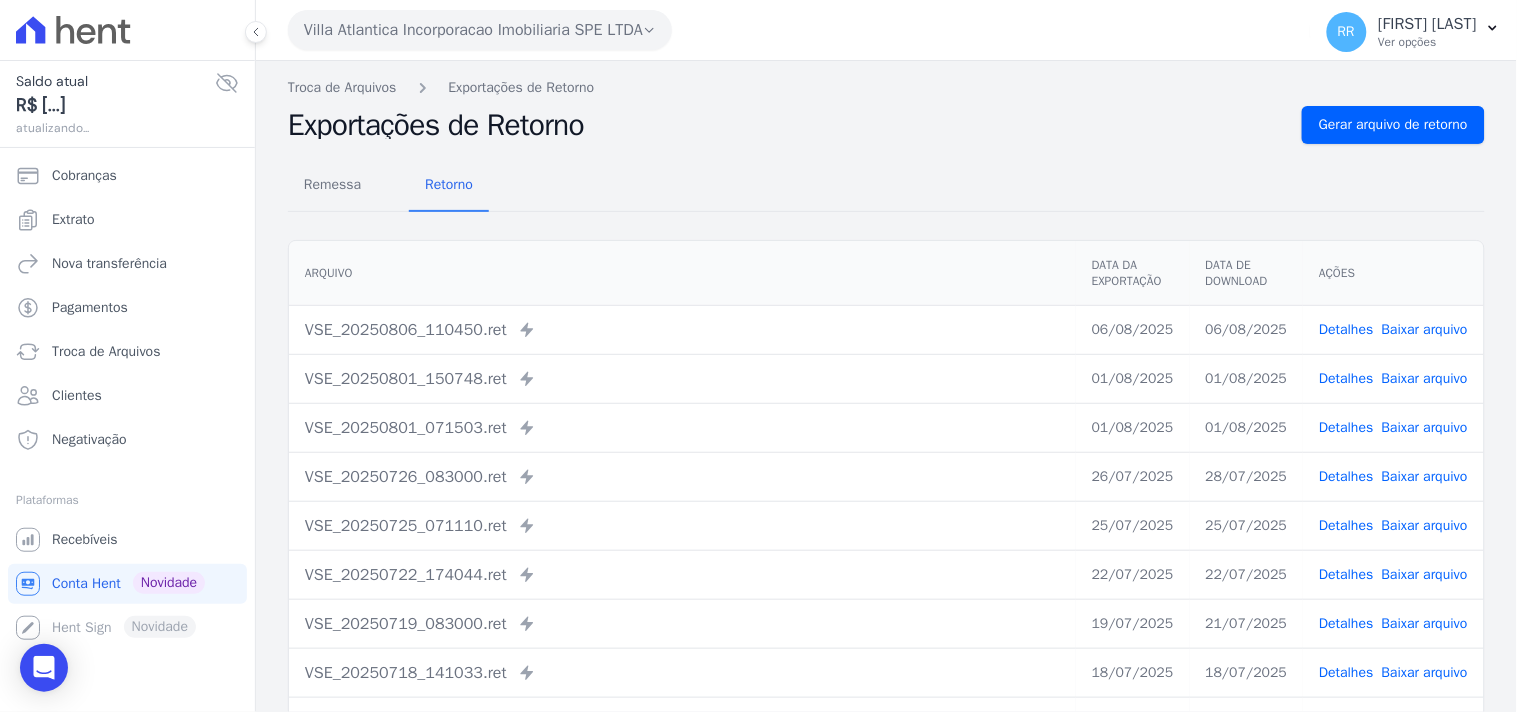 click on "Remessa
Retorno
Arquivo
Data da Exportação
Data de Download
Ações
VSE_20250806_110450.ret
Enviado para Nexxera em: 06/08/2025, 11:04
06/08/2025
06/08/2025
Detalhes" at bounding box center [886, 505] 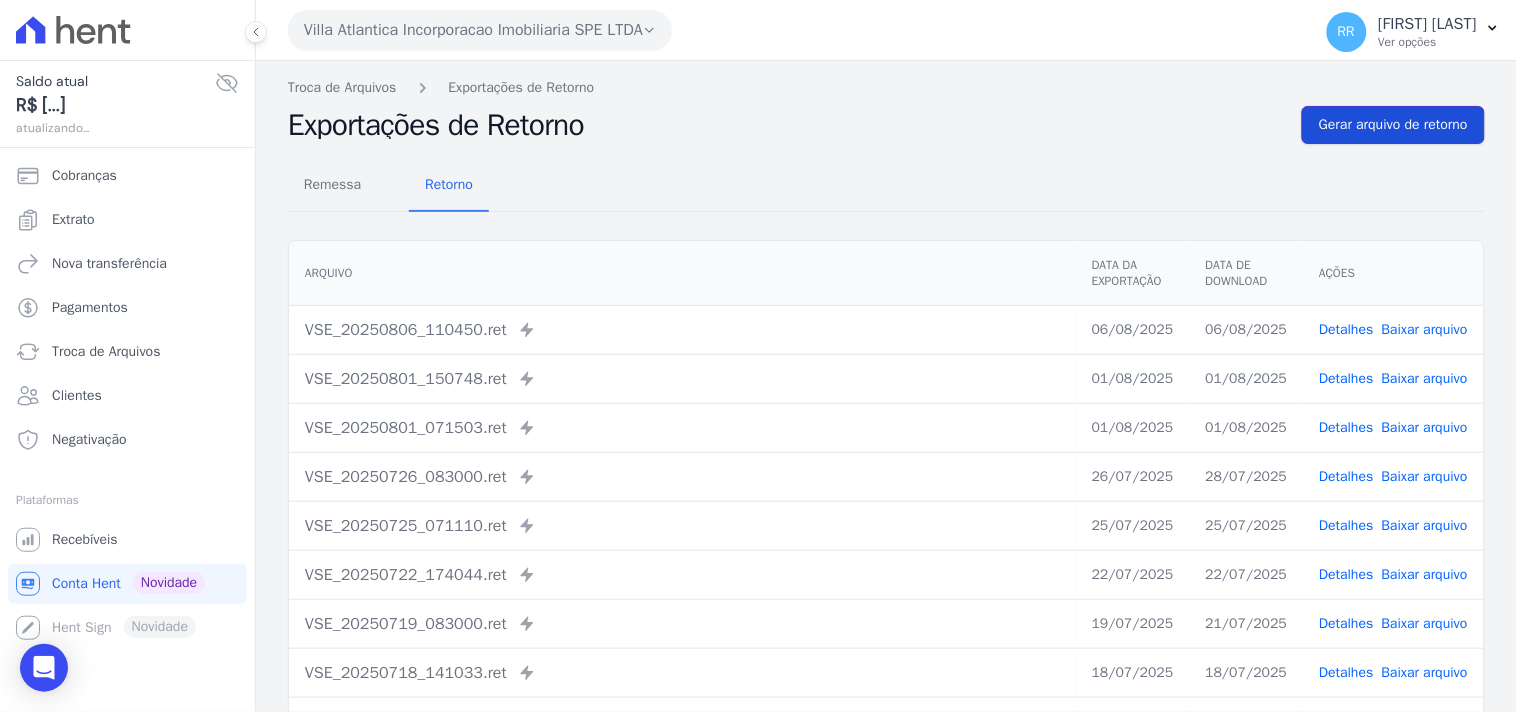click on "Gerar arquivo de retorno" at bounding box center (1393, 125) 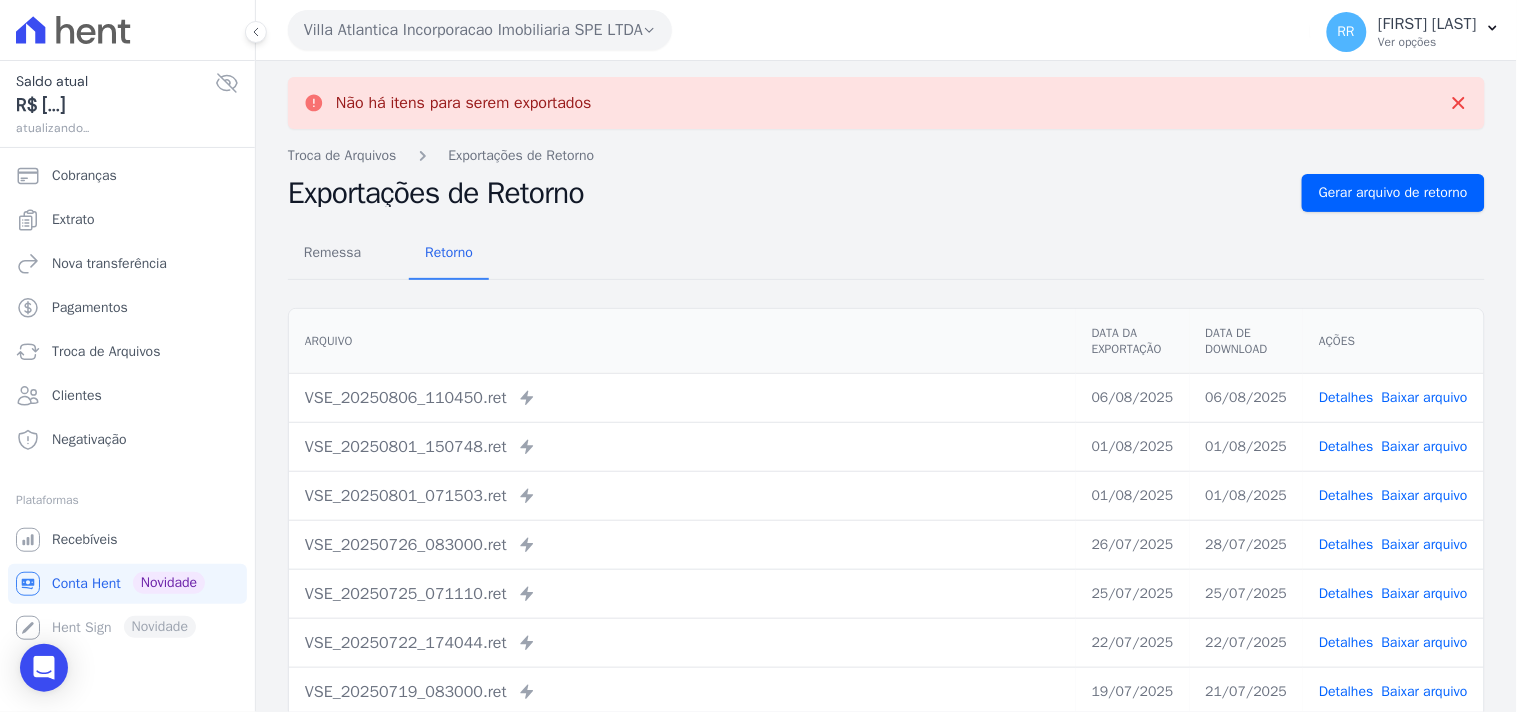 click on "Villa Atlantica Incorporacao Imobiliaria SPE LTDA" at bounding box center [480, 30] 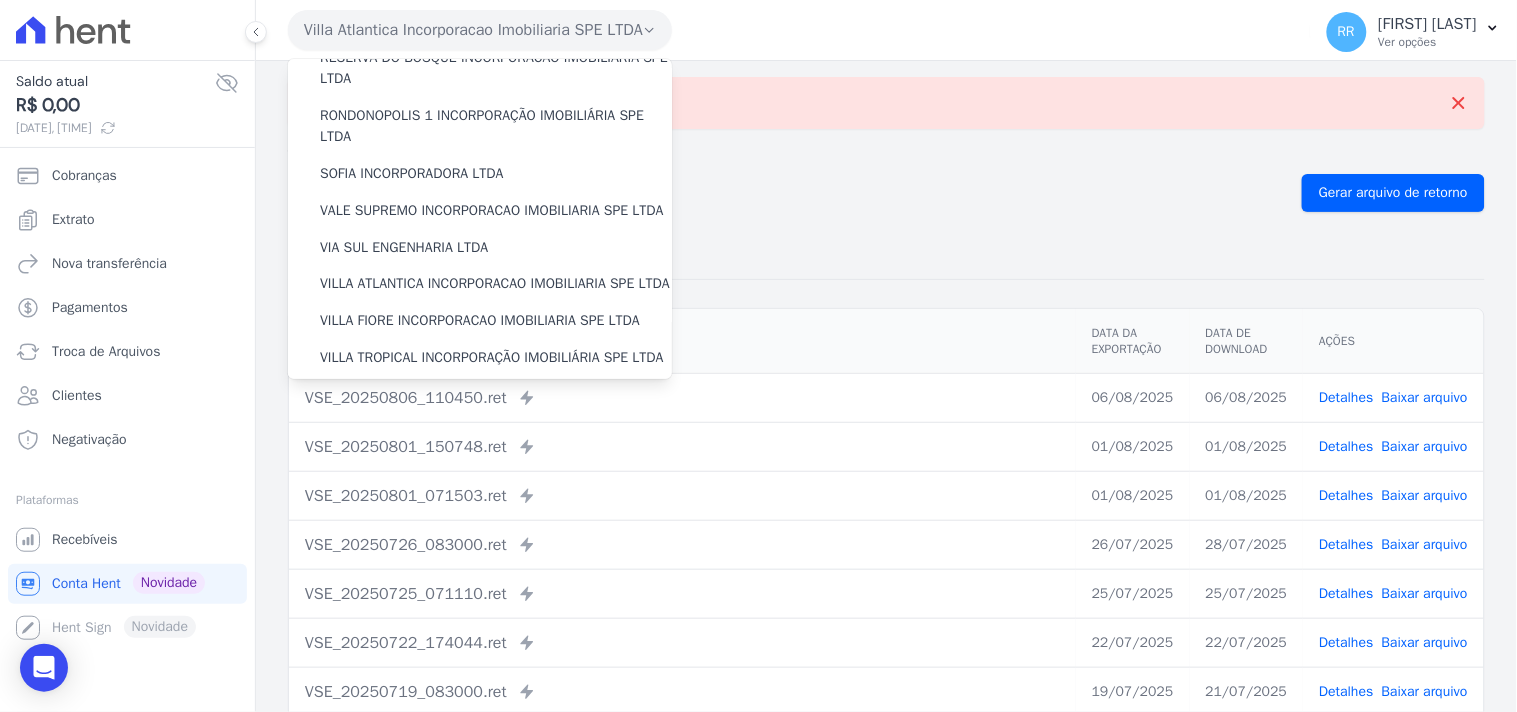 scroll, scrollTop: 852, scrollLeft: 0, axis: vertical 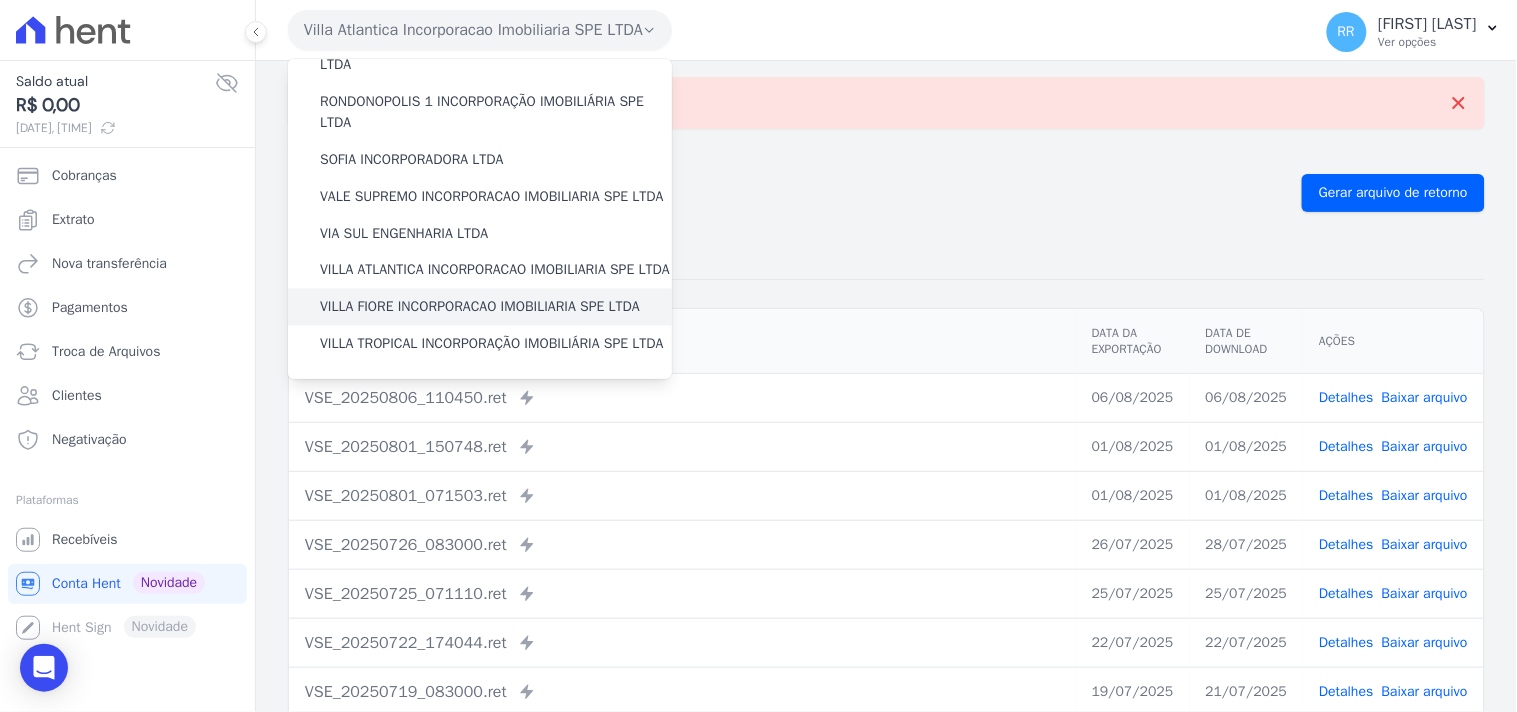 click on "VILLA FIORE INCORPORACAO IMOBILIARIA SPE LTDA" at bounding box center [480, 307] 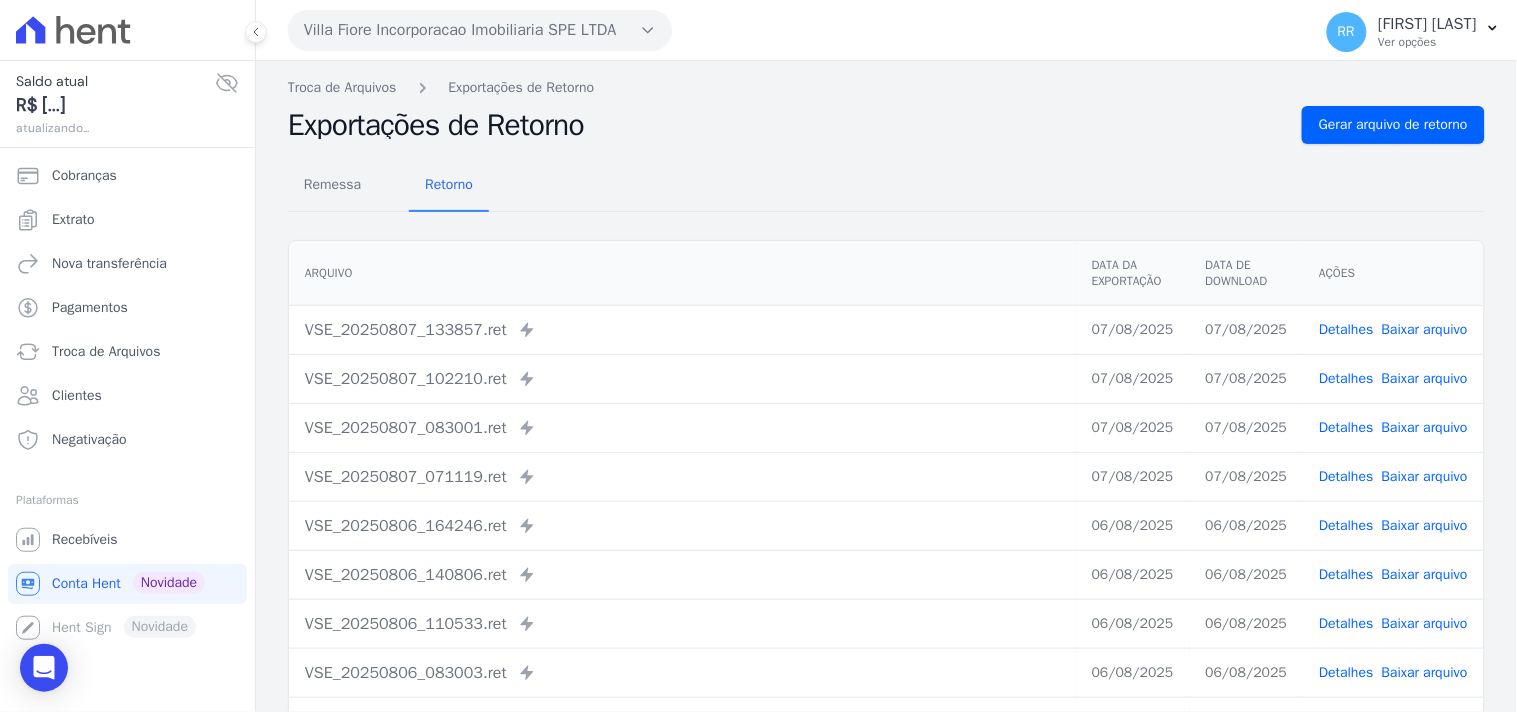 click on "Troca de Arquivos
Exportações de Retorno
Exportações de Retorno
Gerar arquivo de retorno
Remessa
Retorno
Arquivo
Data da Exportação
Data de Download
Ações
VSE_20250807_133857.ret" at bounding box center [886, 472] 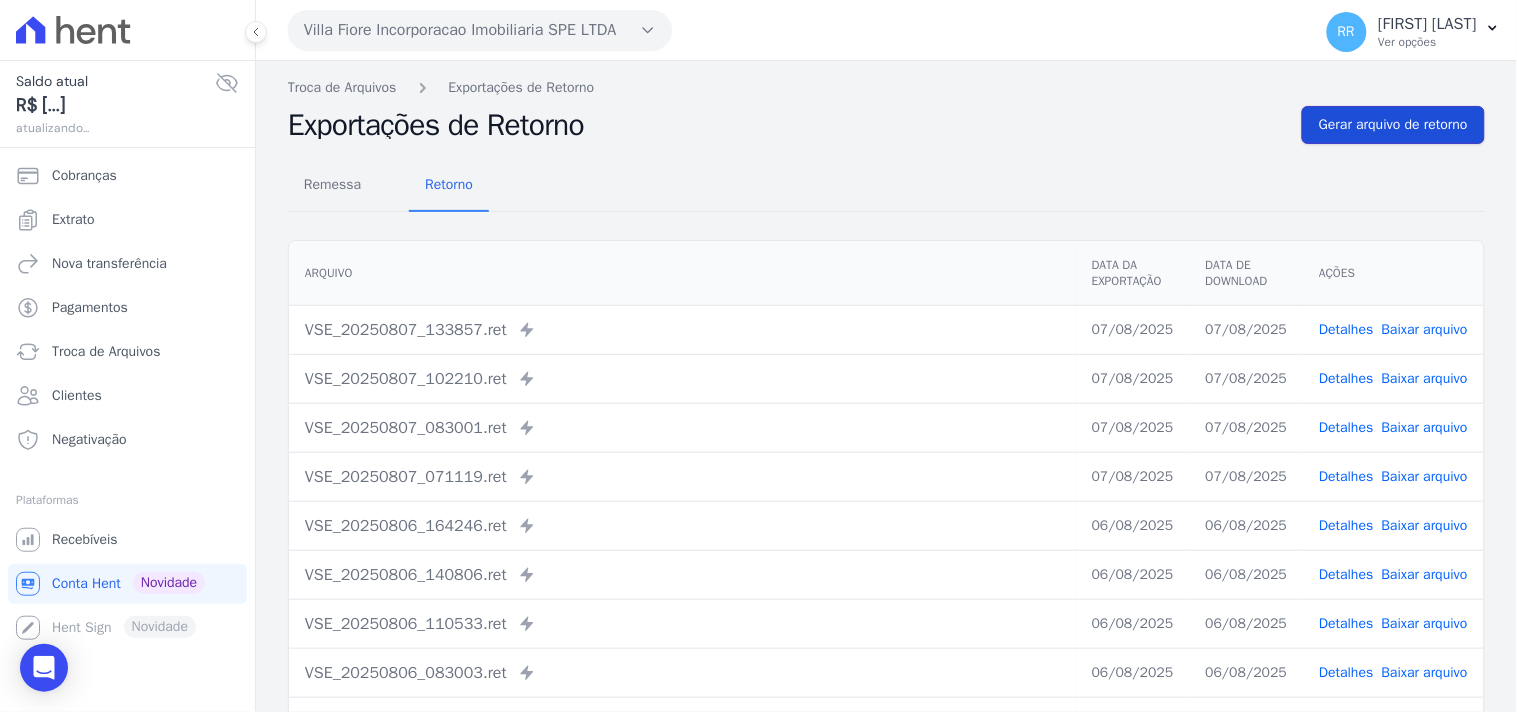 click on "Gerar arquivo de retorno" at bounding box center [1393, 125] 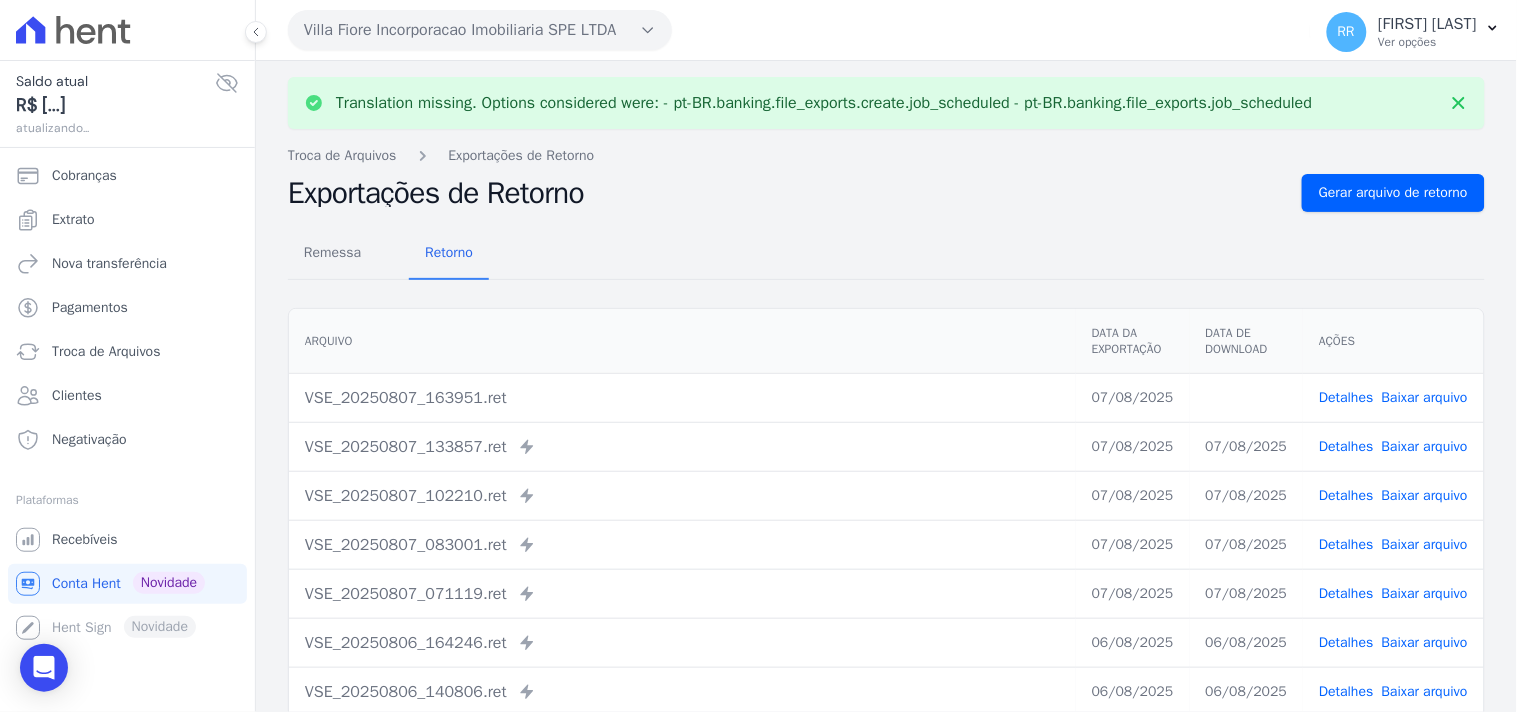 click on "Baixar arquivo" at bounding box center [1425, 397] 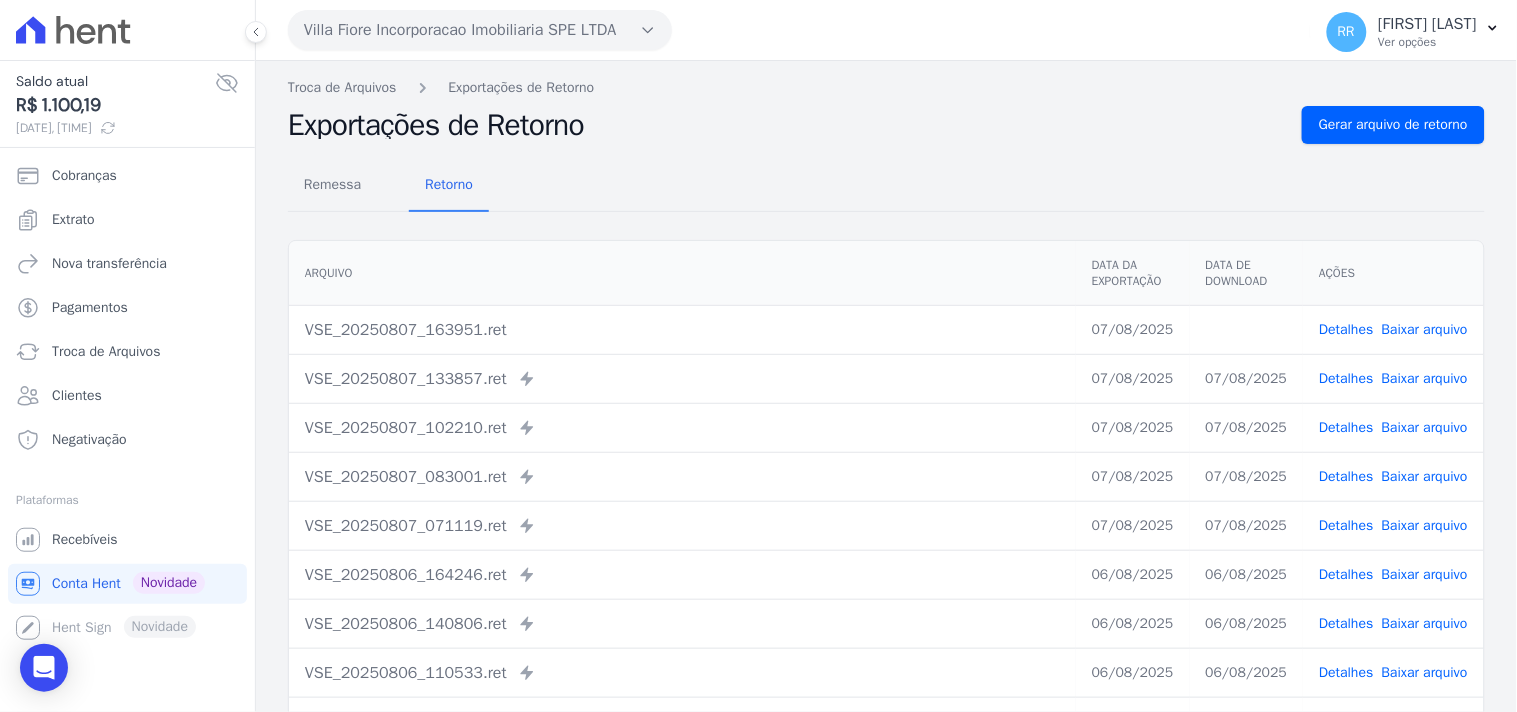 drag, startPoint x: 766, startPoint y: 236, endPoint x: 741, endPoint y: 211, distance: 35.35534 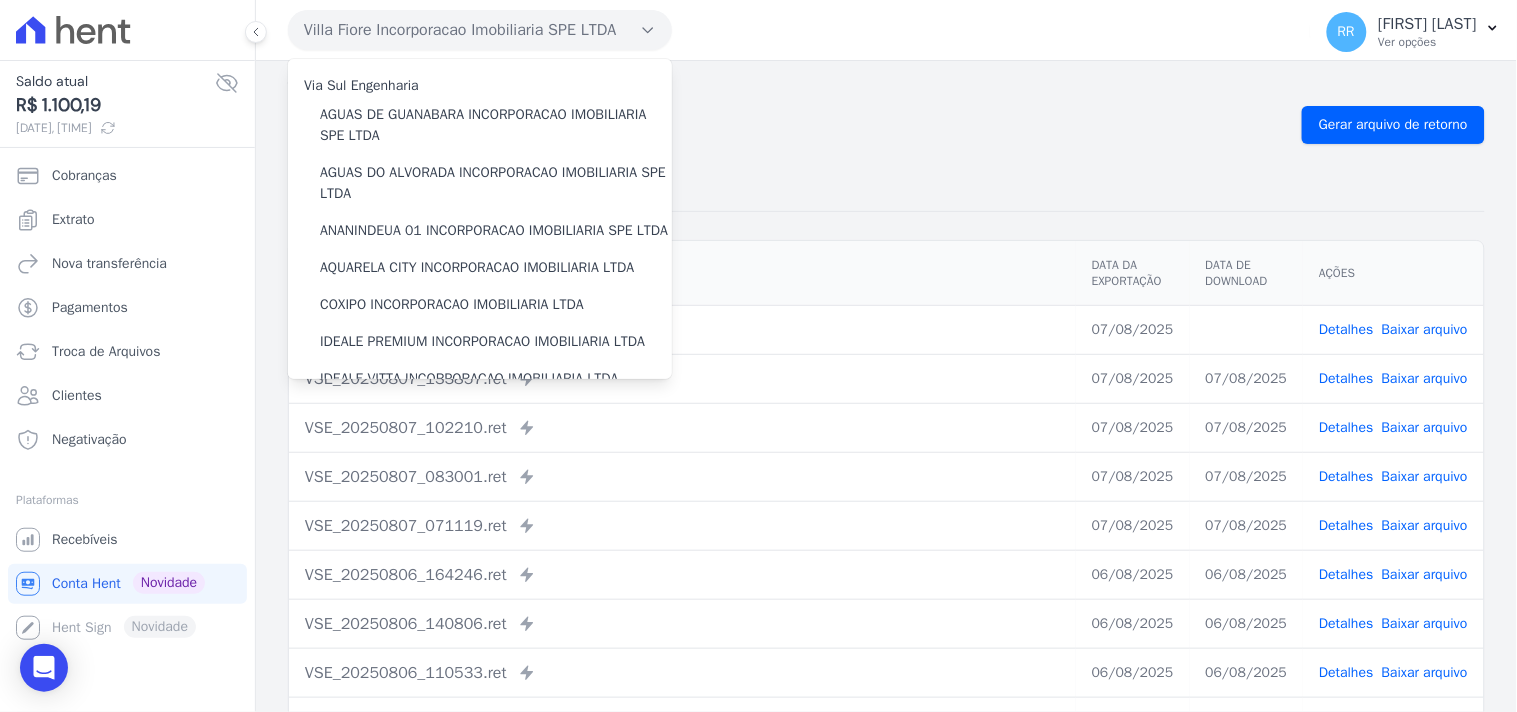 click on "Villa Fiore Incorporacao Imobiliaria SPE LTDA" at bounding box center (480, 30) 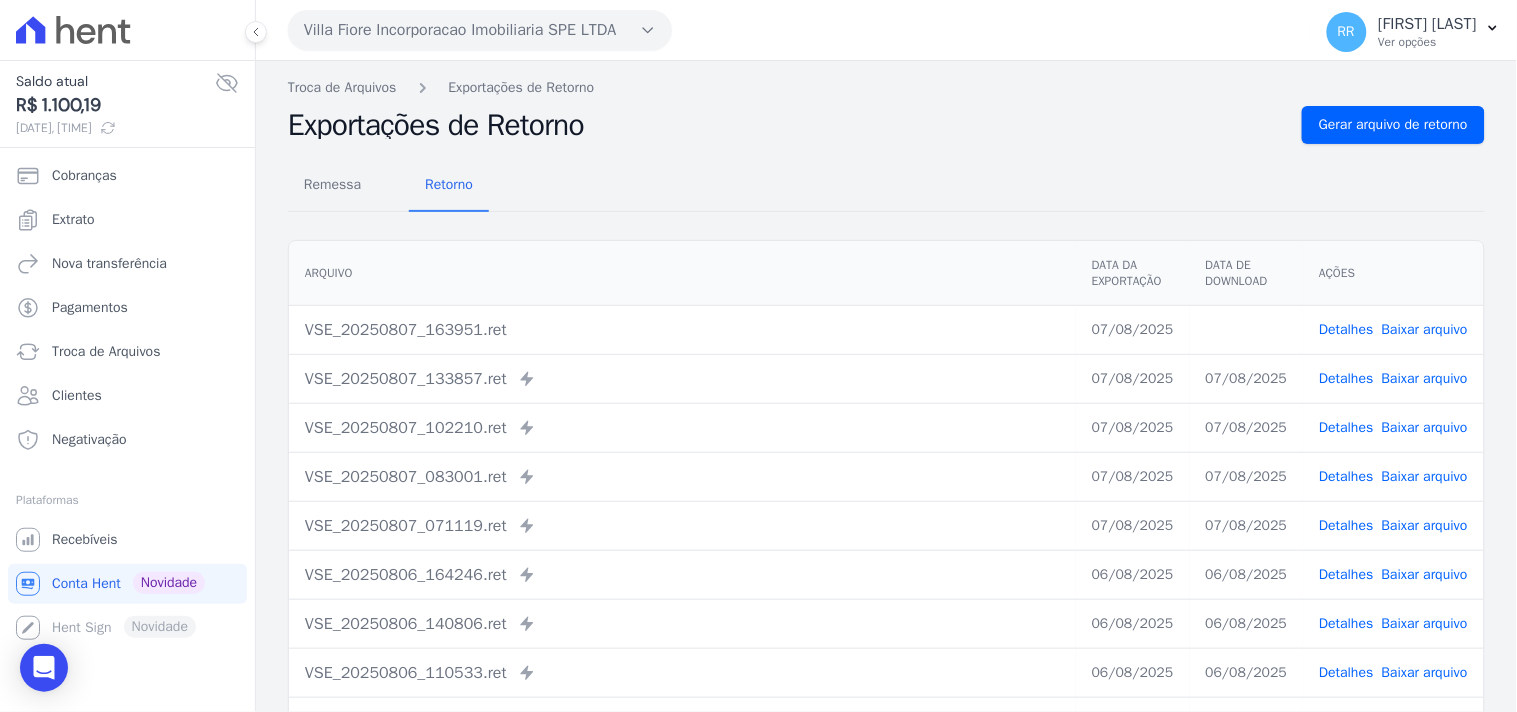 click on "Villa Fiore Incorporacao Imobiliaria SPE LTDA" at bounding box center [480, 30] 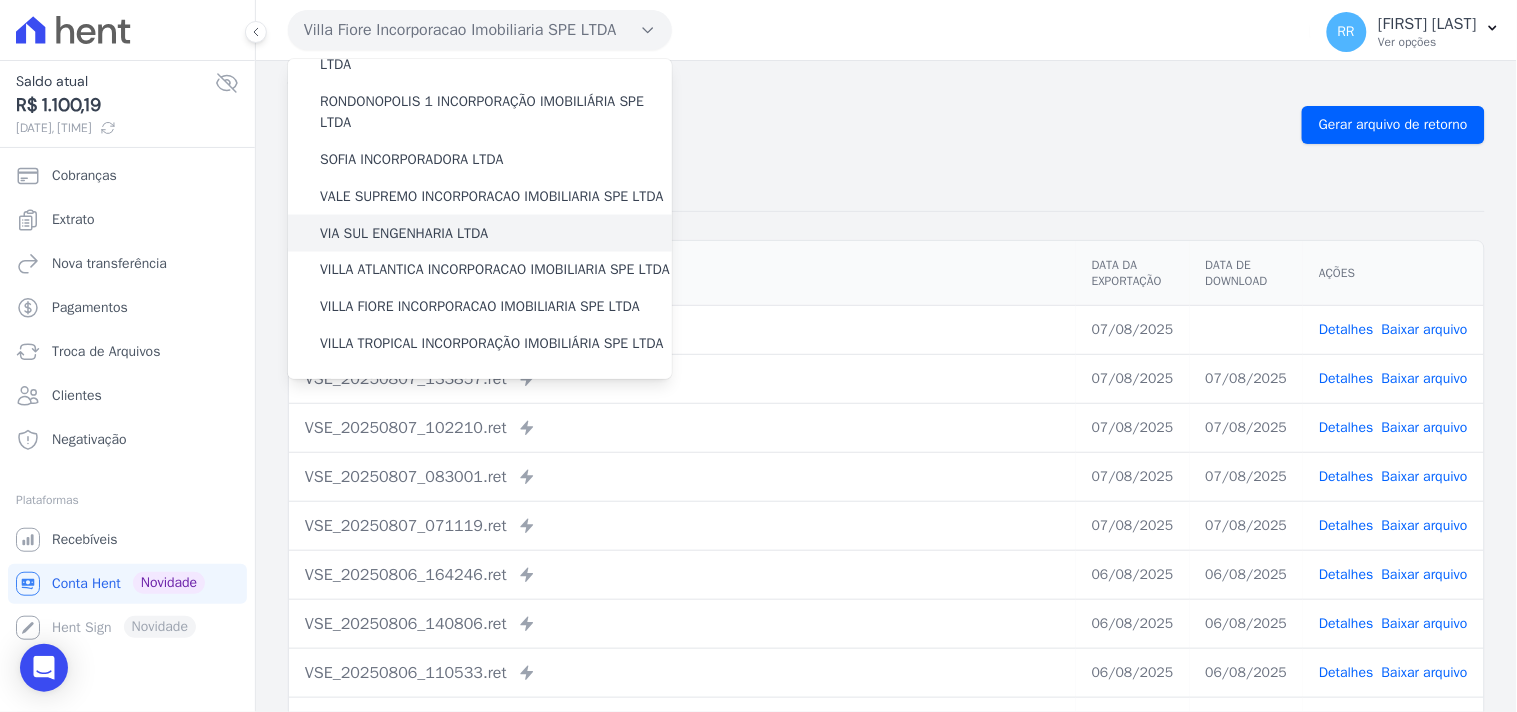 scroll, scrollTop: 893, scrollLeft: 0, axis: vertical 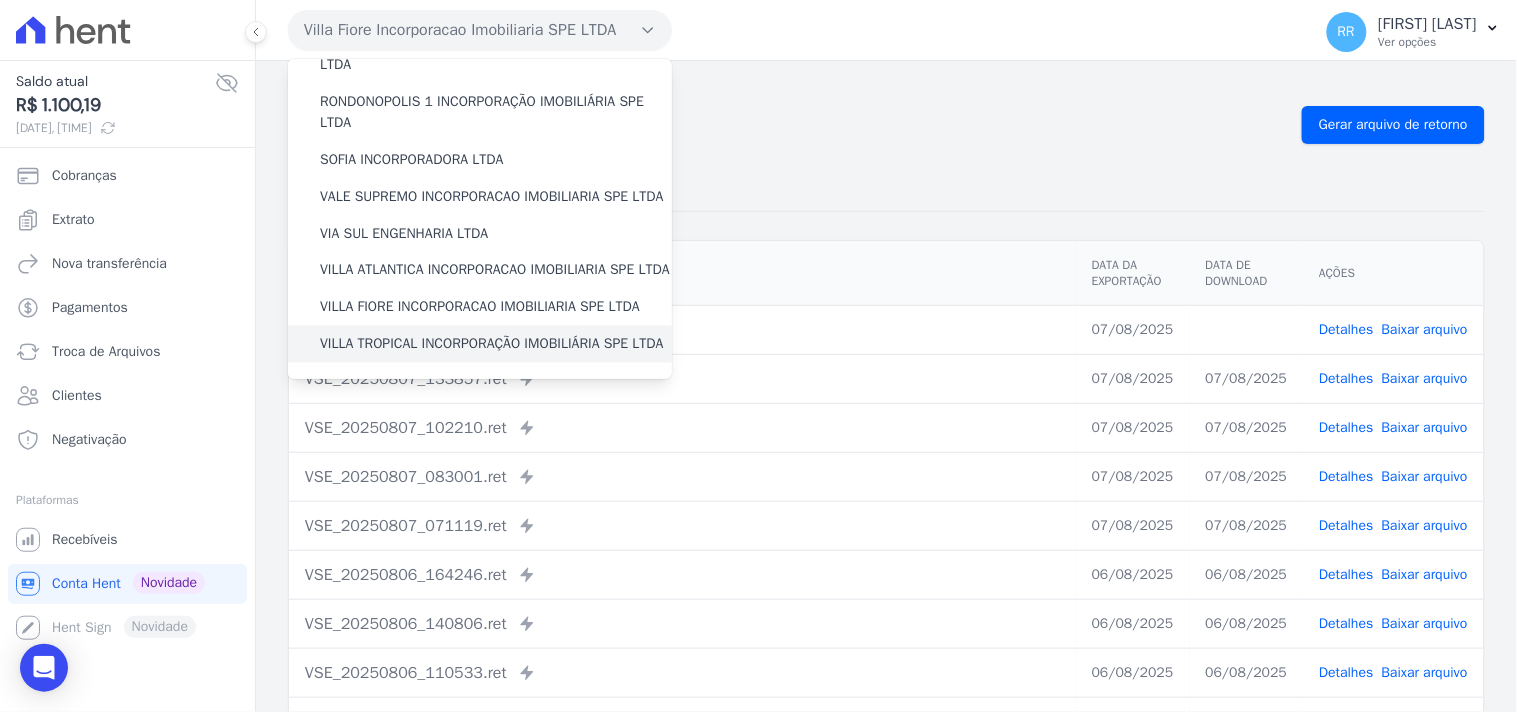 click on "VILLA TROPICAL INCORPORAÇÃO IMOBILIÁRIA SPE LTDA" at bounding box center [492, 344] 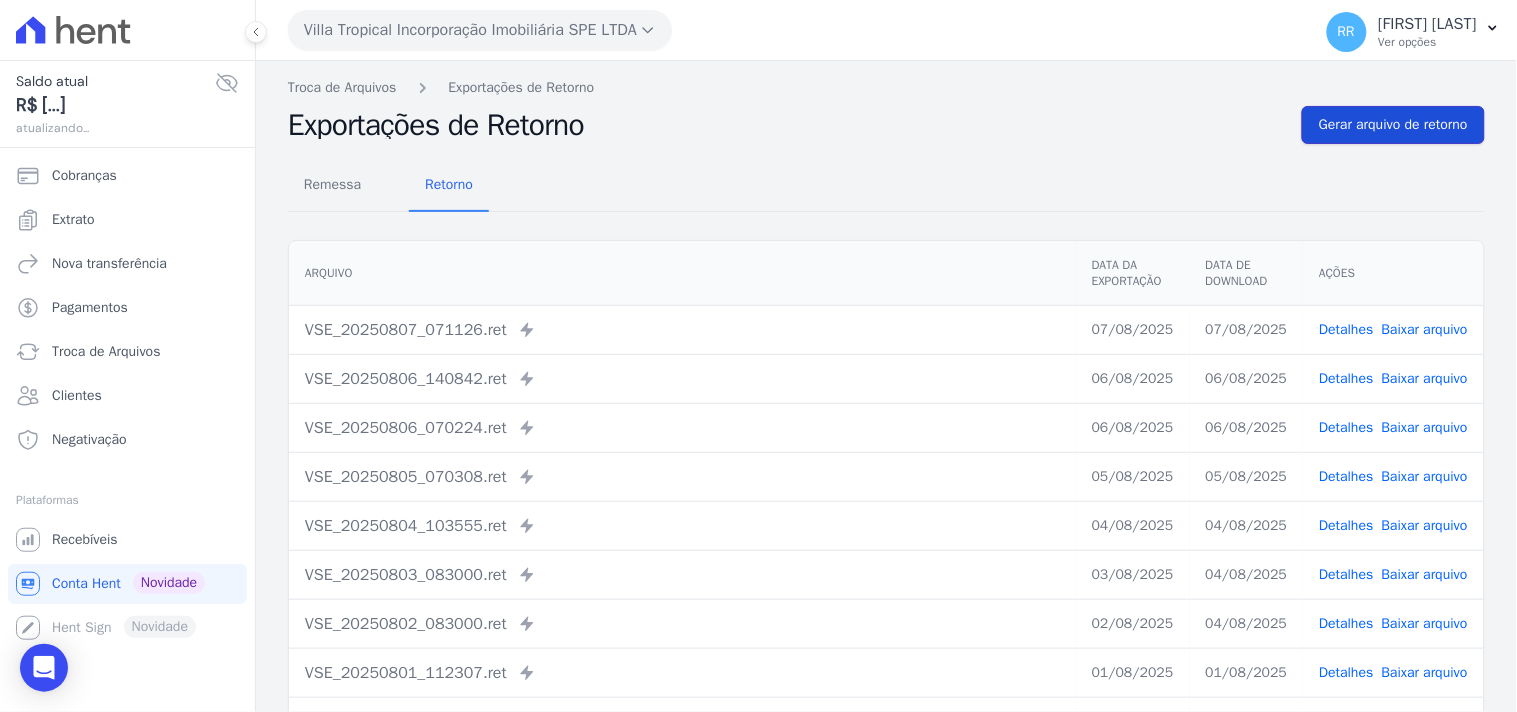 click on "Gerar arquivo de retorno" at bounding box center [1393, 125] 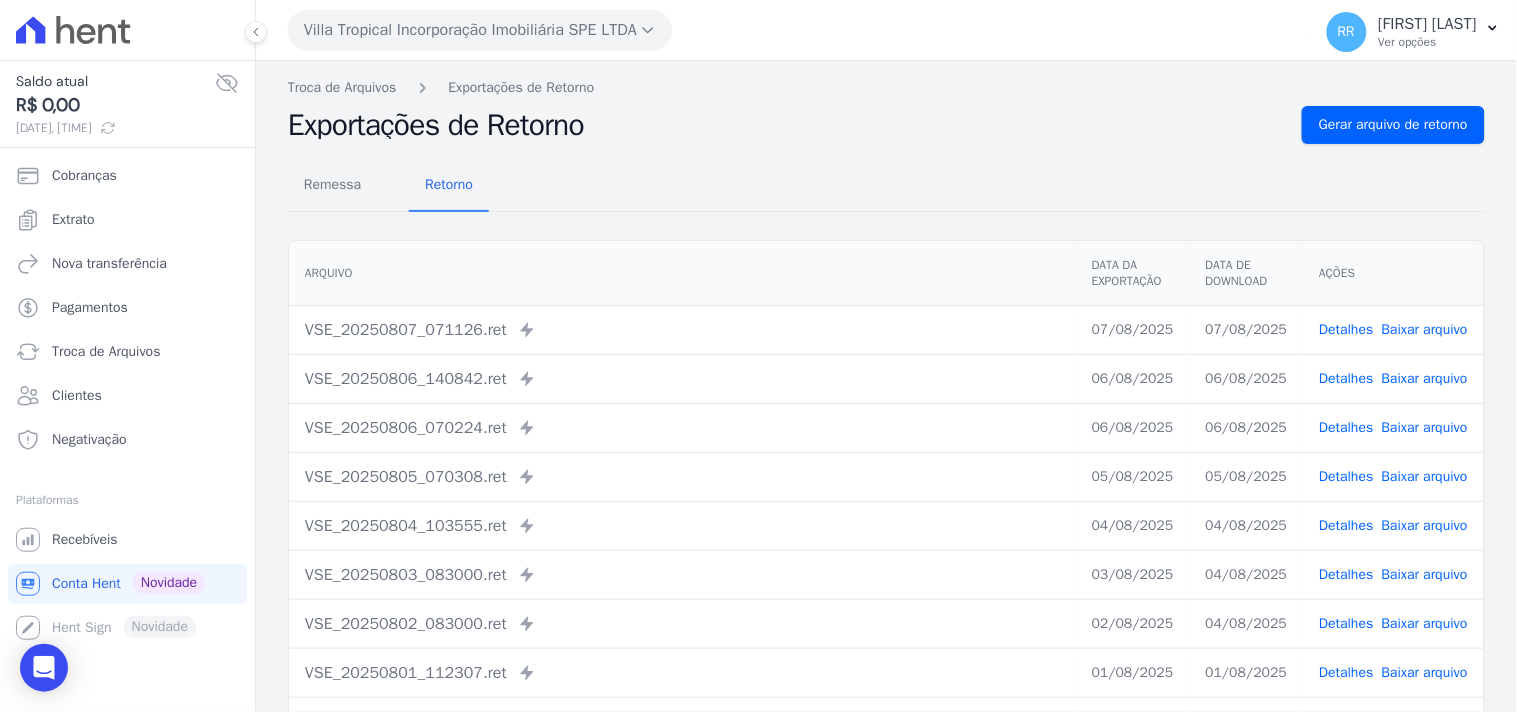 click on "Villa Tropical Incorporação Imobiliária SPE LTDA" at bounding box center [480, 30] 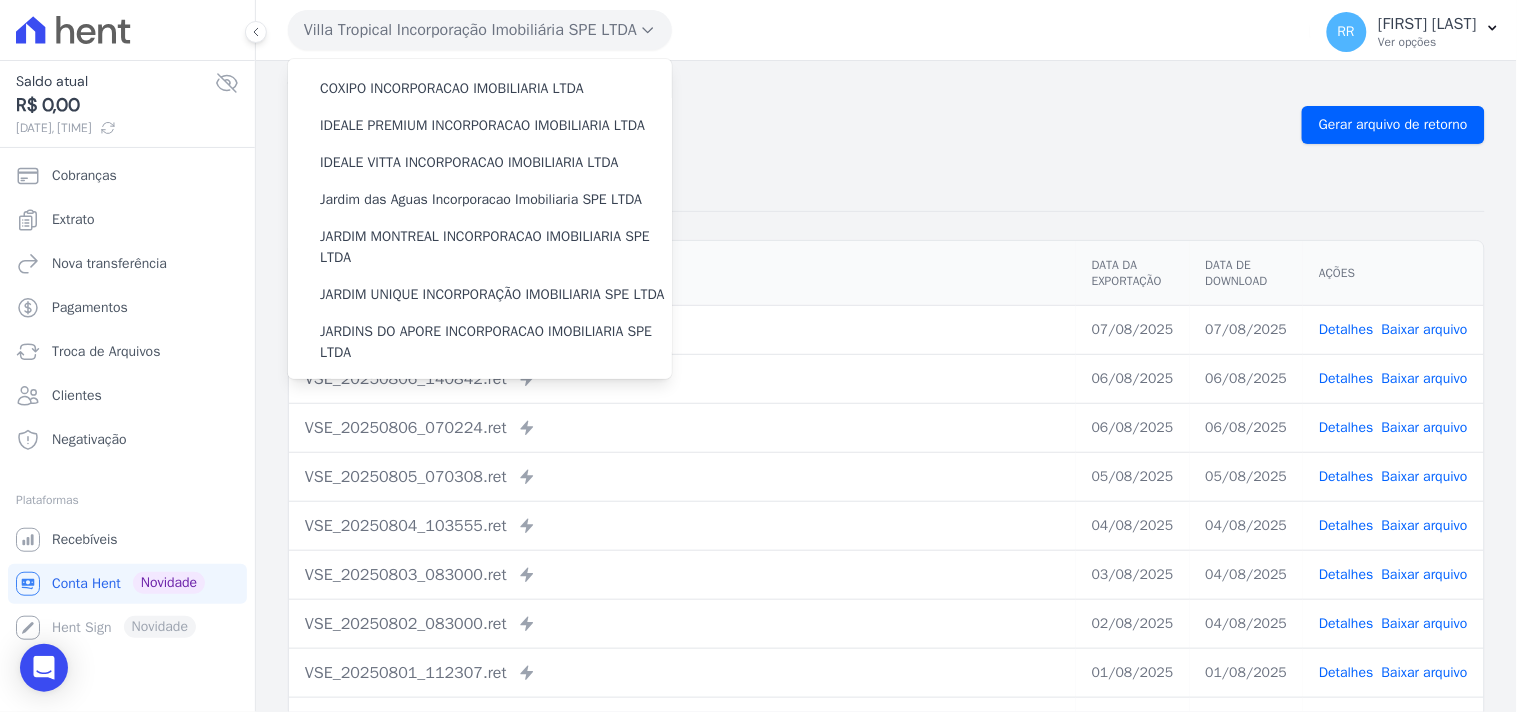 scroll, scrollTop: 444, scrollLeft: 0, axis: vertical 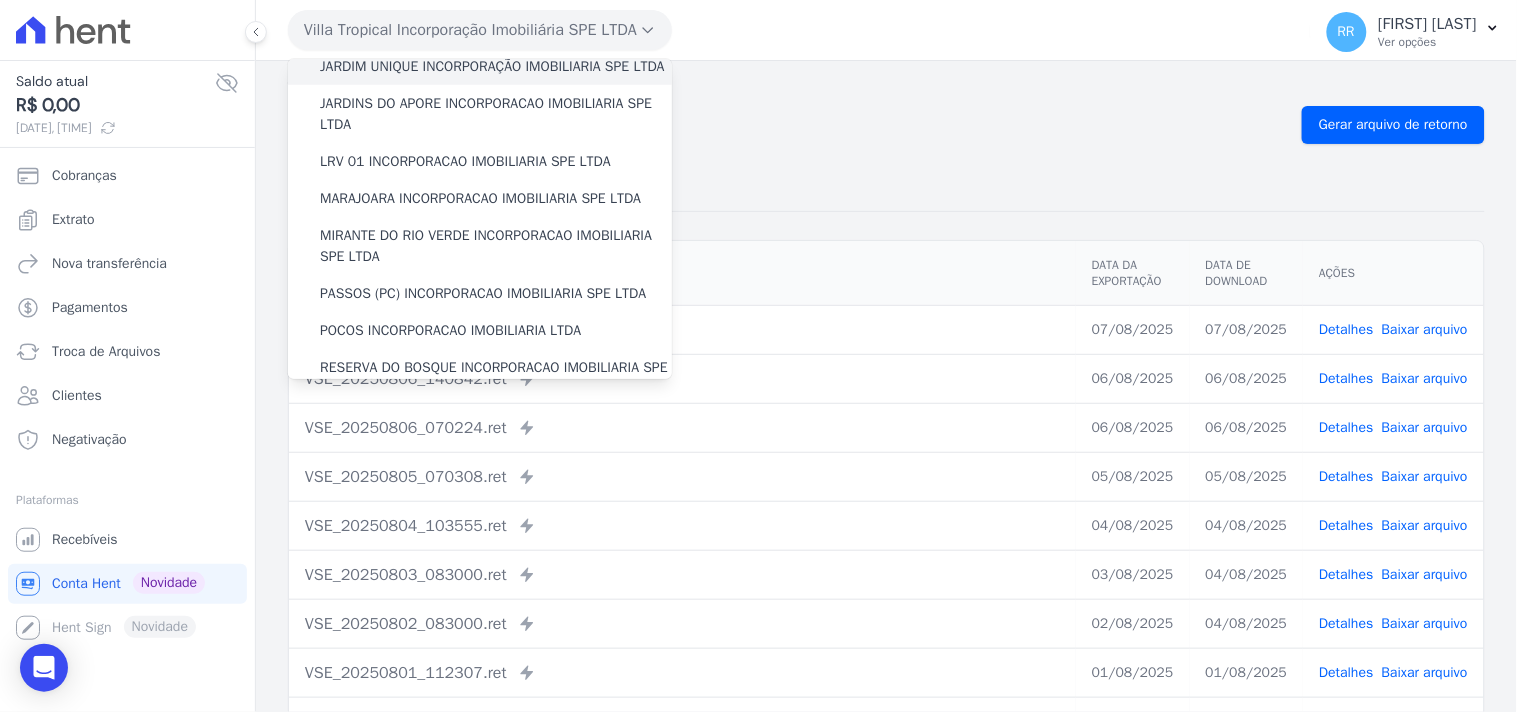 click on "JARDIM UNIQUE INCORPORAÇÃO IMOBILIARIA SPE LTDA" at bounding box center [492, 66] 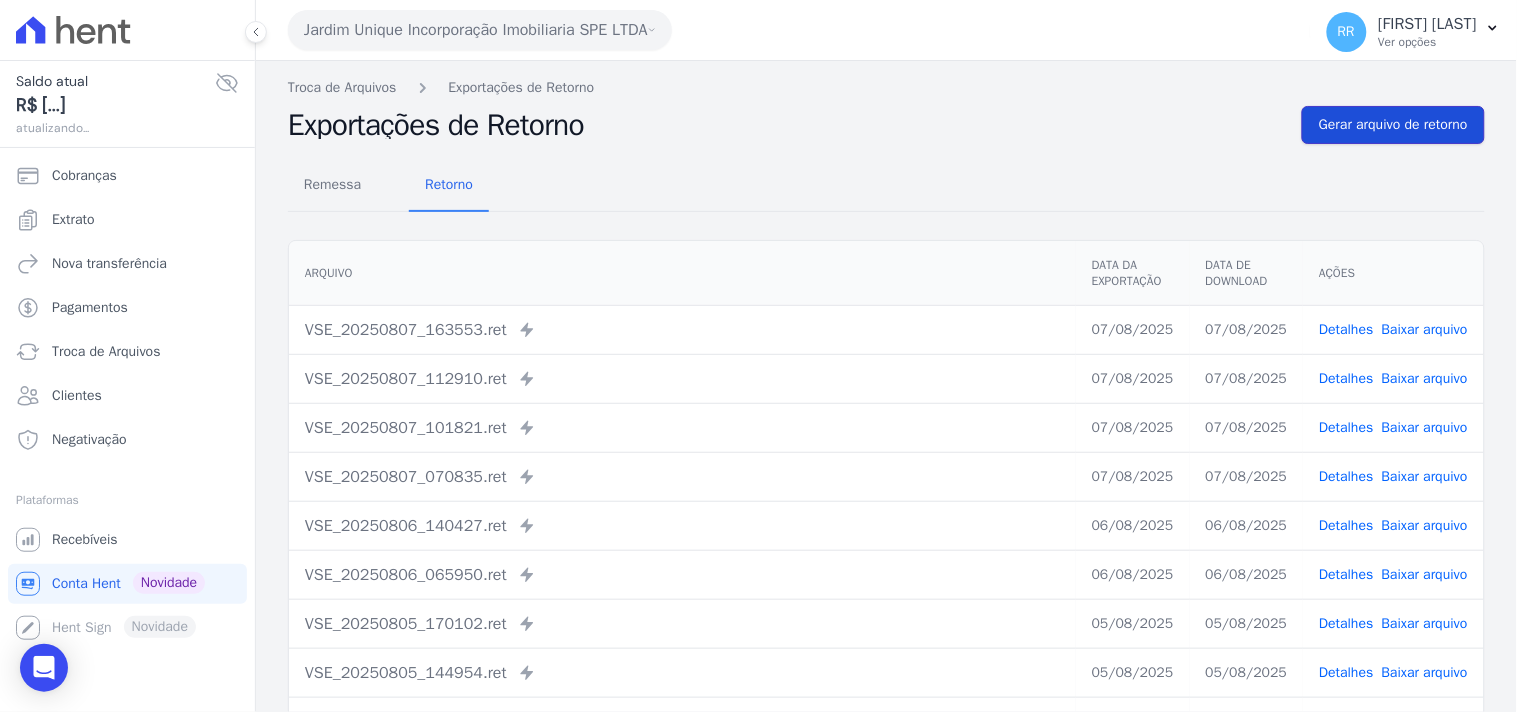 click on "Gerar arquivo de retorno" at bounding box center [1393, 125] 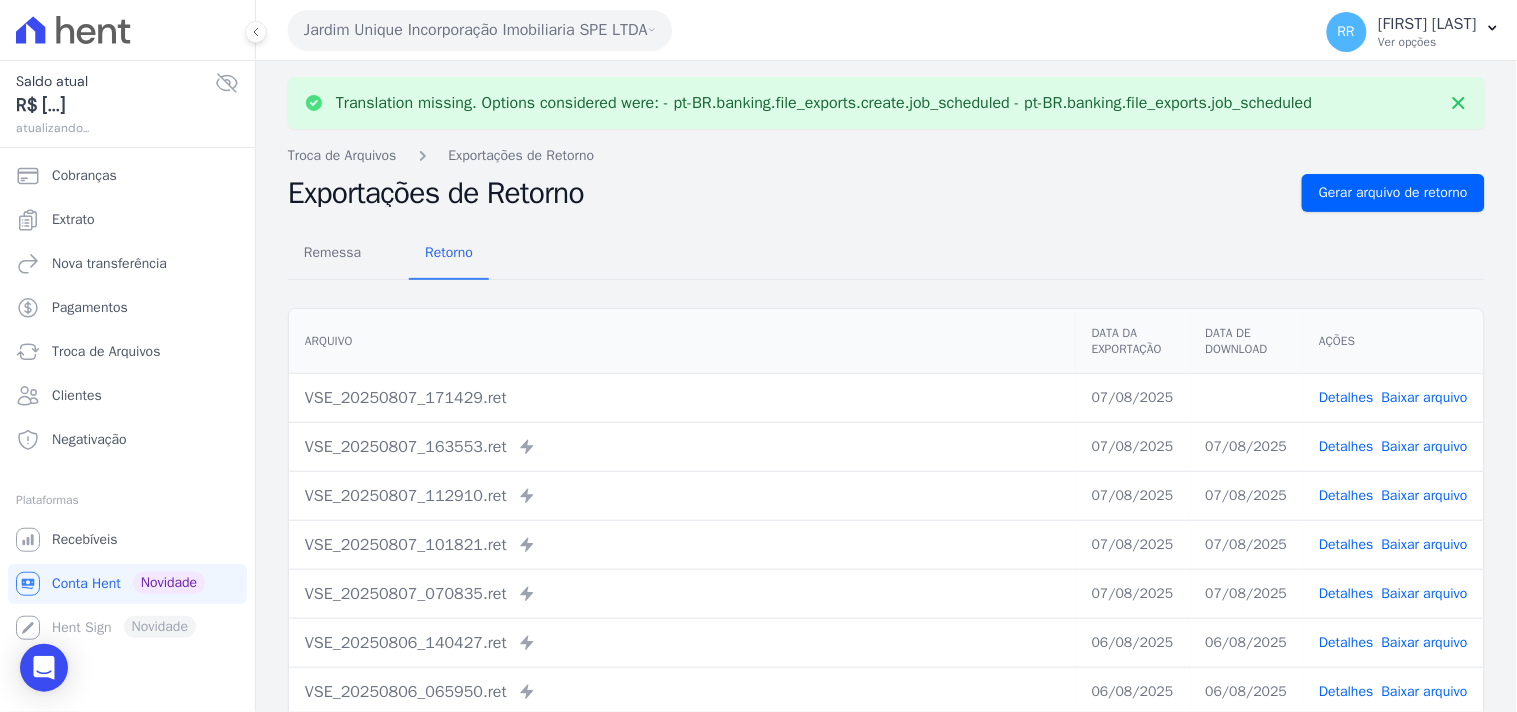 click on "Baixar arquivo" at bounding box center (1425, 397) 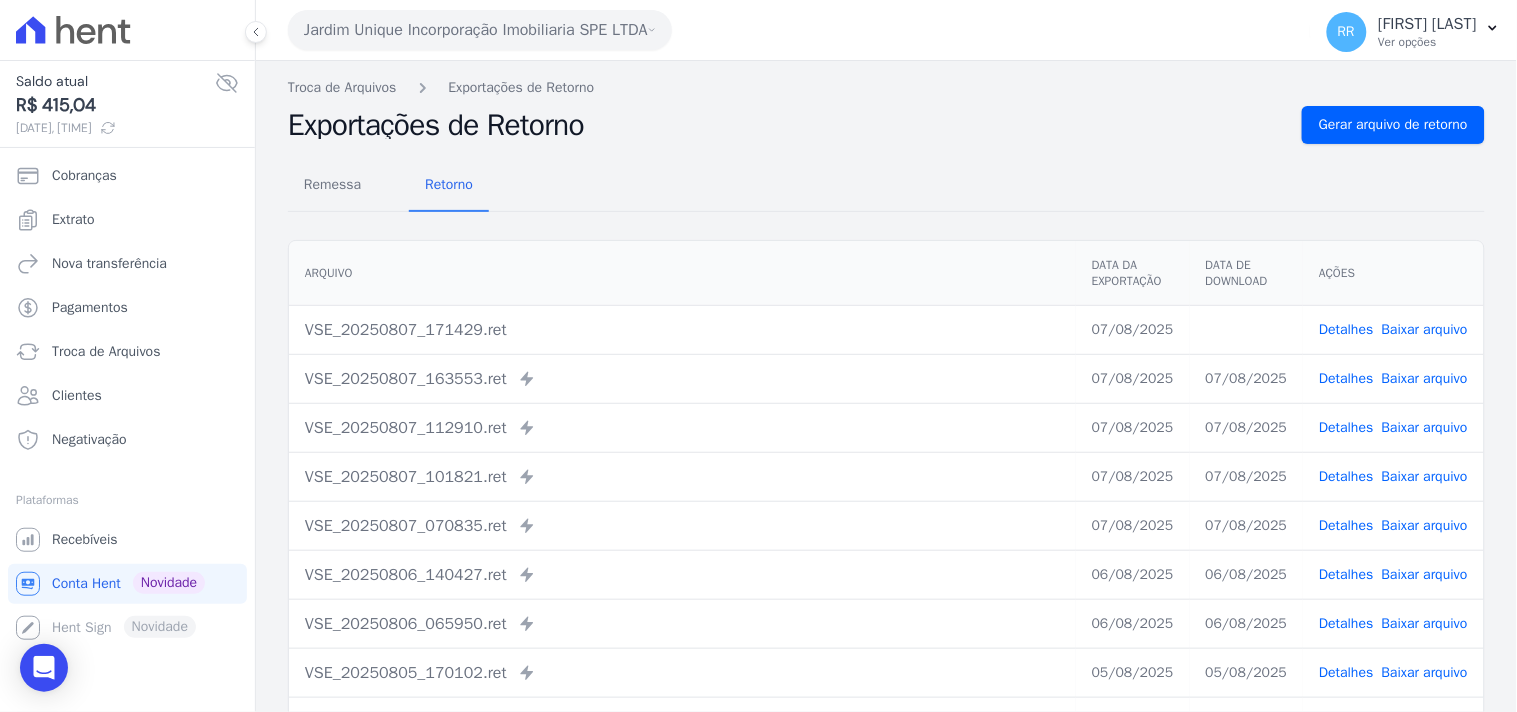 click on "Exportações de Retorno
Gerar arquivo de retorno" at bounding box center (886, 125) 